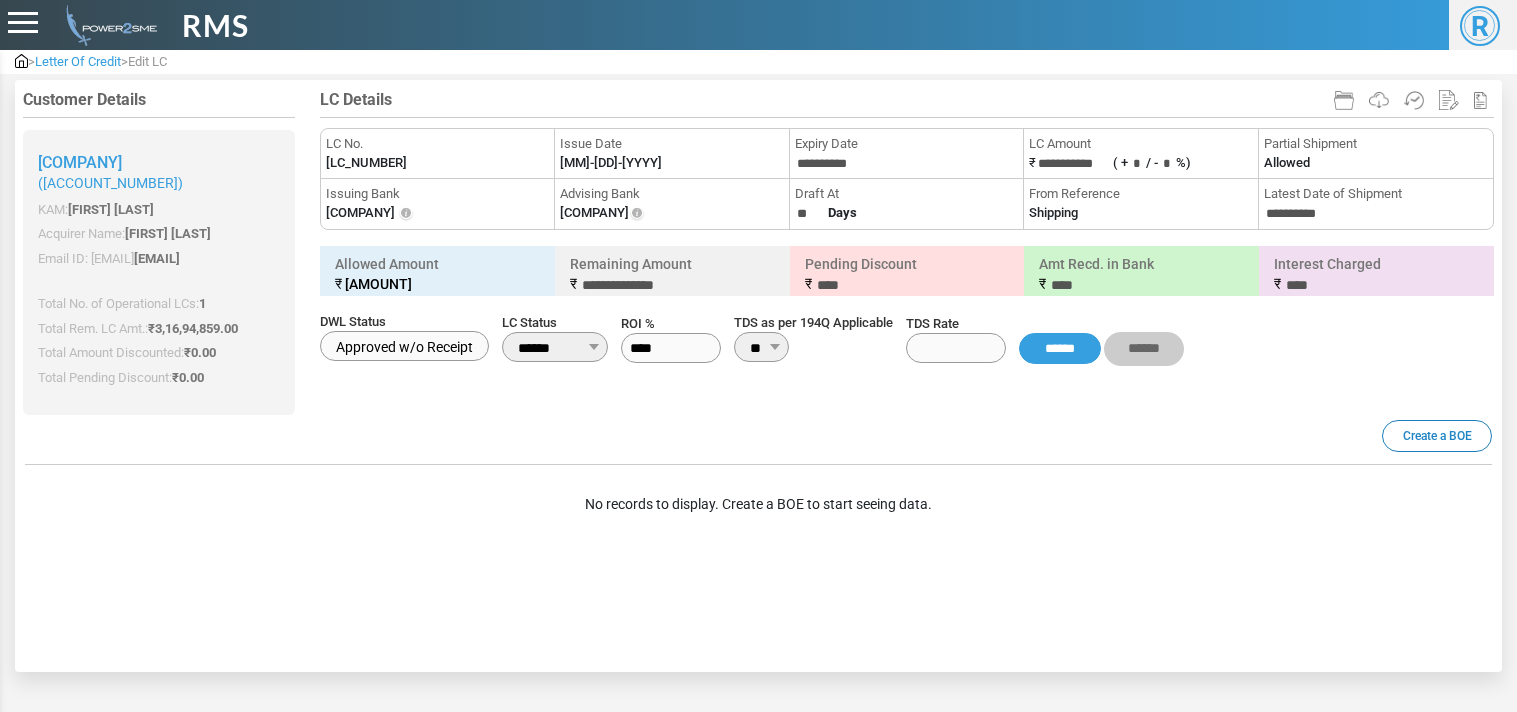 scroll, scrollTop: 0, scrollLeft: 0, axis: both 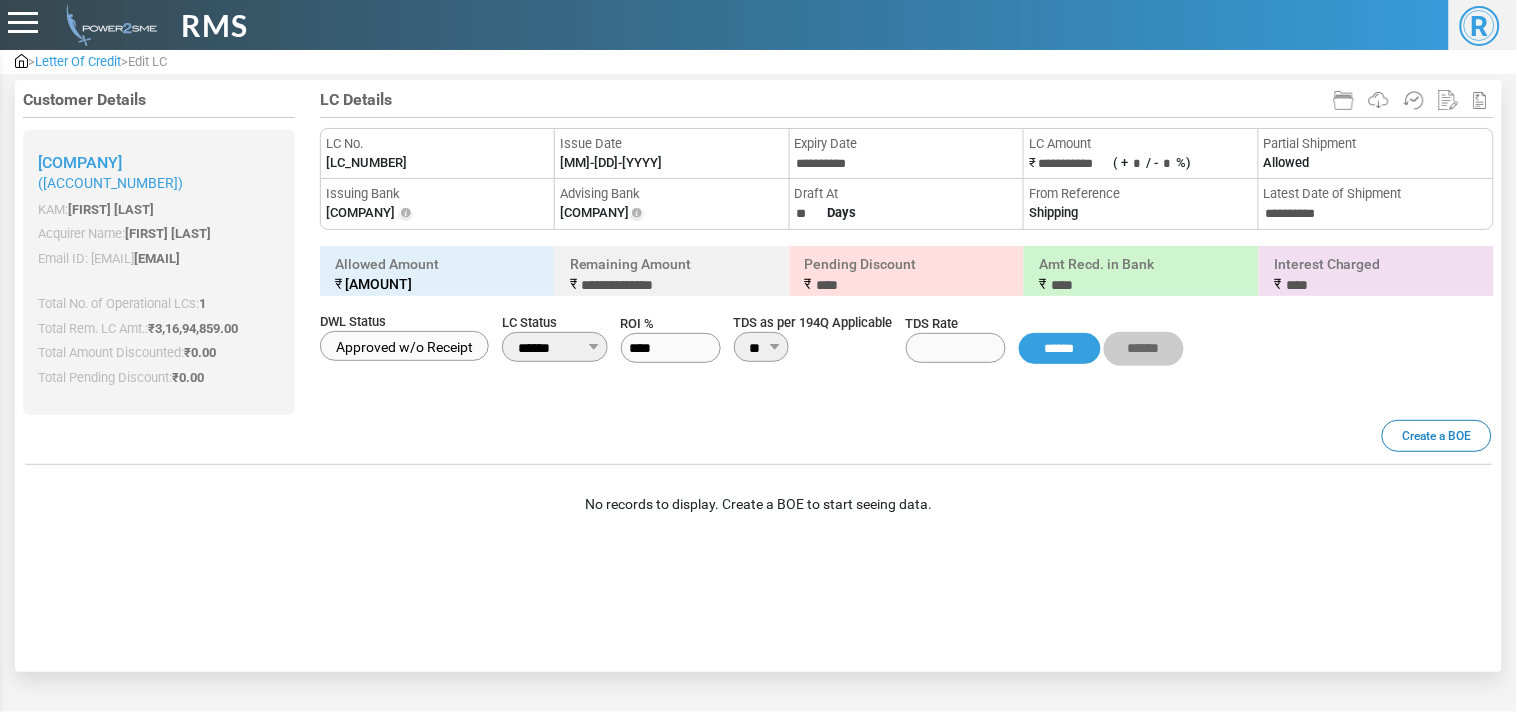 click at bounding box center [21, 61] 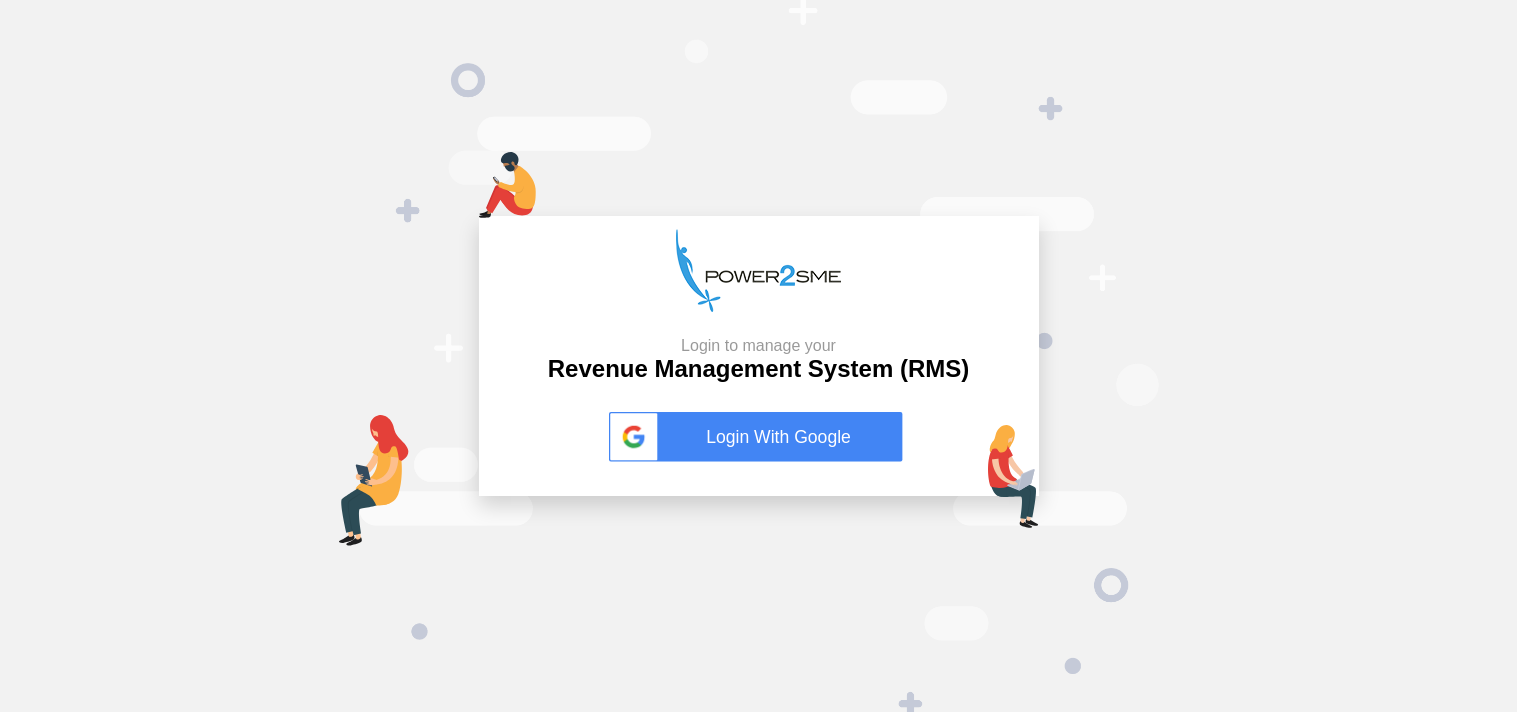 scroll, scrollTop: 0, scrollLeft: 0, axis: both 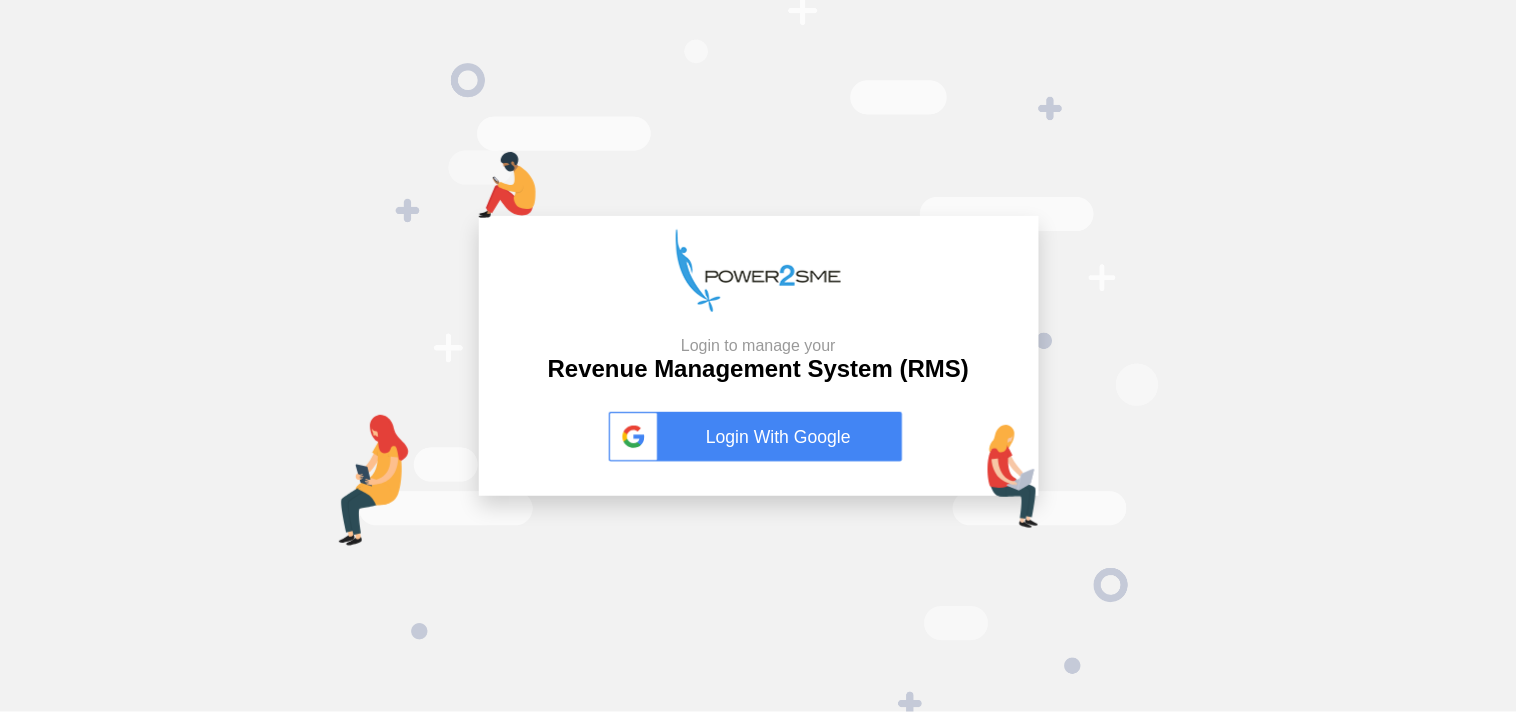 click on "Login With Google" at bounding box center [759, 437] 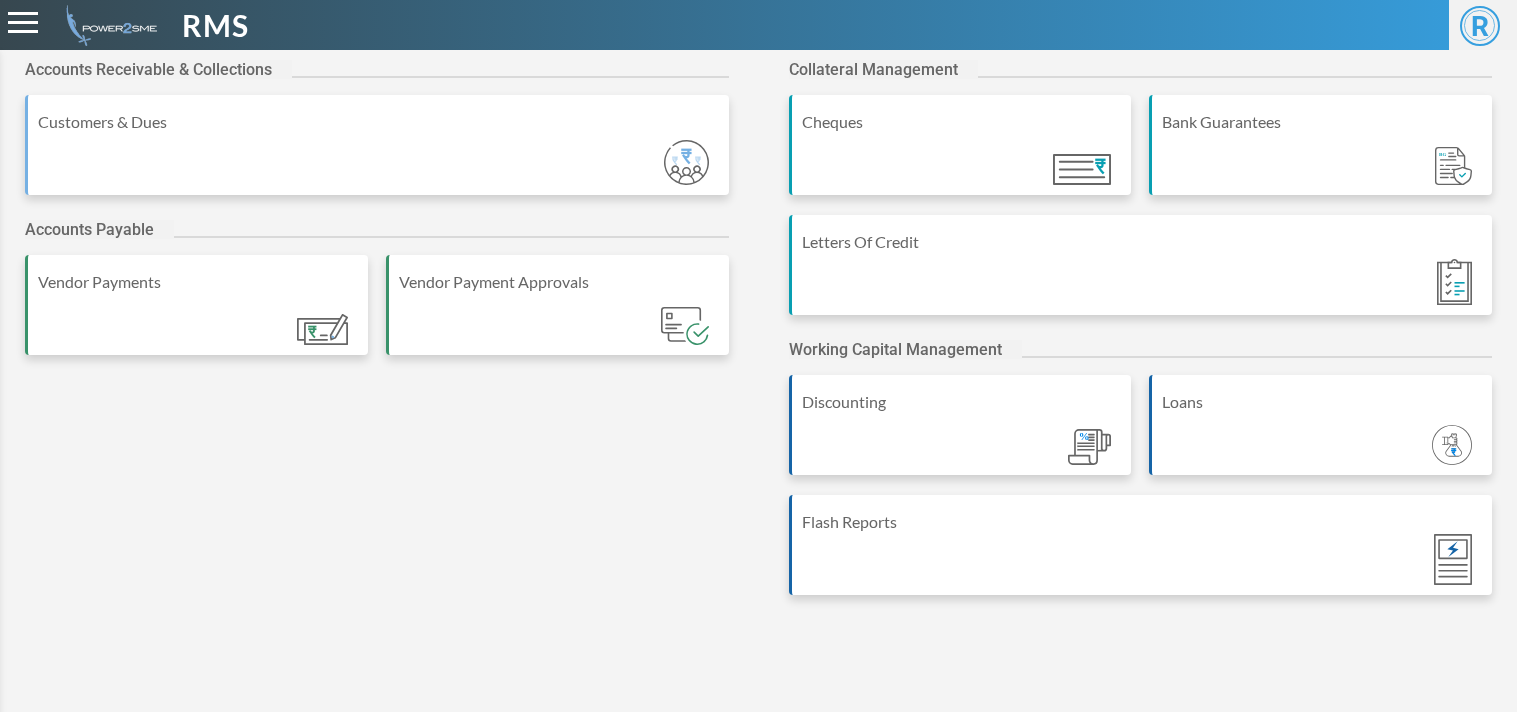 scroll, scrollTop: 0, scrollLeft: 0, axis: both 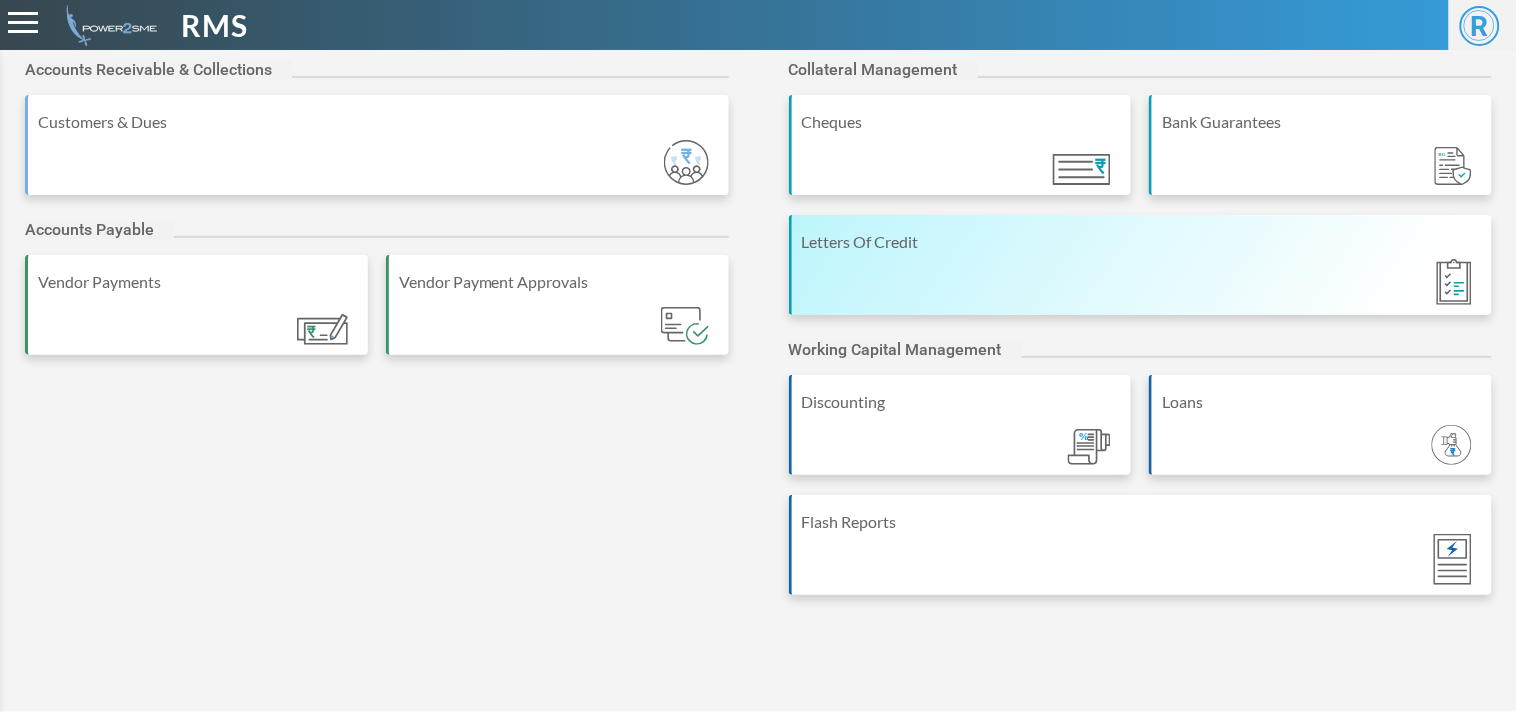 click on "Letters Of Credit" at bounding box center [1141, 265] 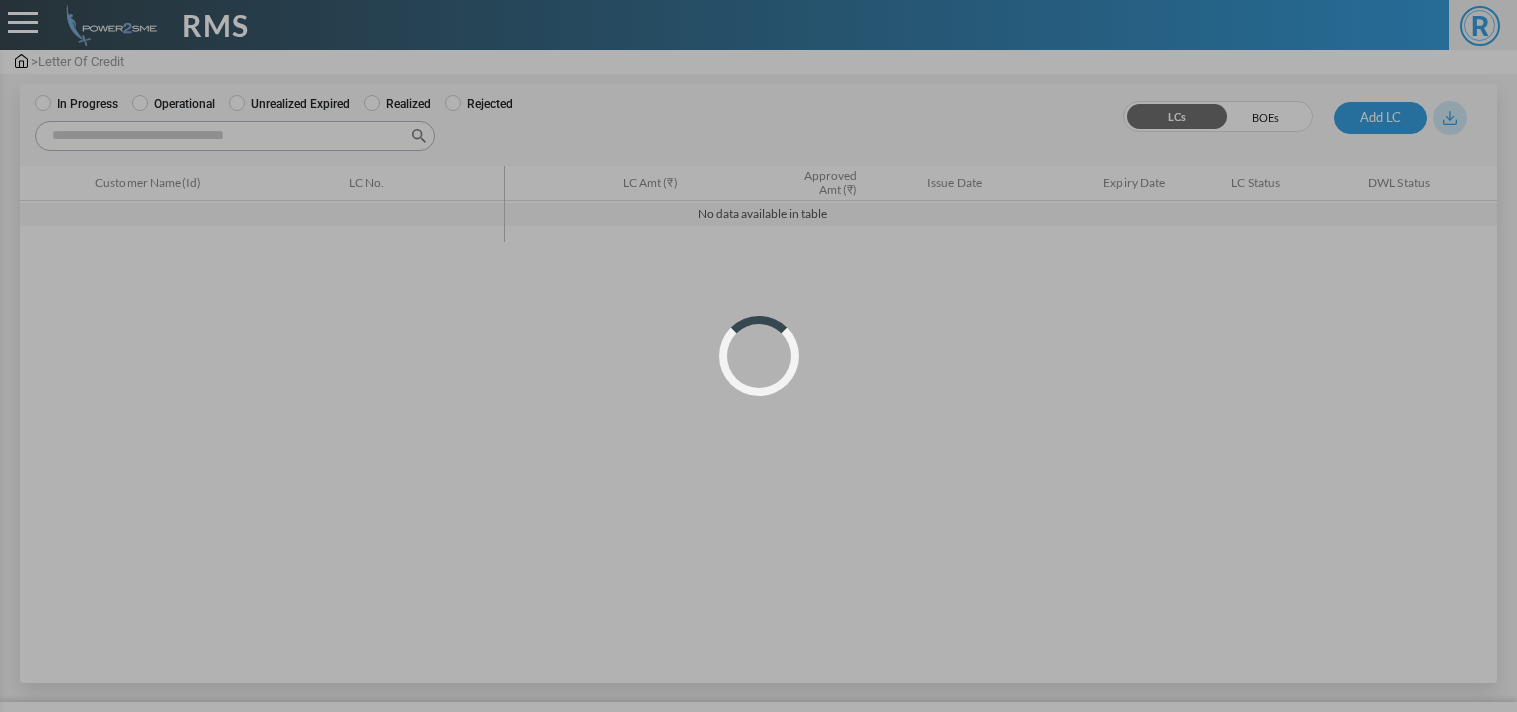 scroll, scrollTop: 0, scrollLeft: 0, axis: both 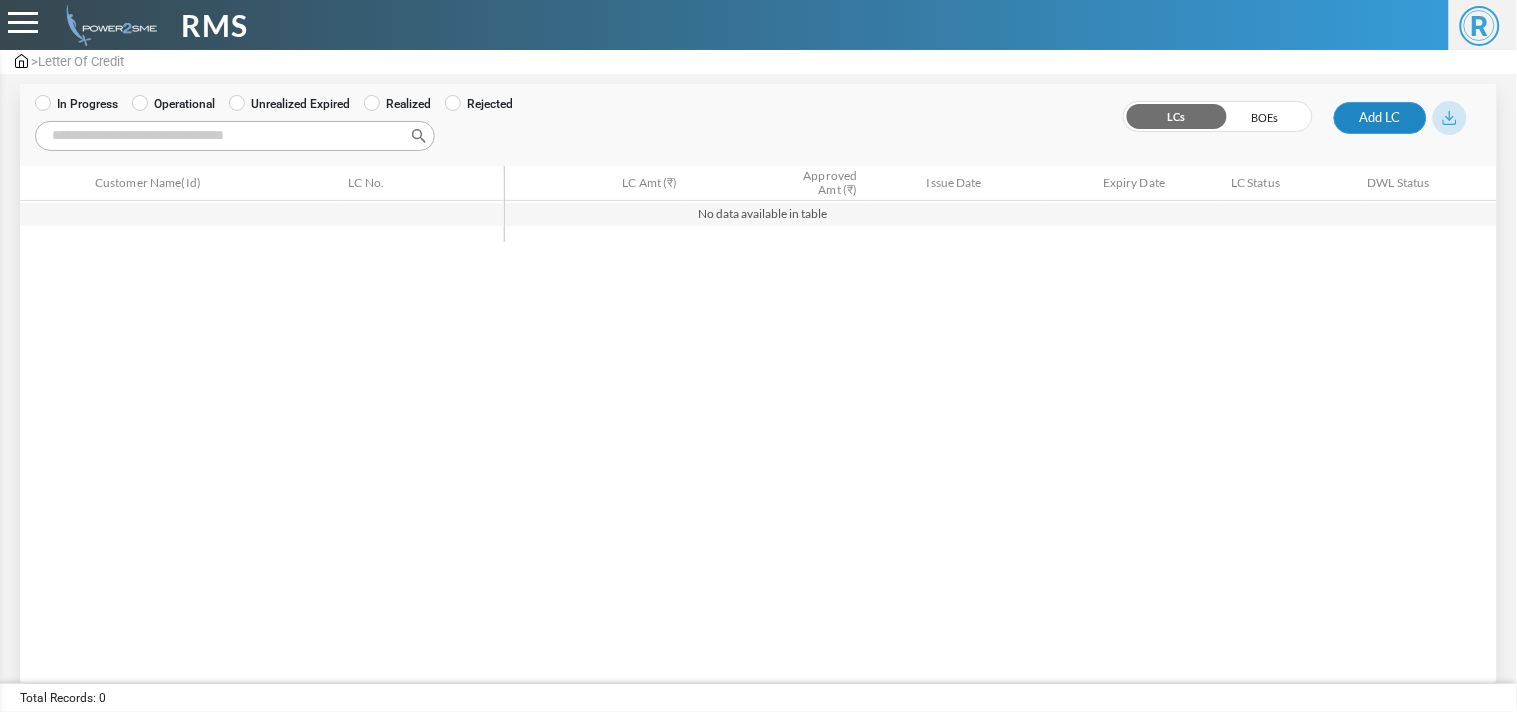 click on "Add LC" at bounding box center [1380, 118] 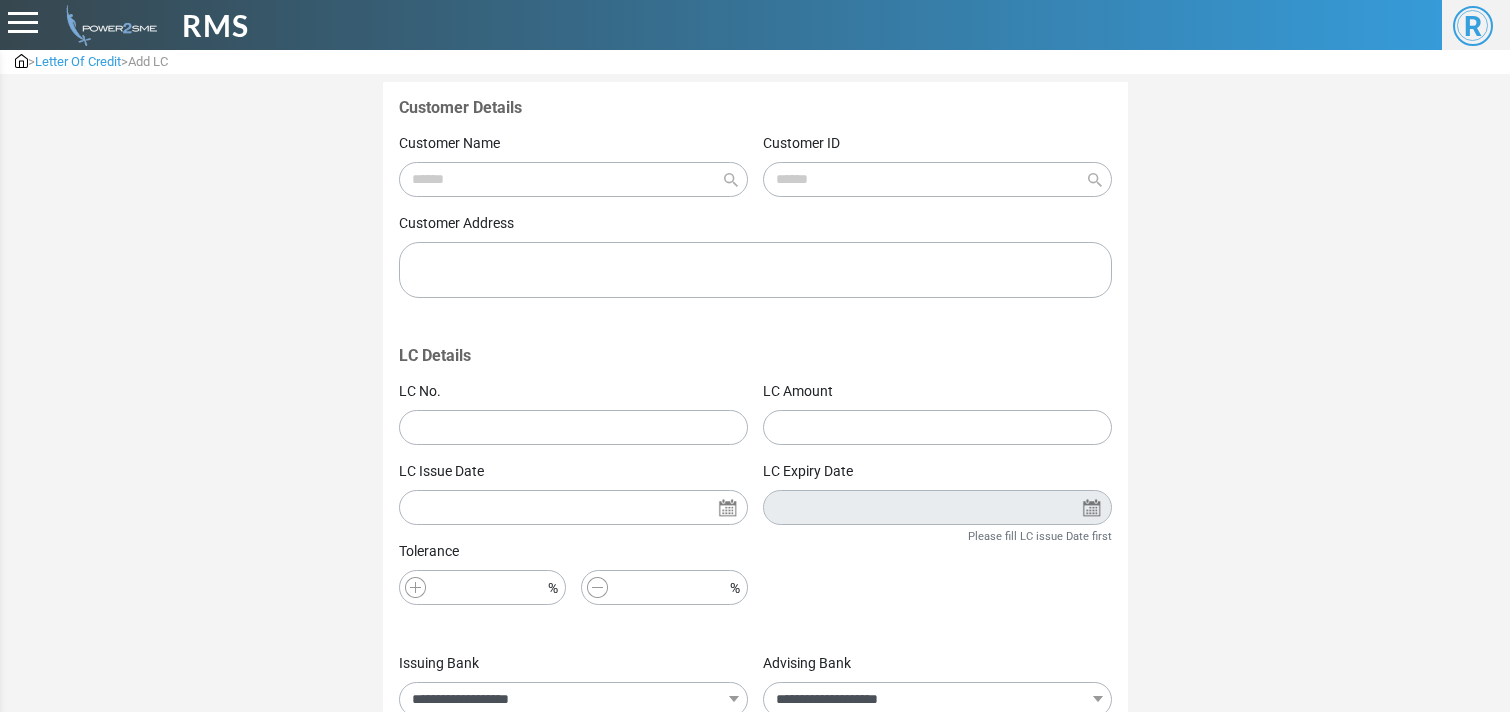 scroll, scrollTop: 0, scrollLeft: 0, axis: both 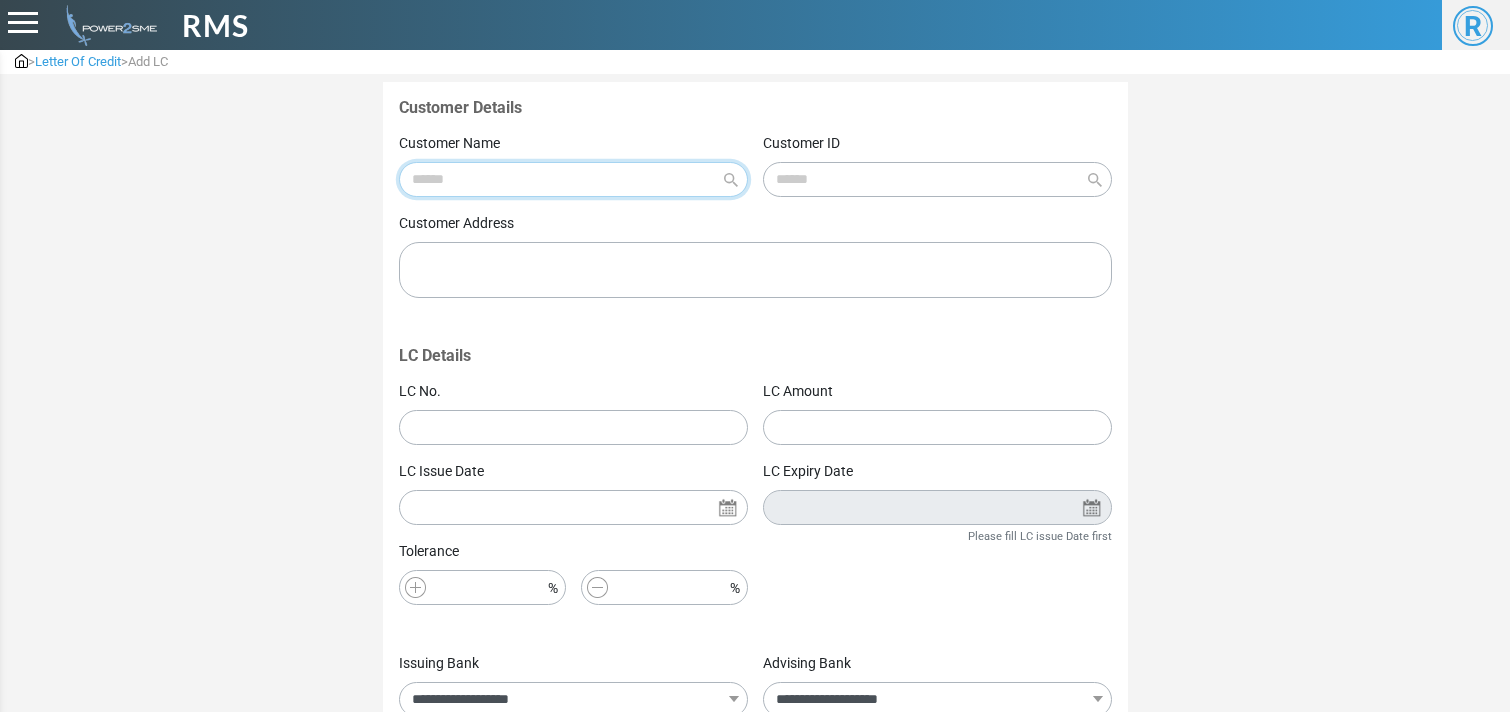 click at bounding box center (573, 179) 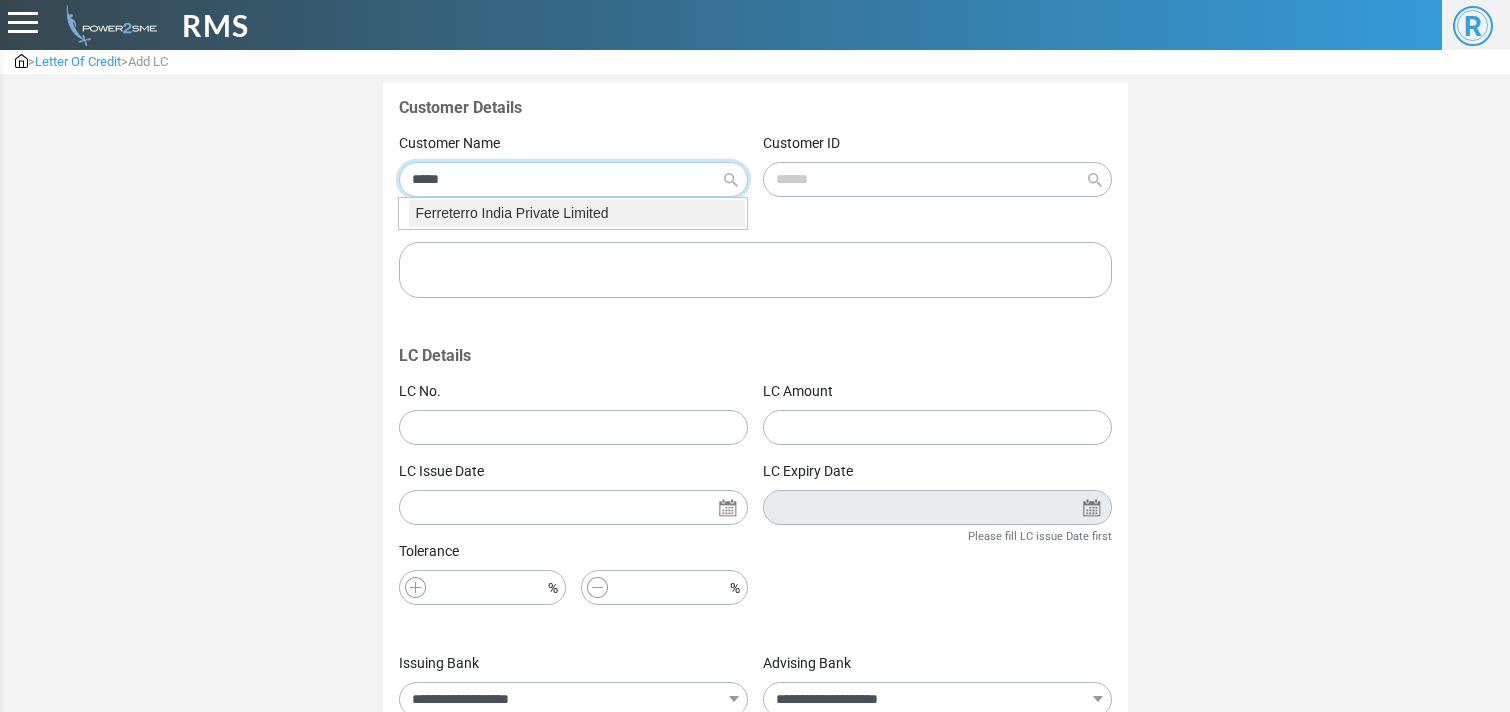 click on "Ferreterro India Private Limited" at bounding box center [577, 213] 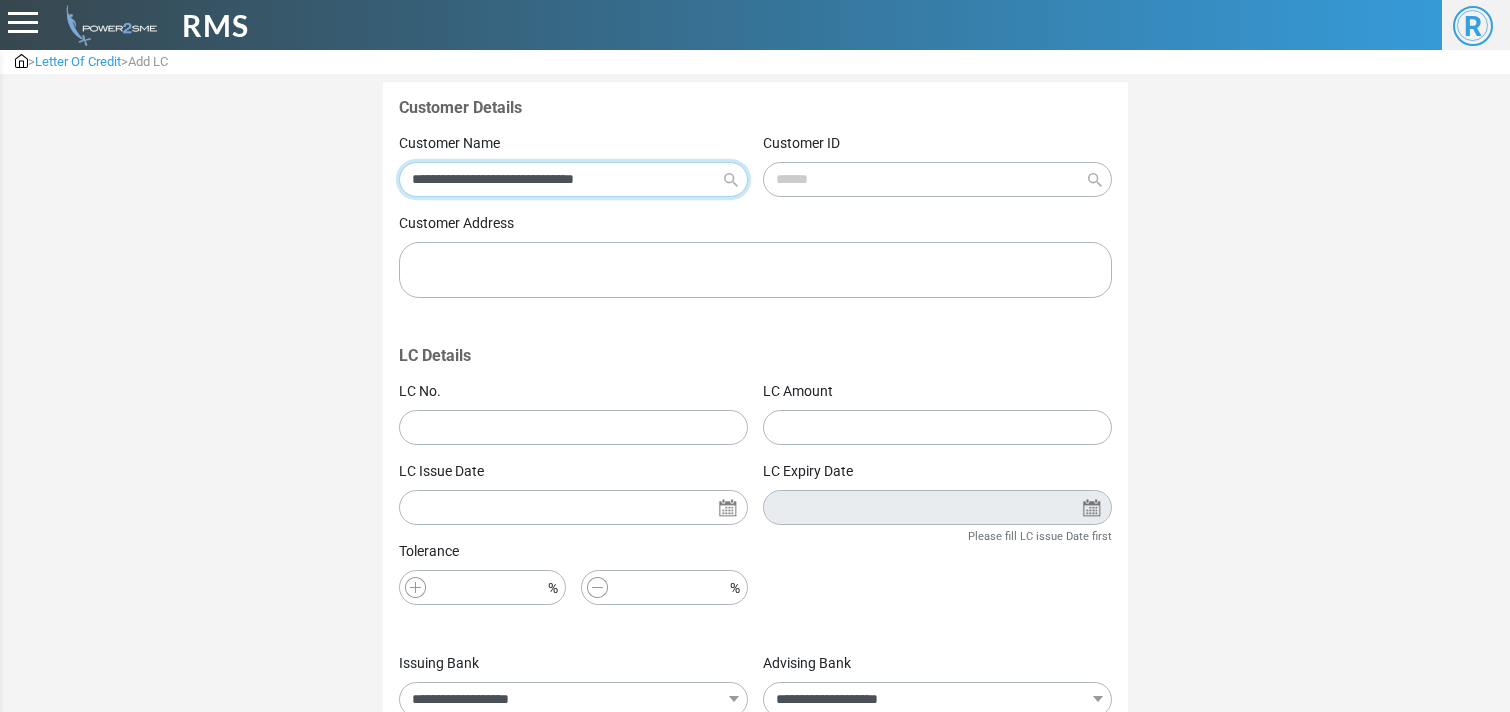 type on "**********" 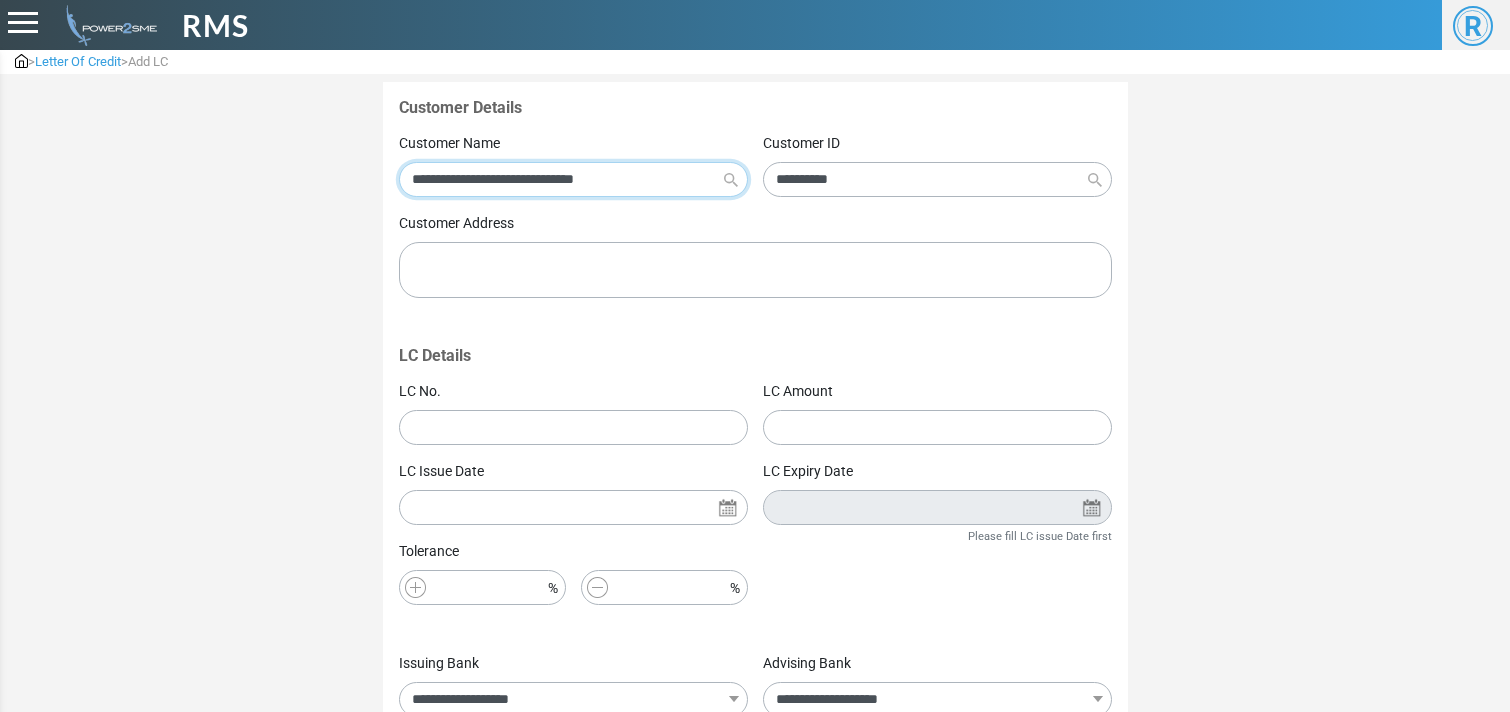 type on "**********" 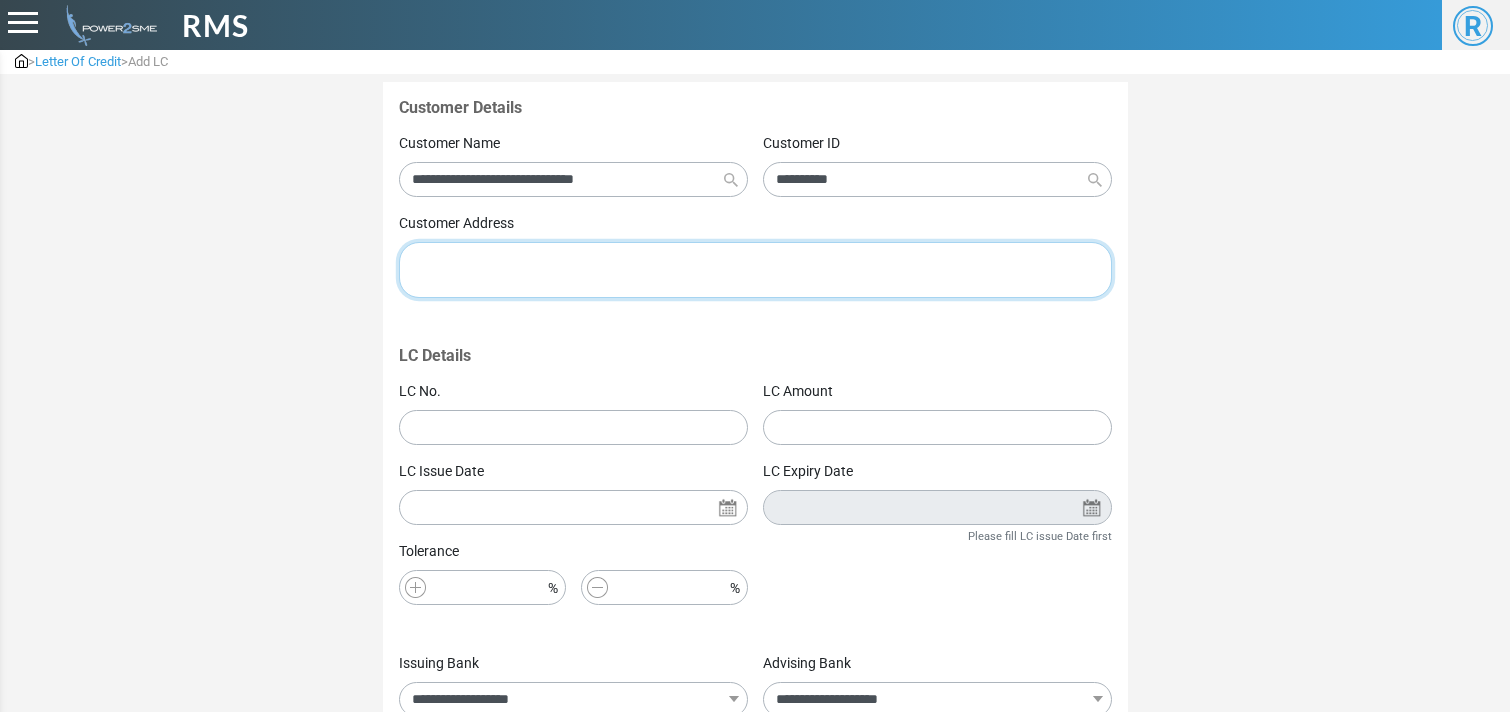 click at bounding box center (755, 270) 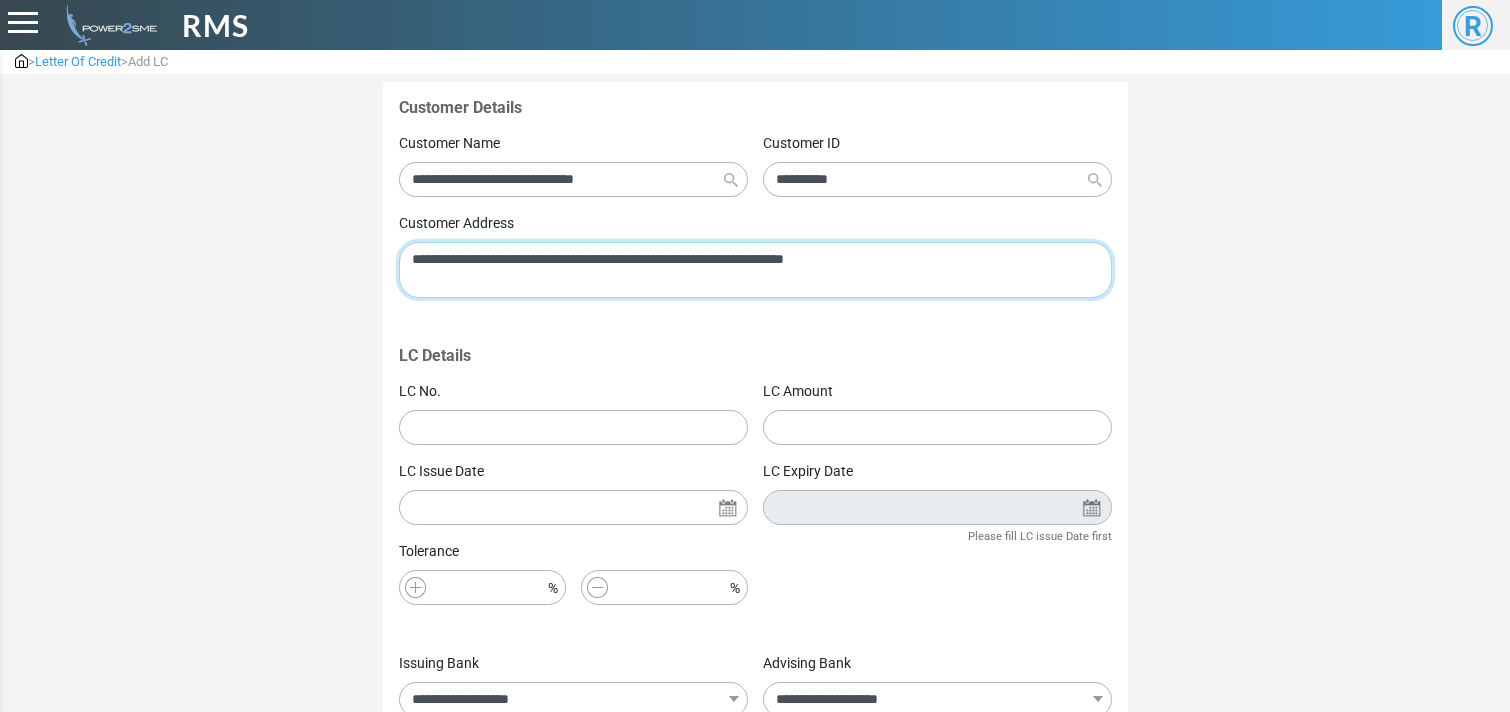 type on "**********" 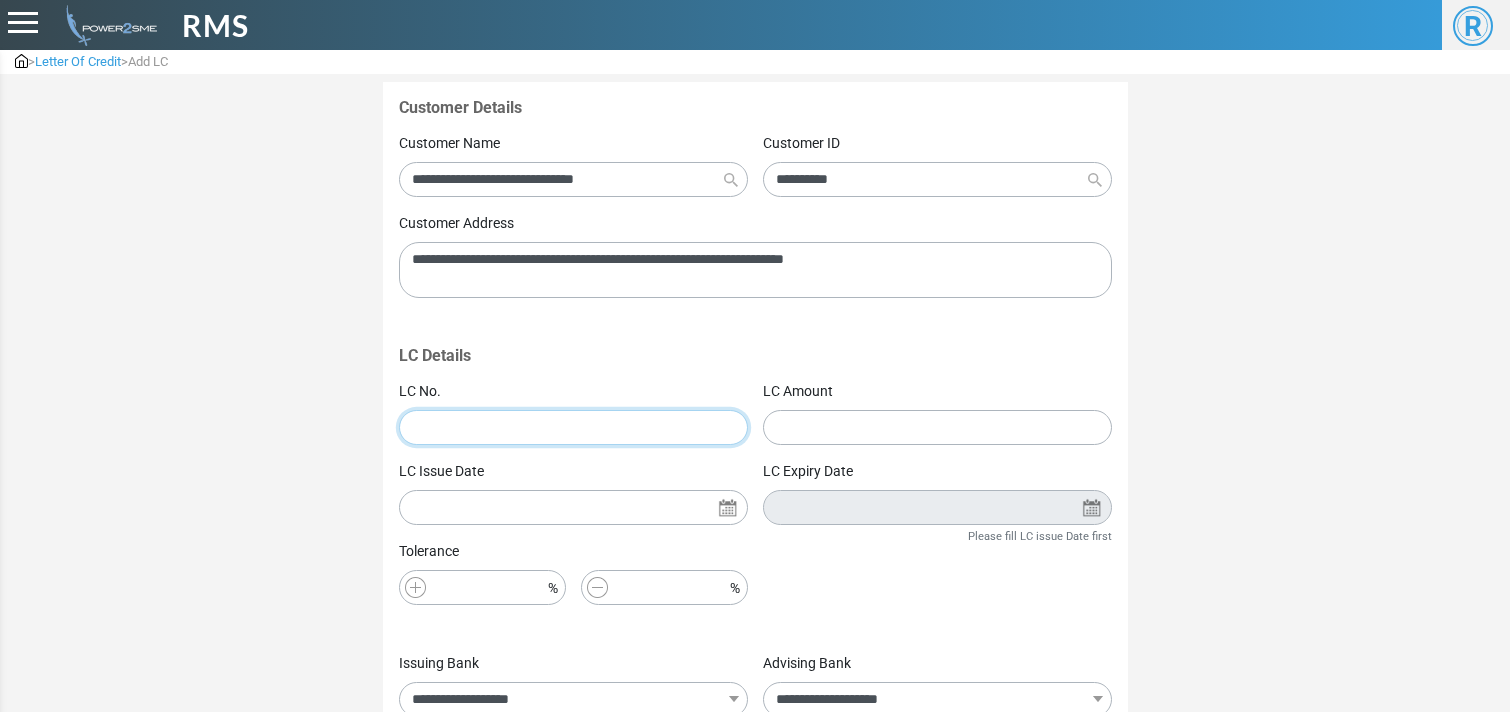 paste on "**********" 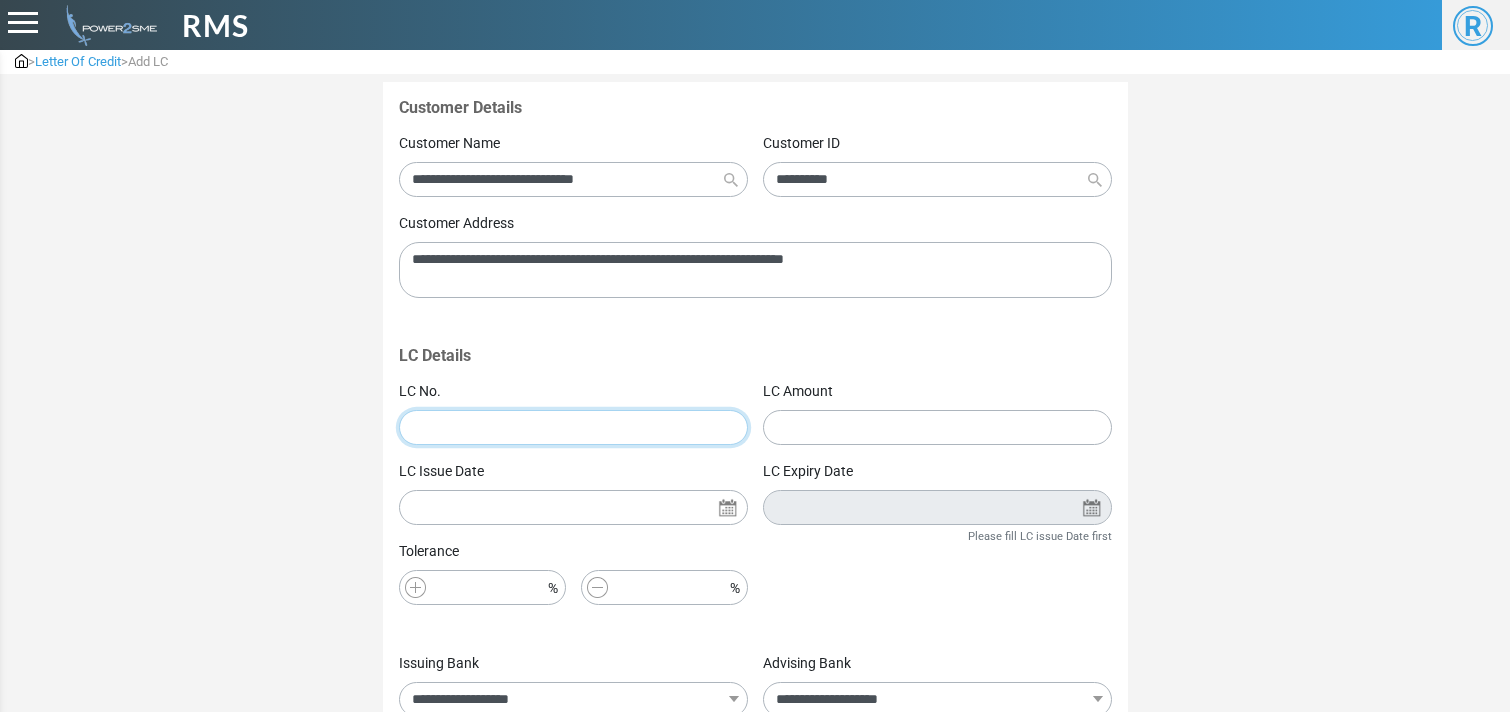 type on "**********" 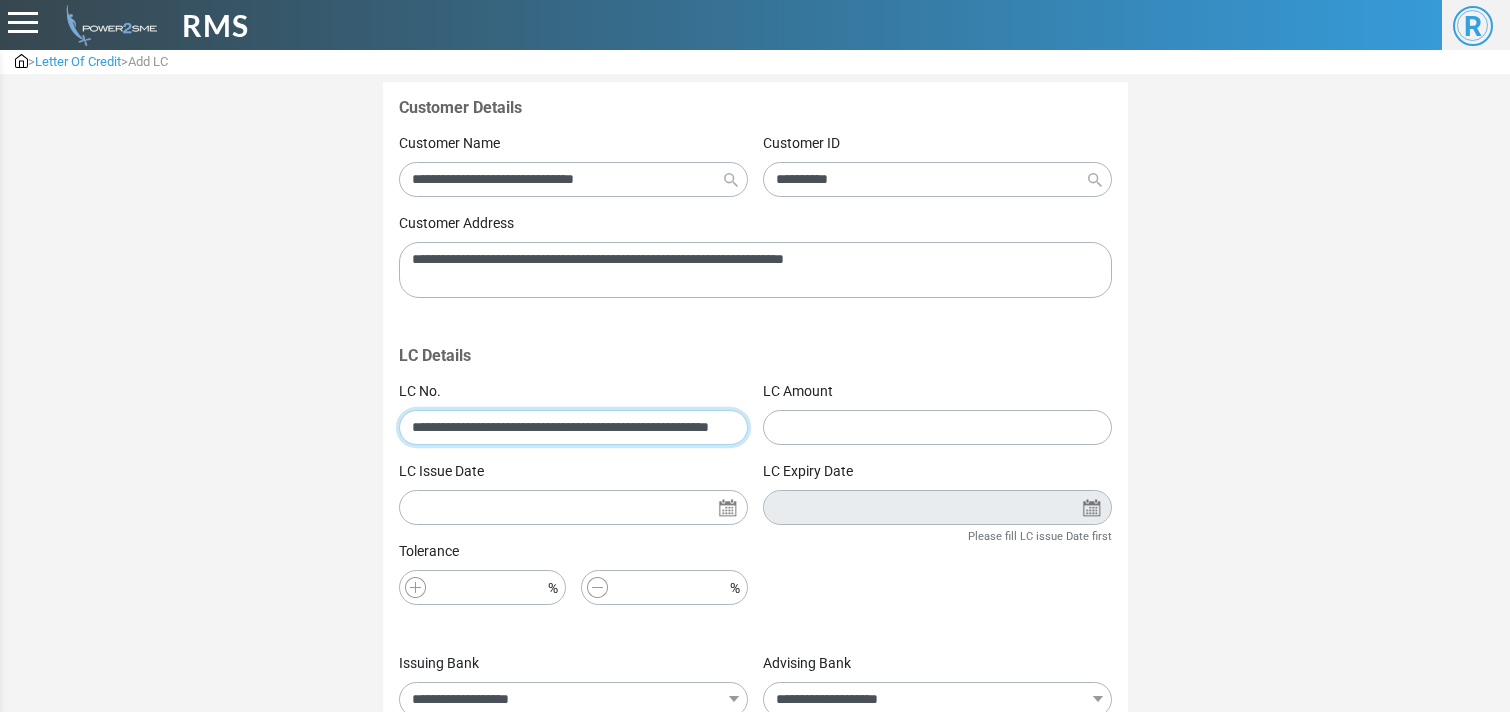 scroll, scrollTop: 0, scrollLeft: 106, axis: horizontal 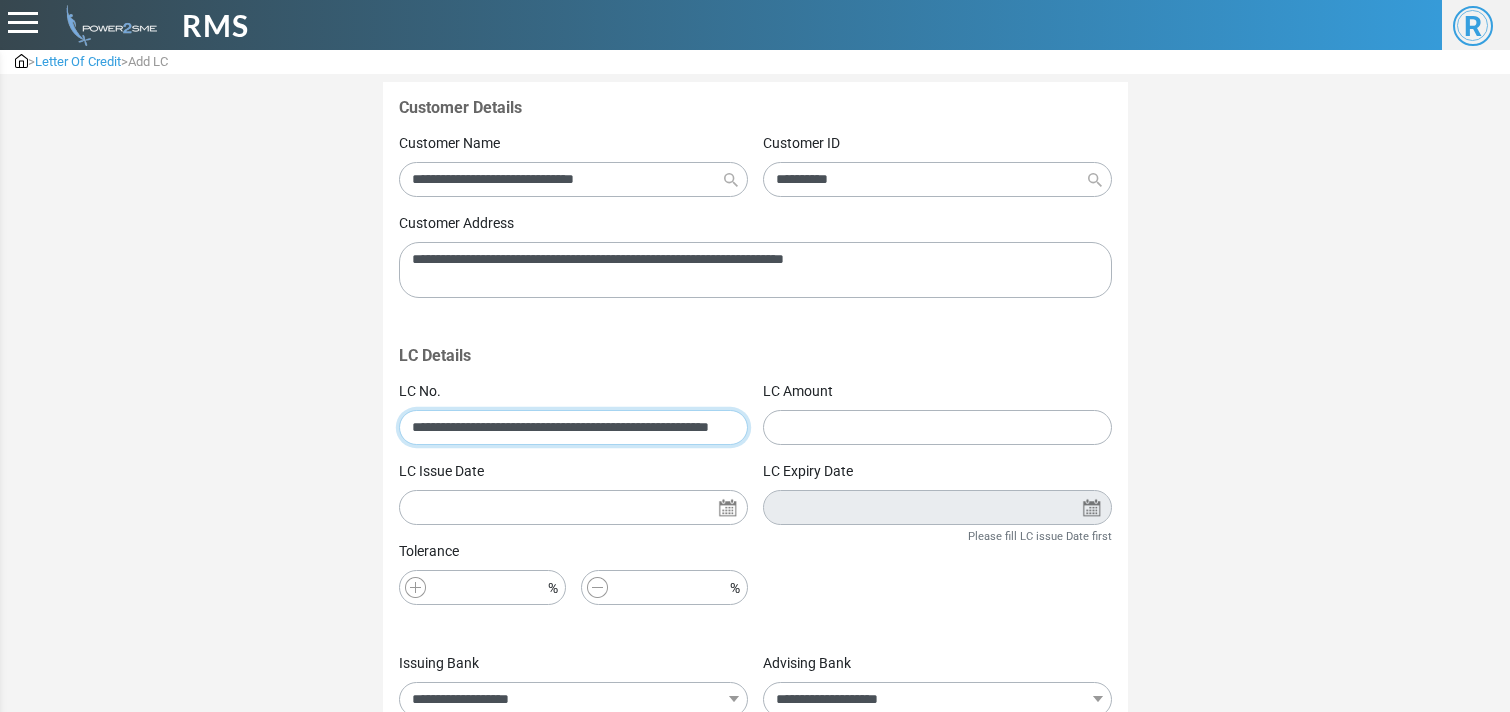 type 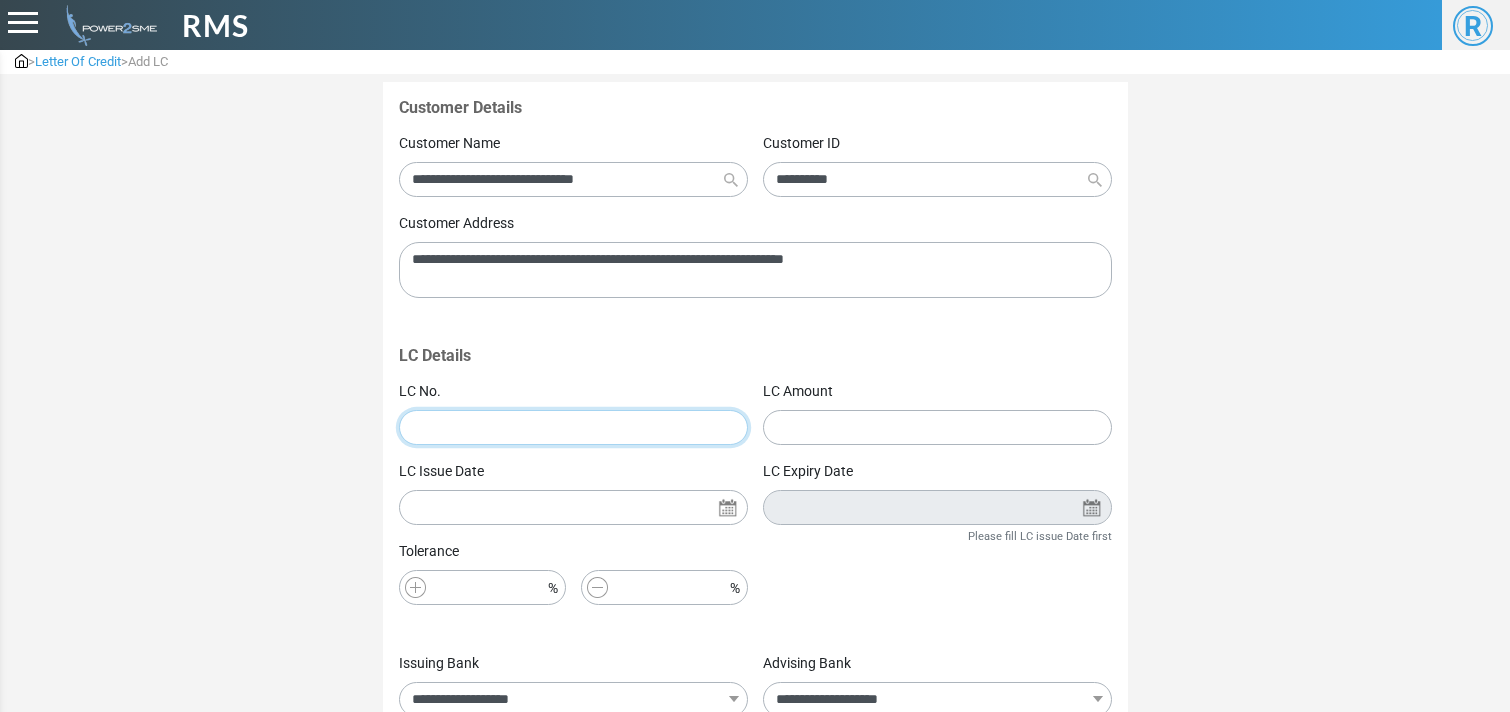 scroll, scrollTop: 0, scrollLeft: 0, axis: both 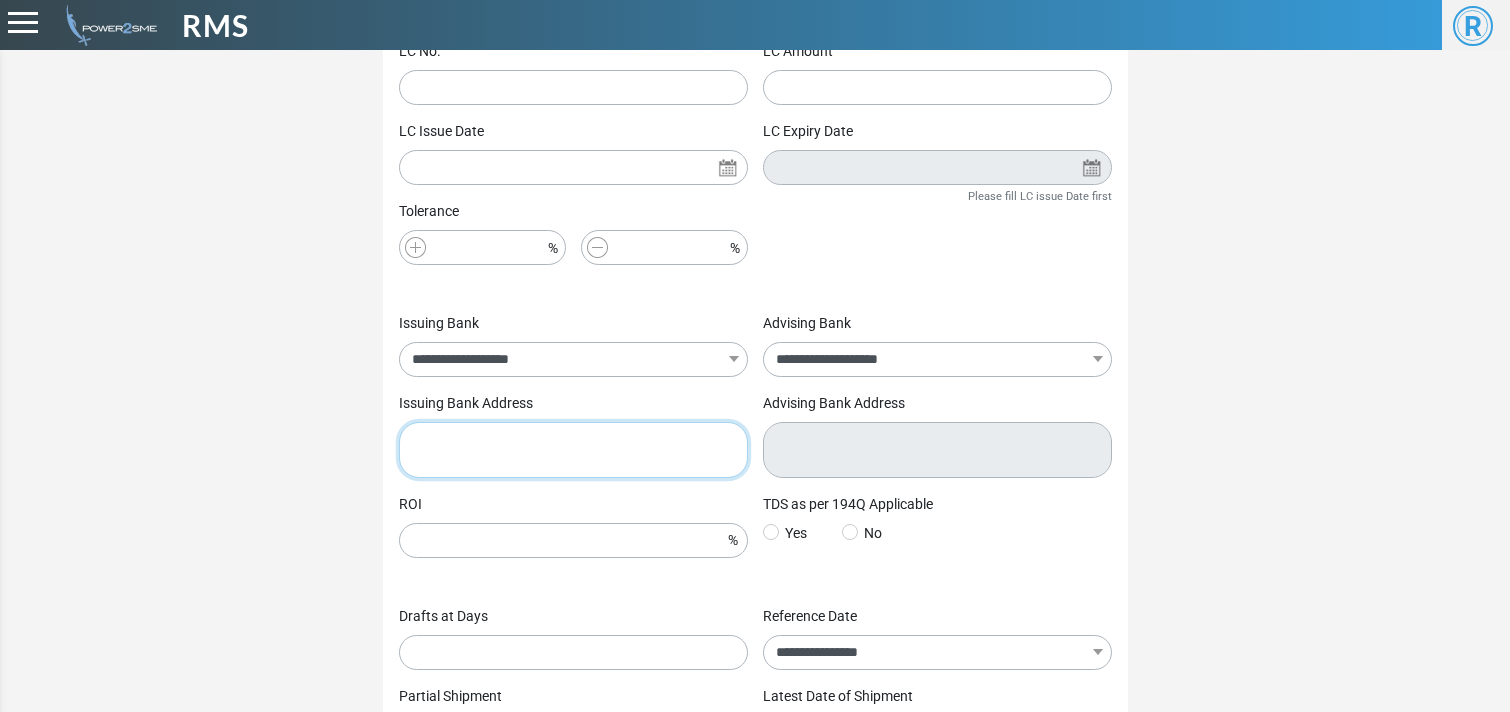 click at bounding box center (573, 450) 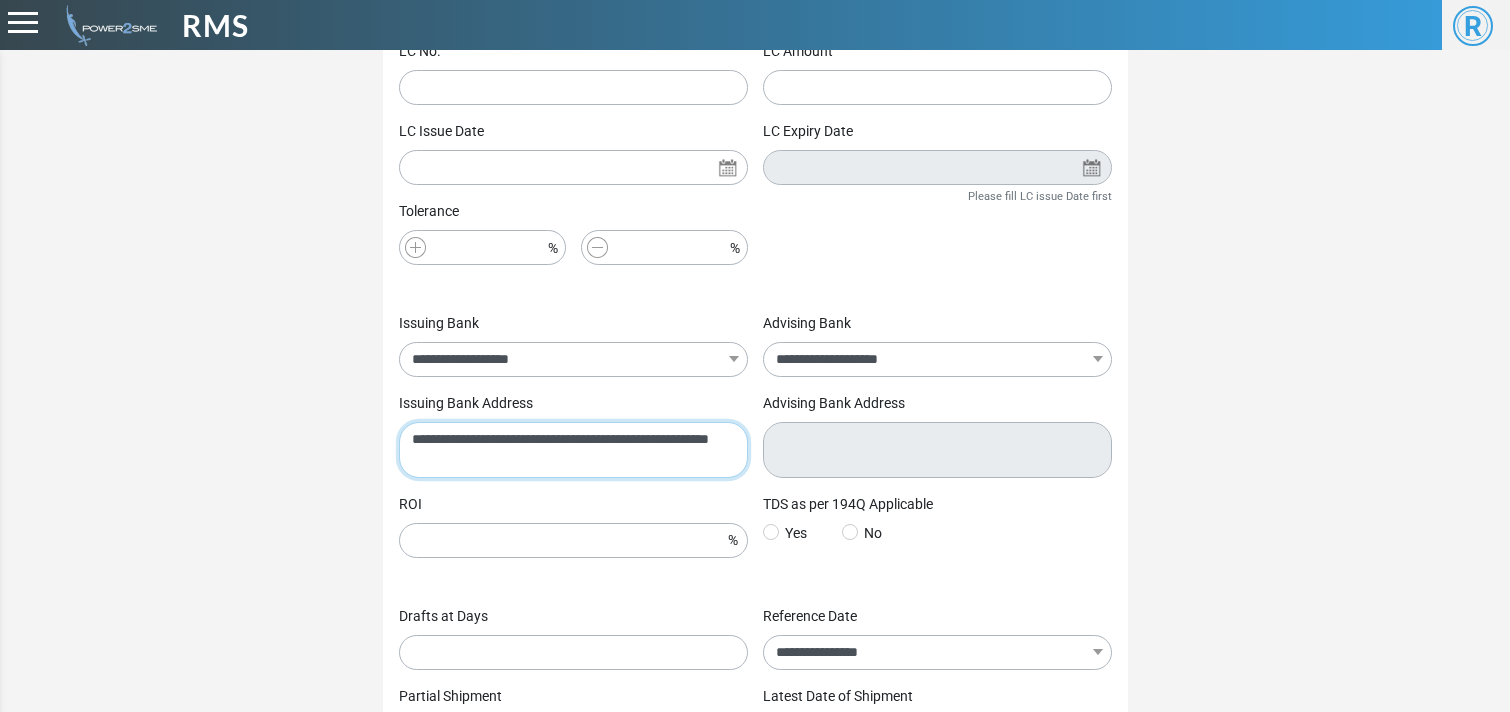 scroll, scrollTop: 0, scrollLeft: 0, axis: both 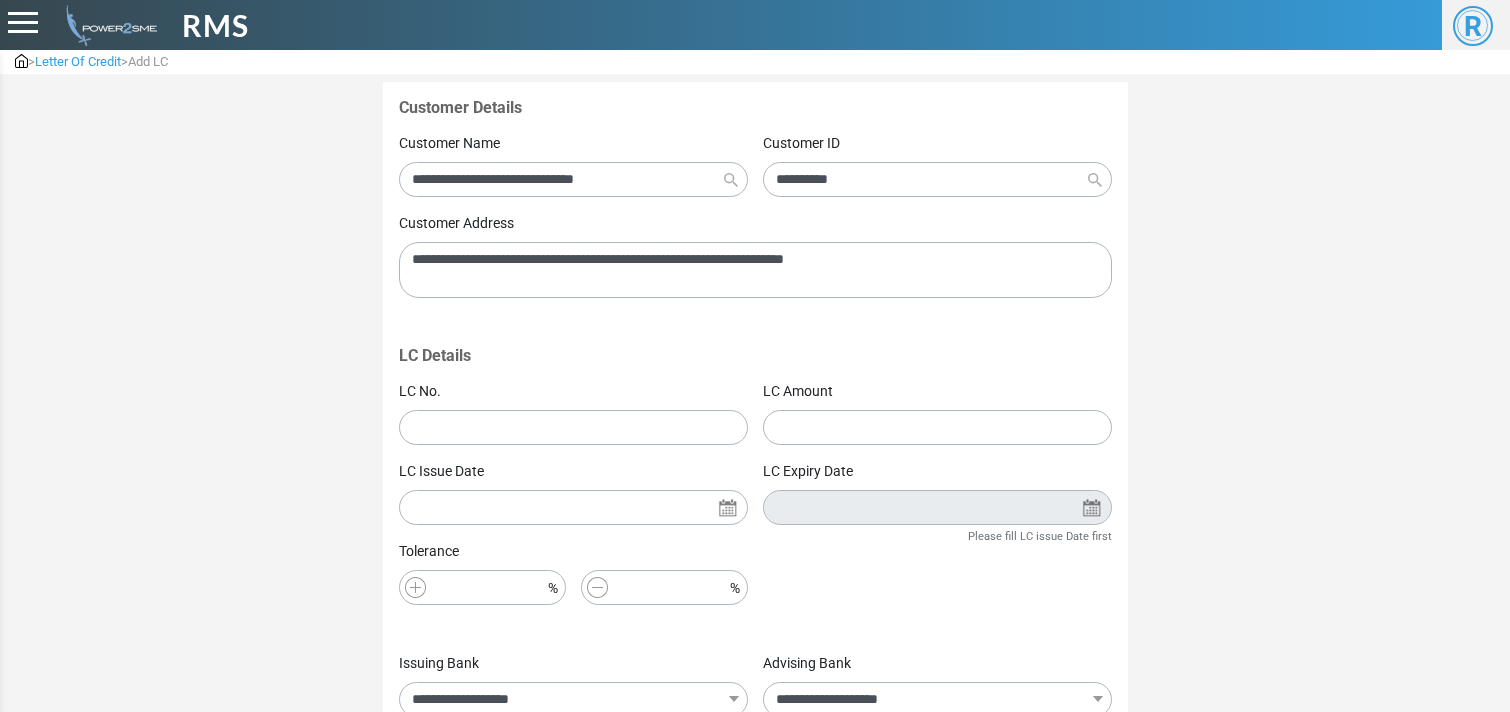 type on "**********" 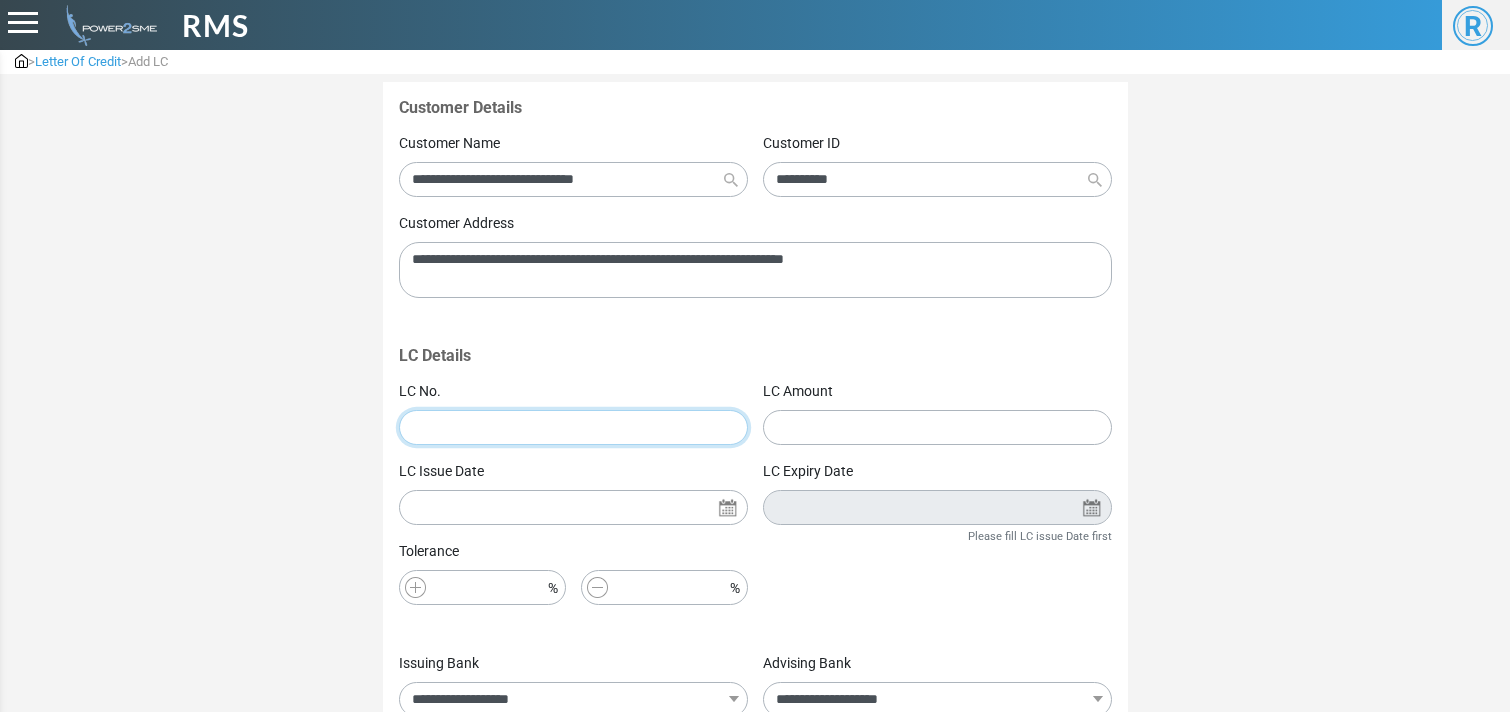 paste on "**********" 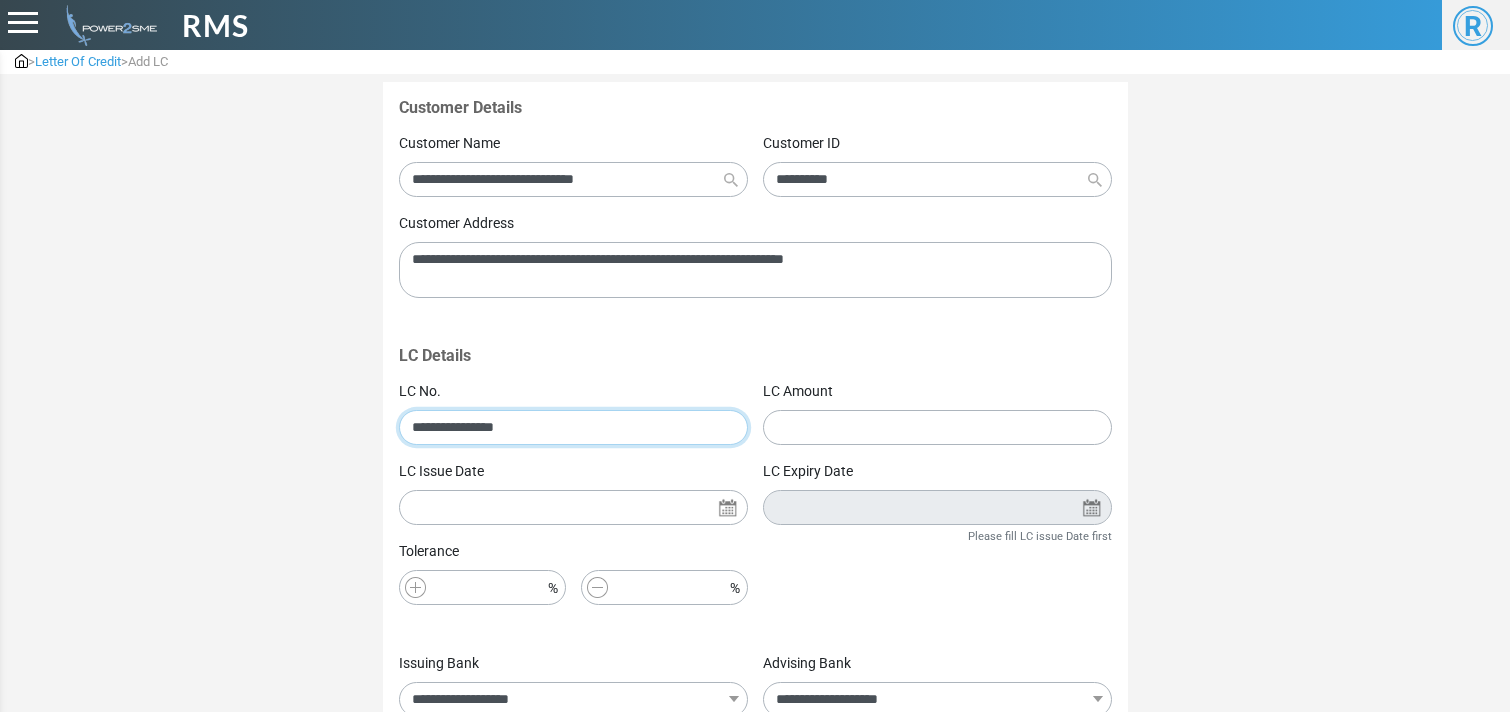 type on "**********" 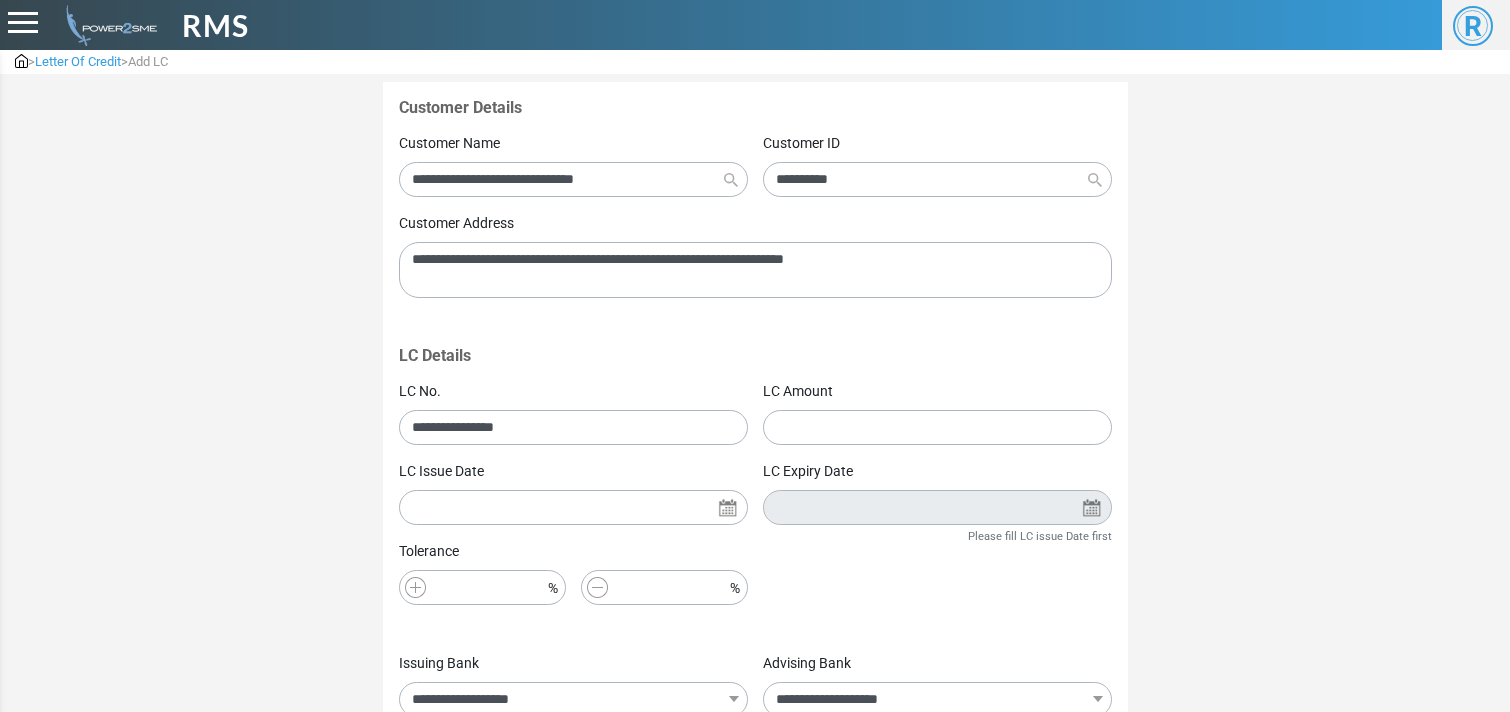 click on "Customer Details" at bounding box center [755, 107] 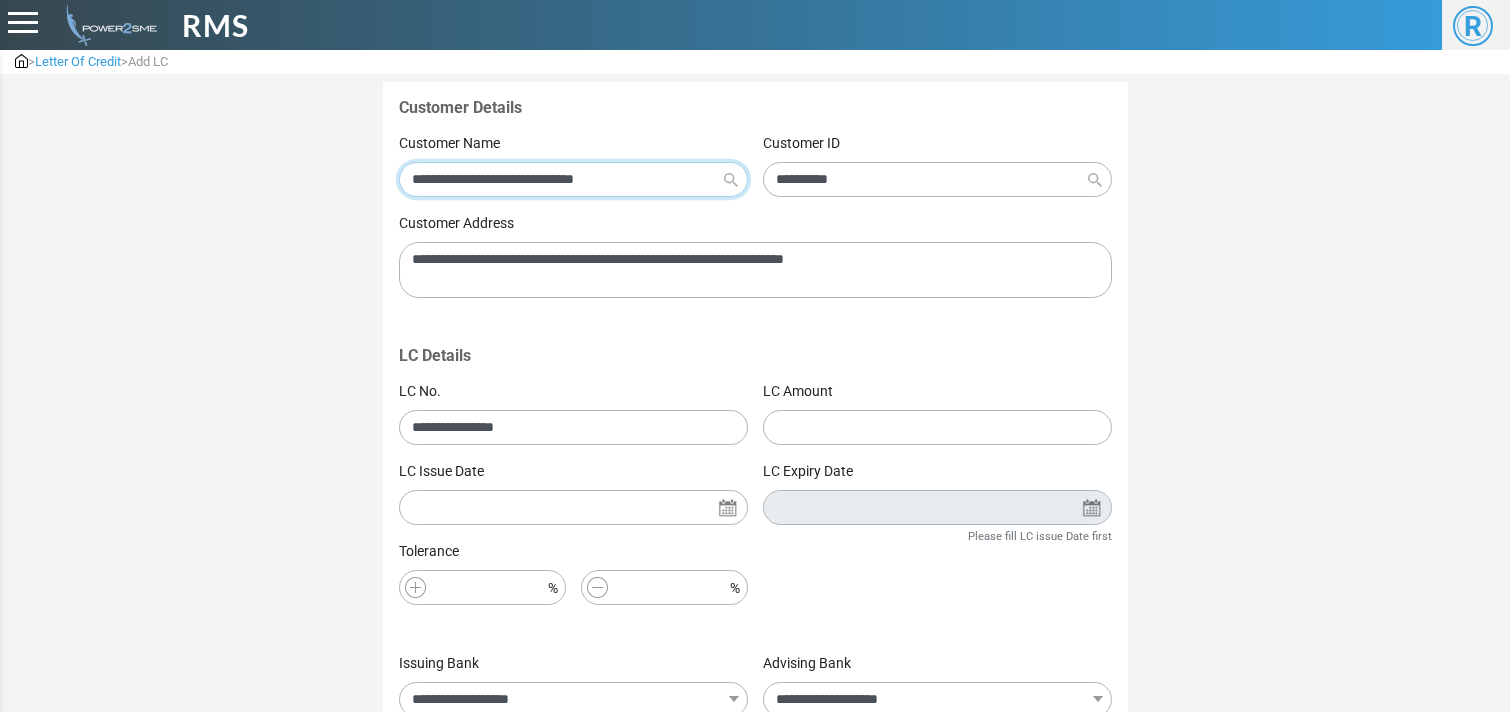 type 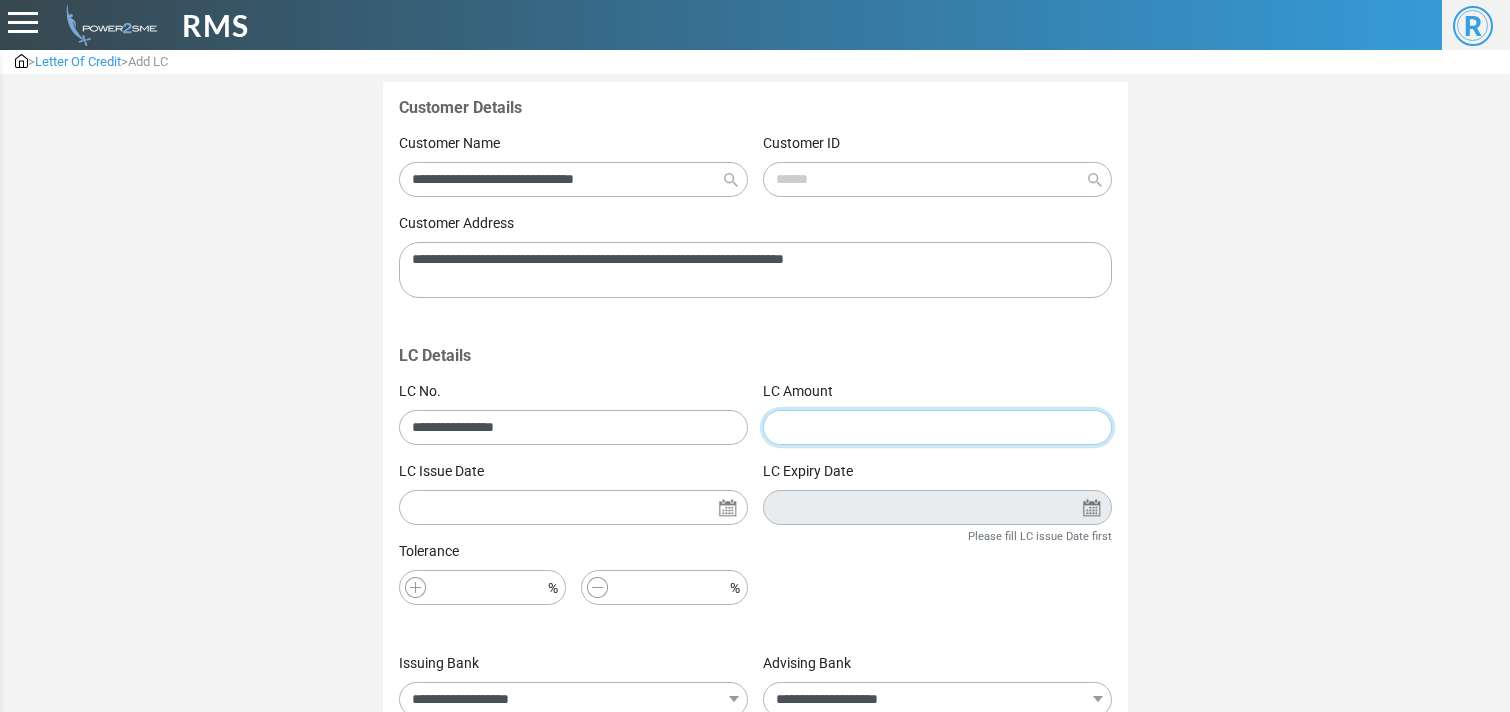 click at bounding box center [937, 427] 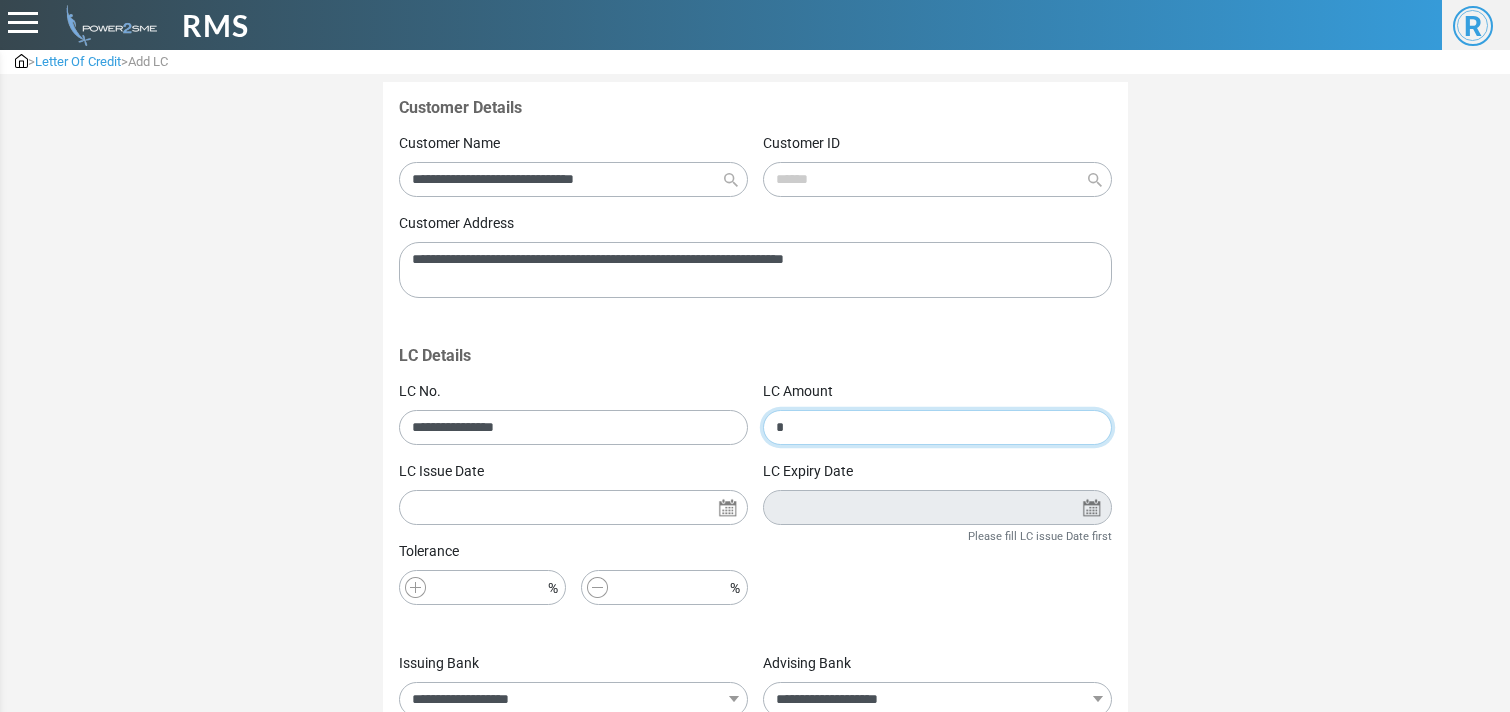 type on "**" 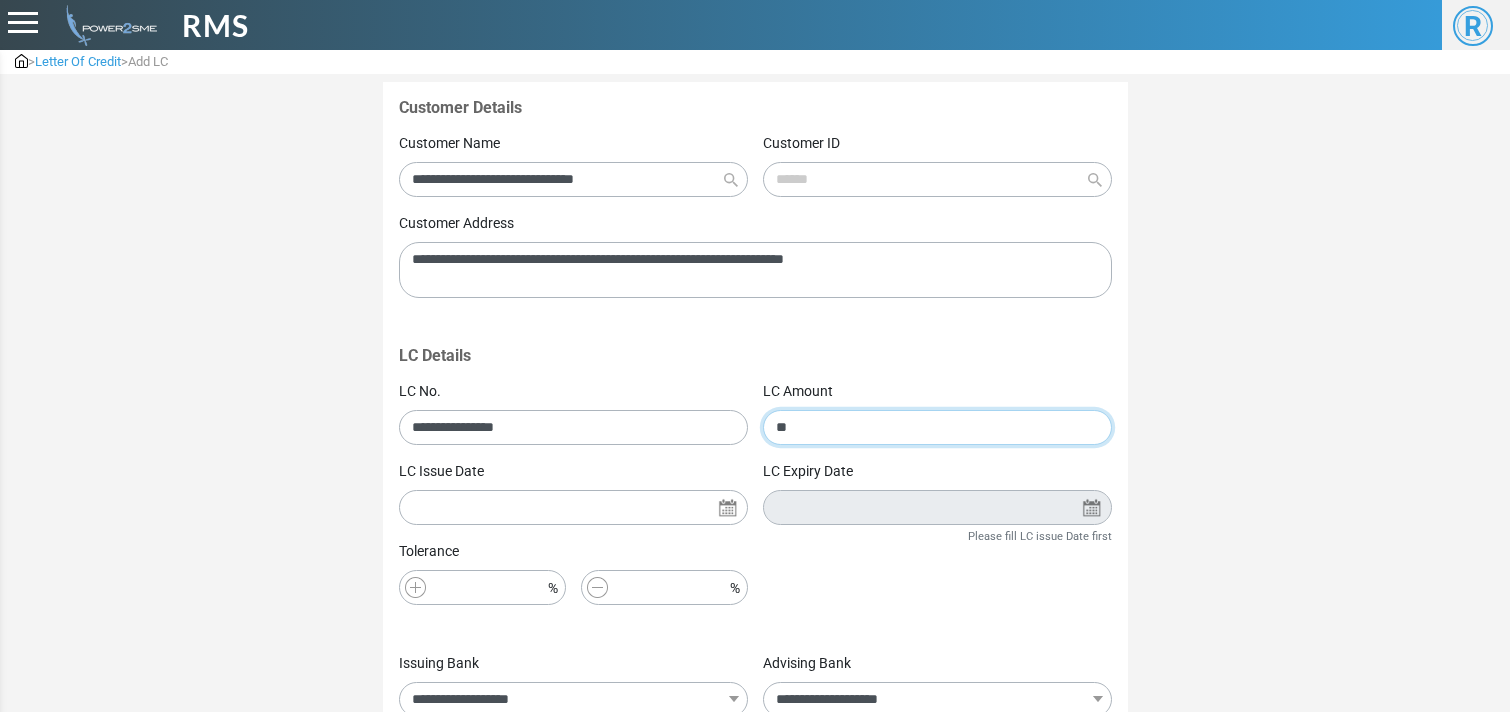 type on "*****" 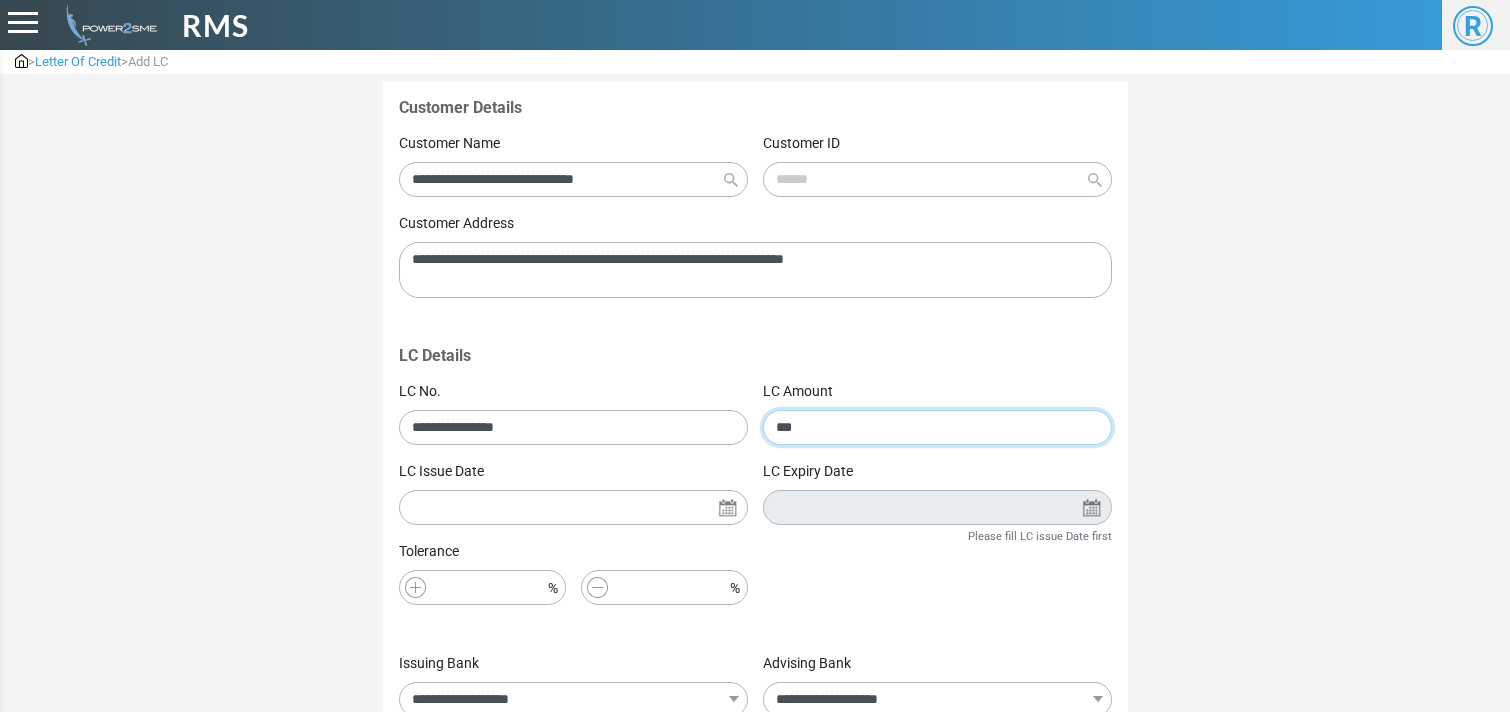 type on "****" 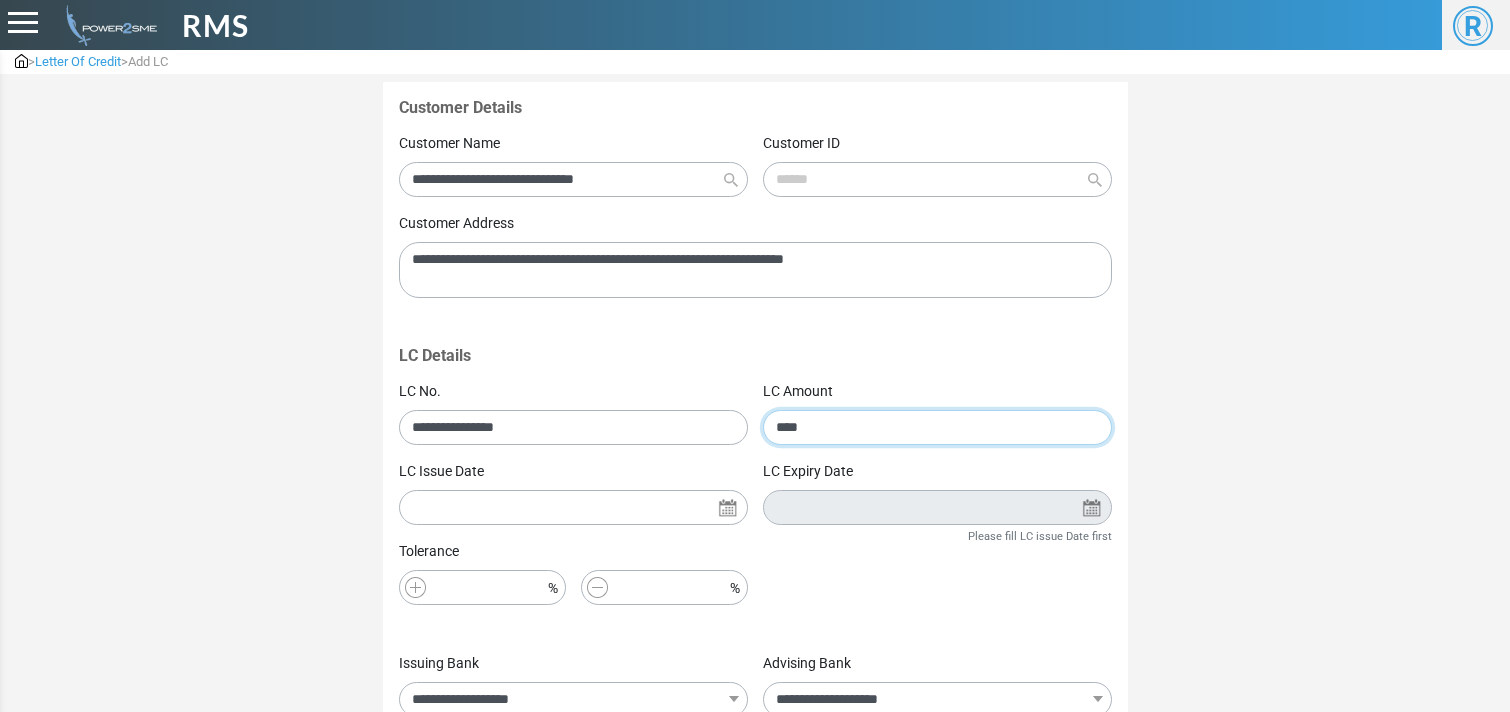 type on "**" 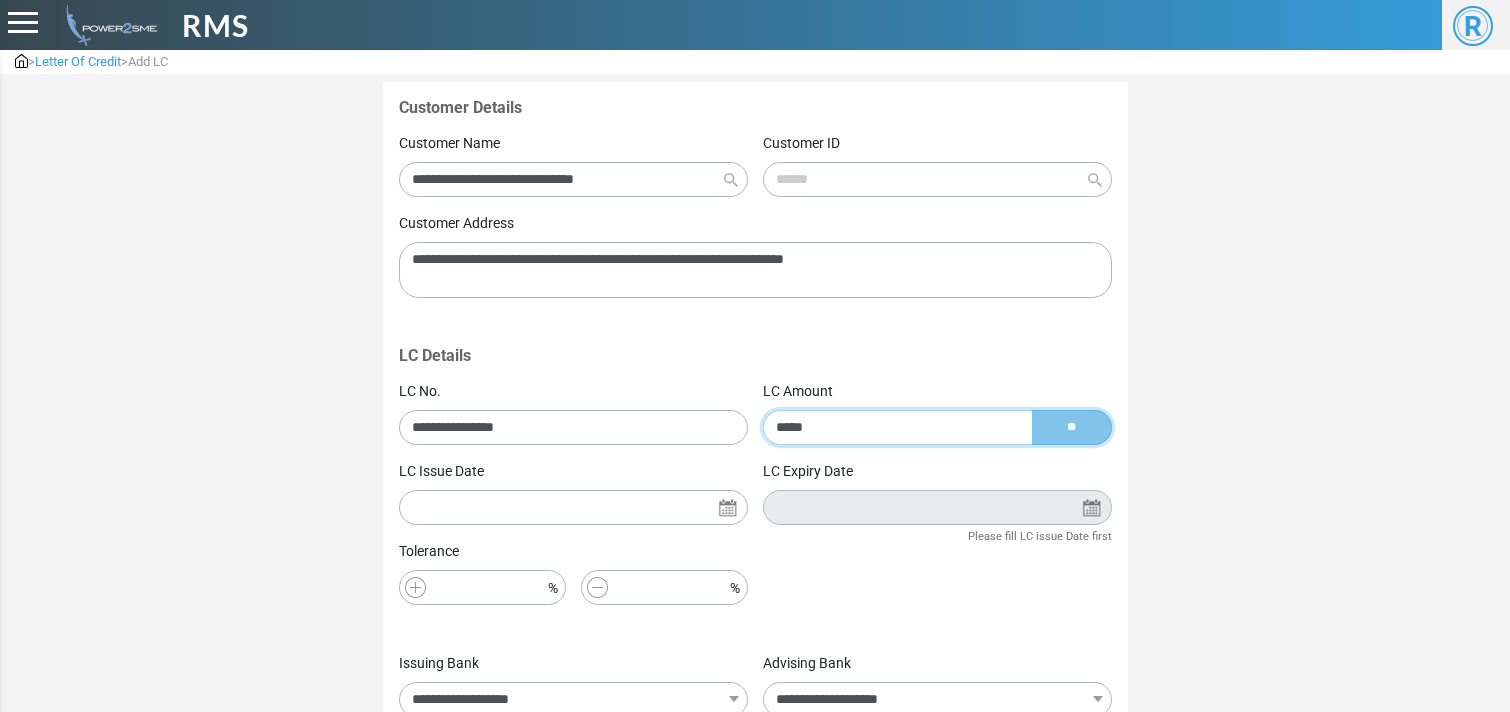 type on "***" 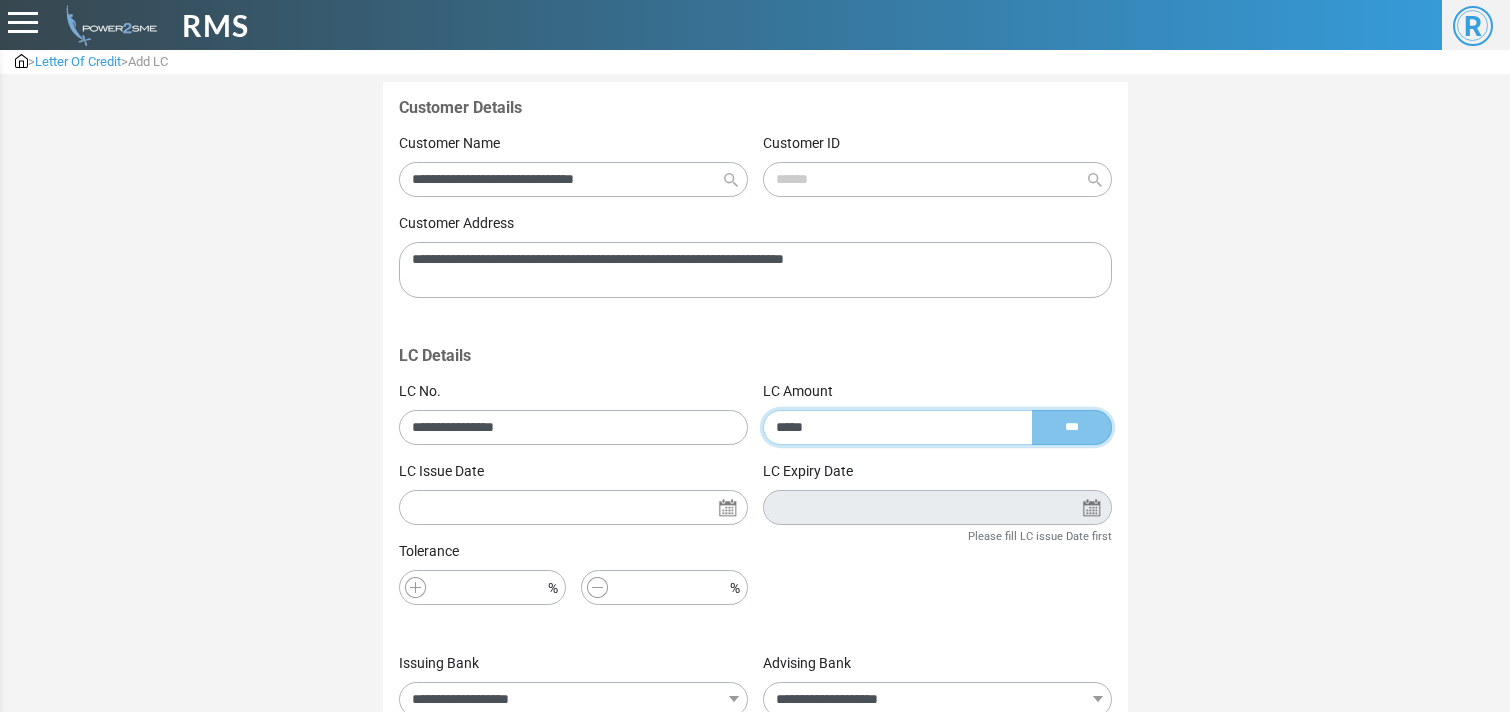 type on "******" 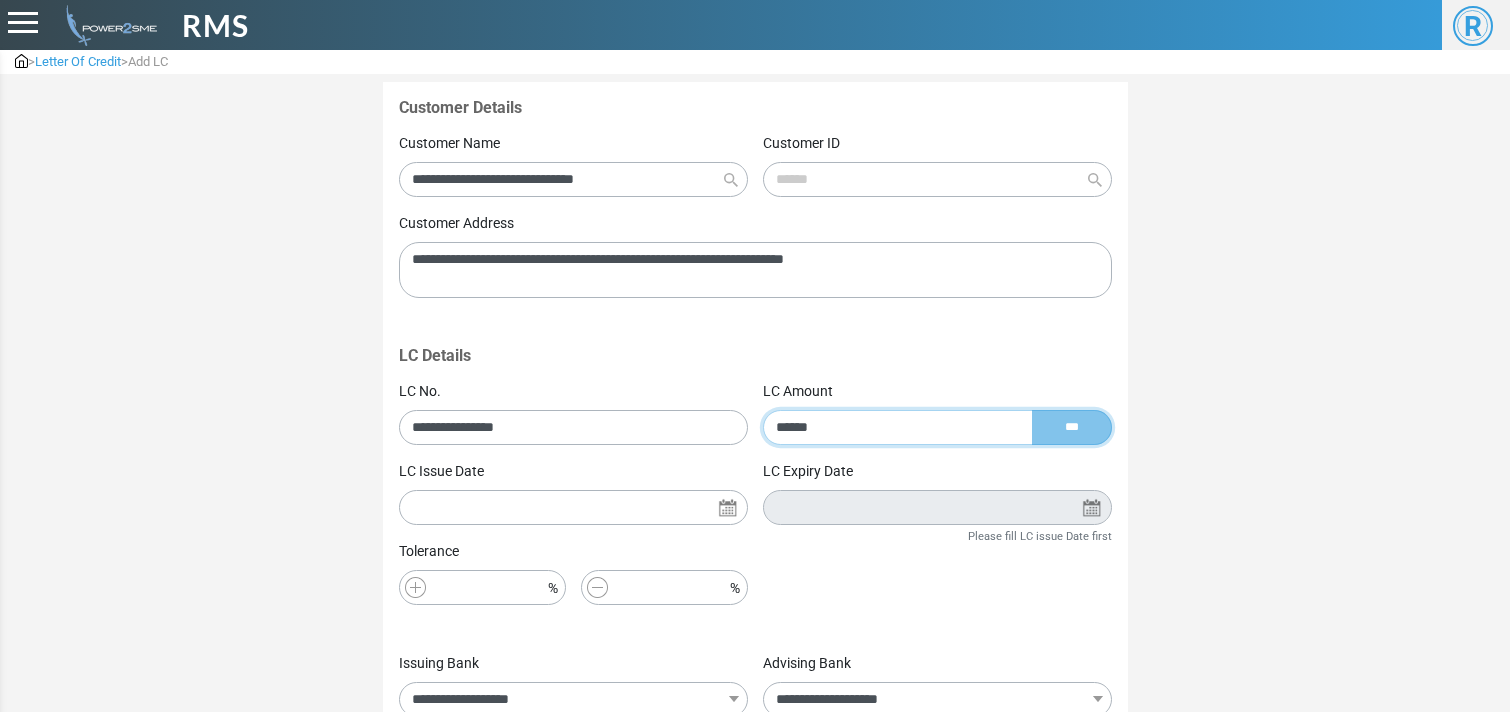 type on "**" 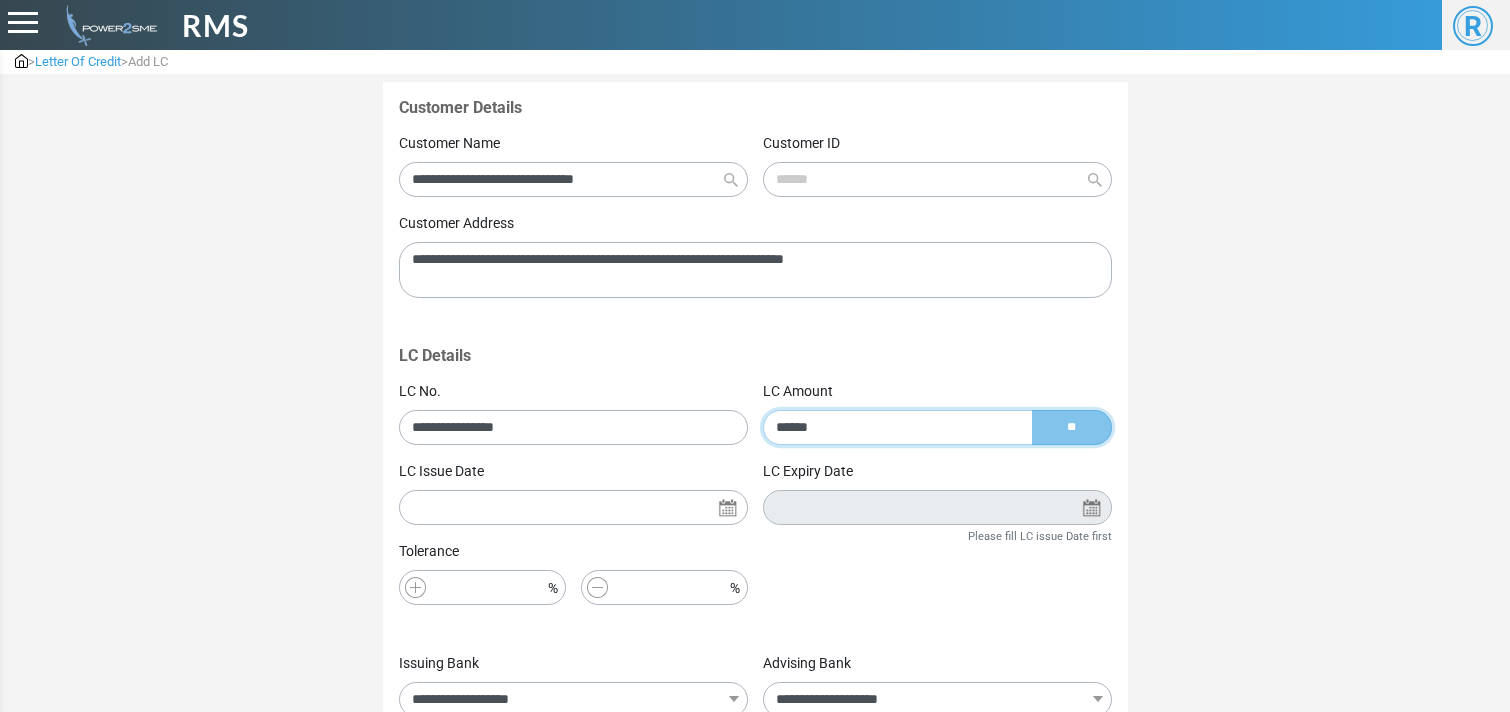 type on "*******" 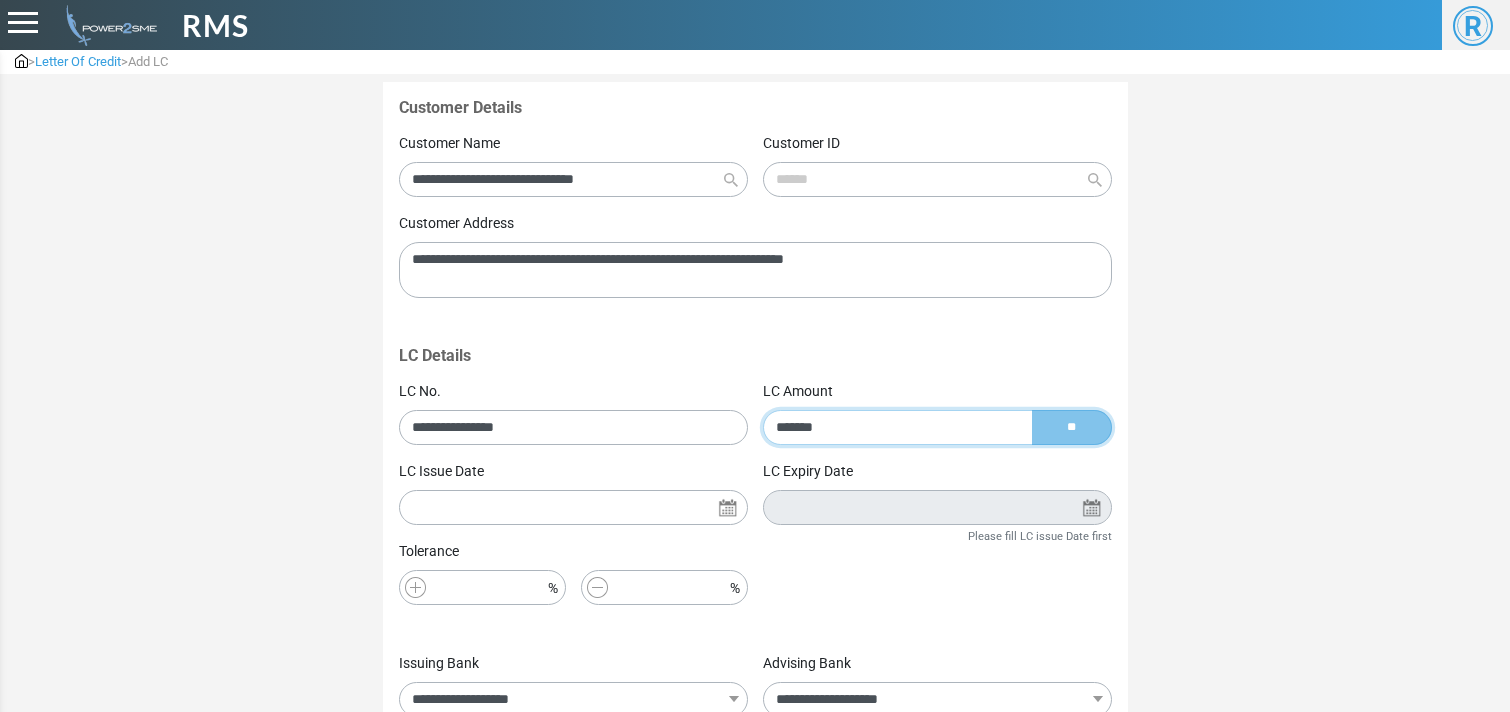 type on "***" 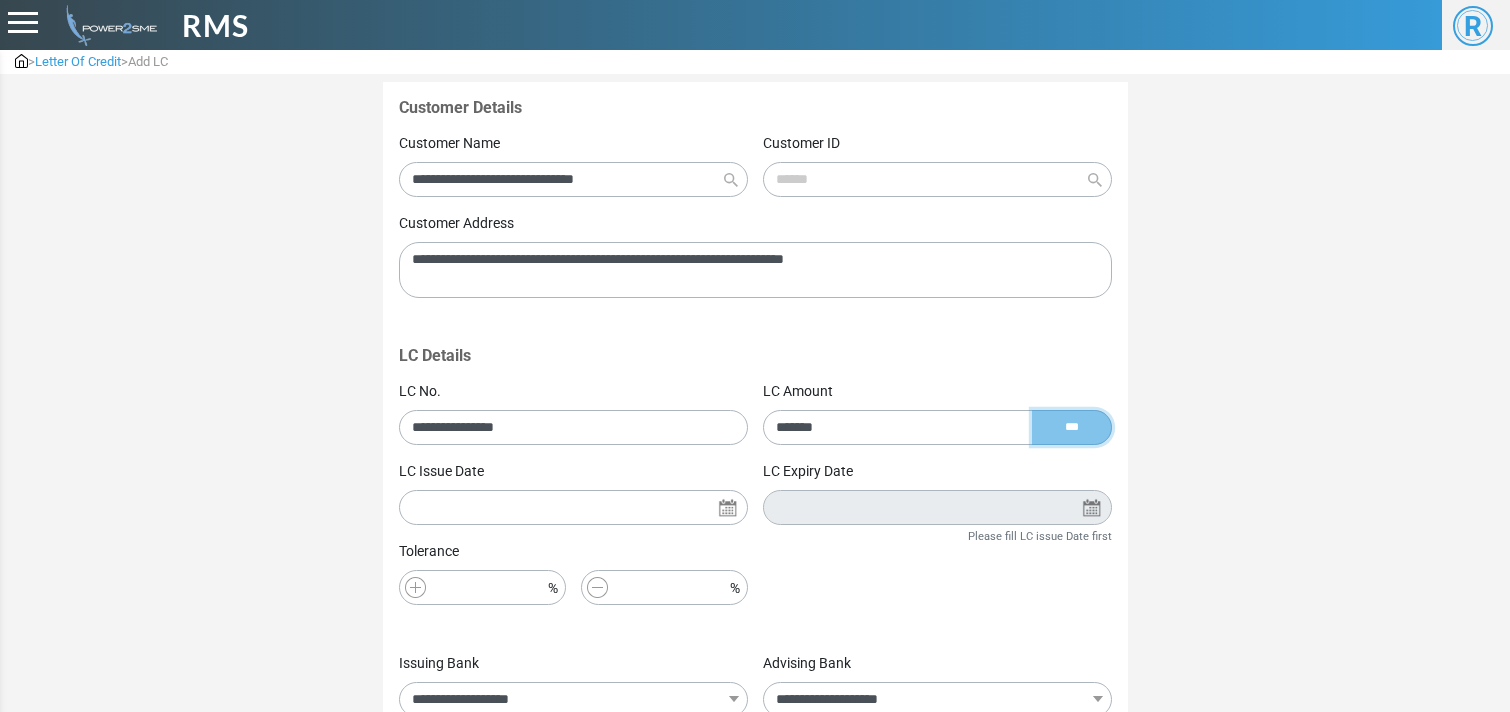 type on "**********" 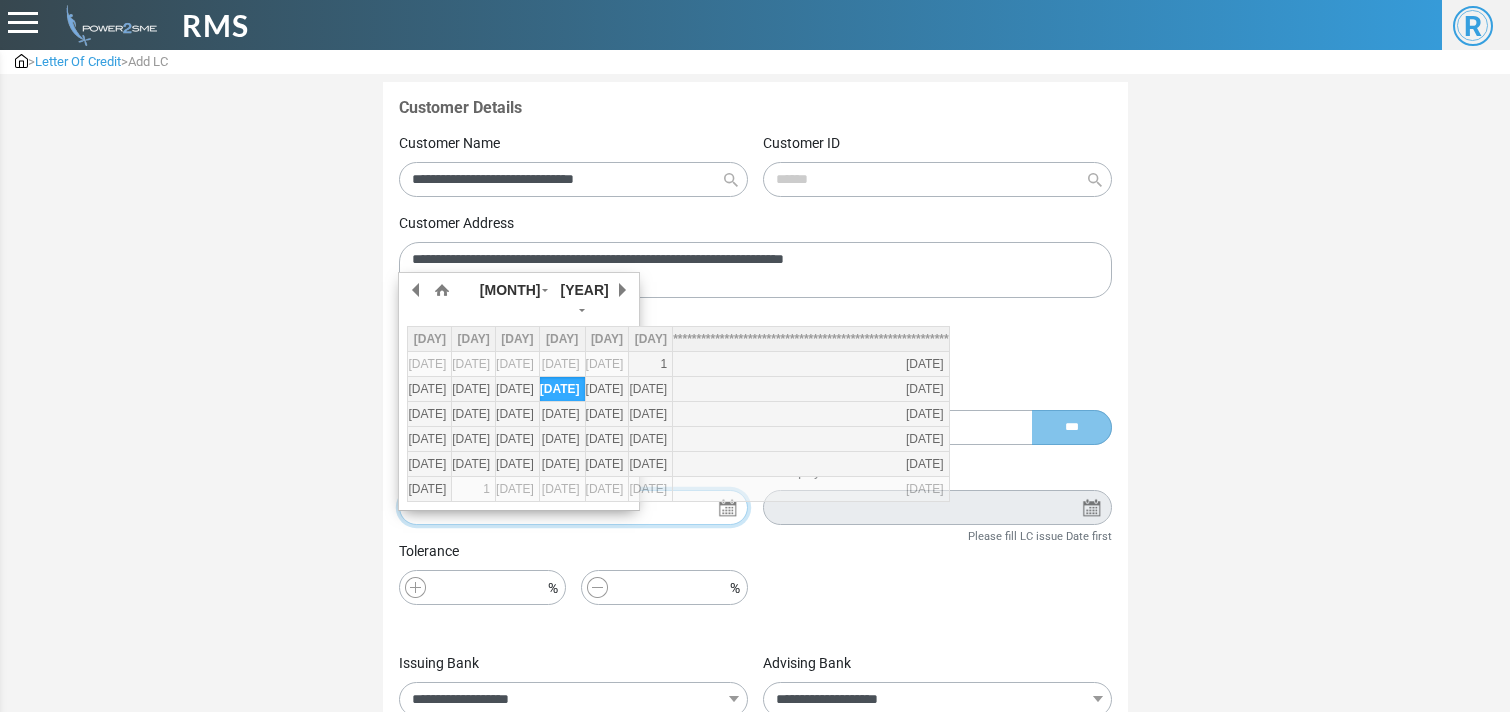 click at bounding box center (573, 507) 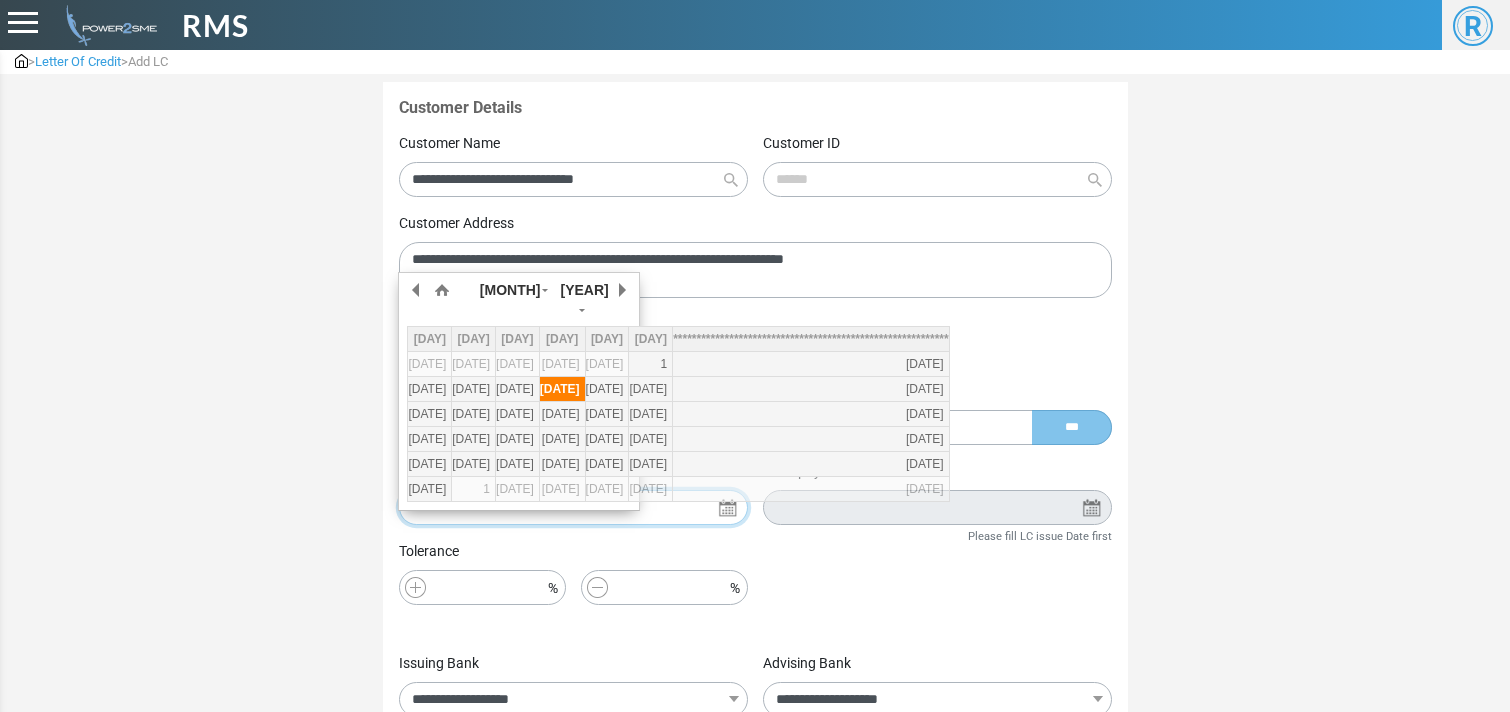 click on "6" at bounding box center (562, 389) 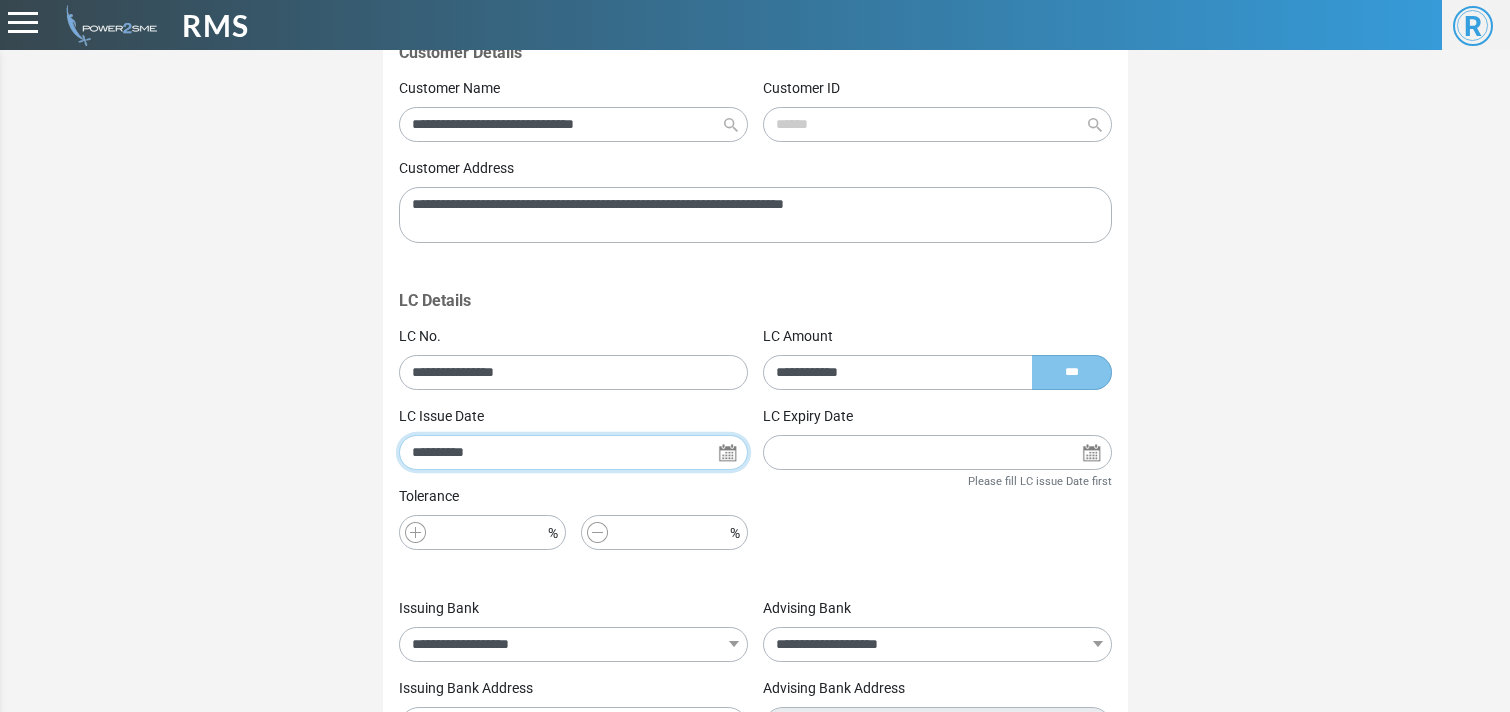 scroll, scrollTop: 57, scrollLeft: 0, axis: vertical 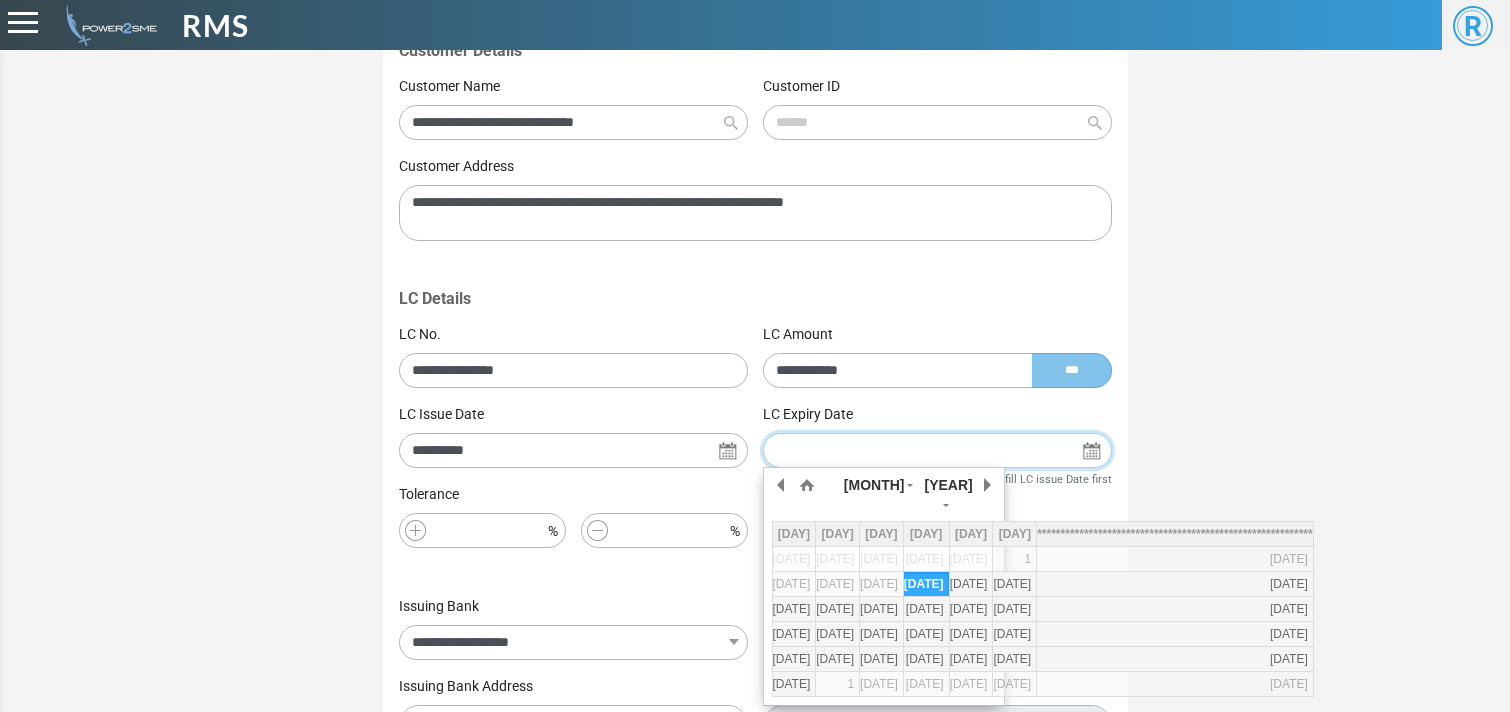 click at bounding box center (937, 450) 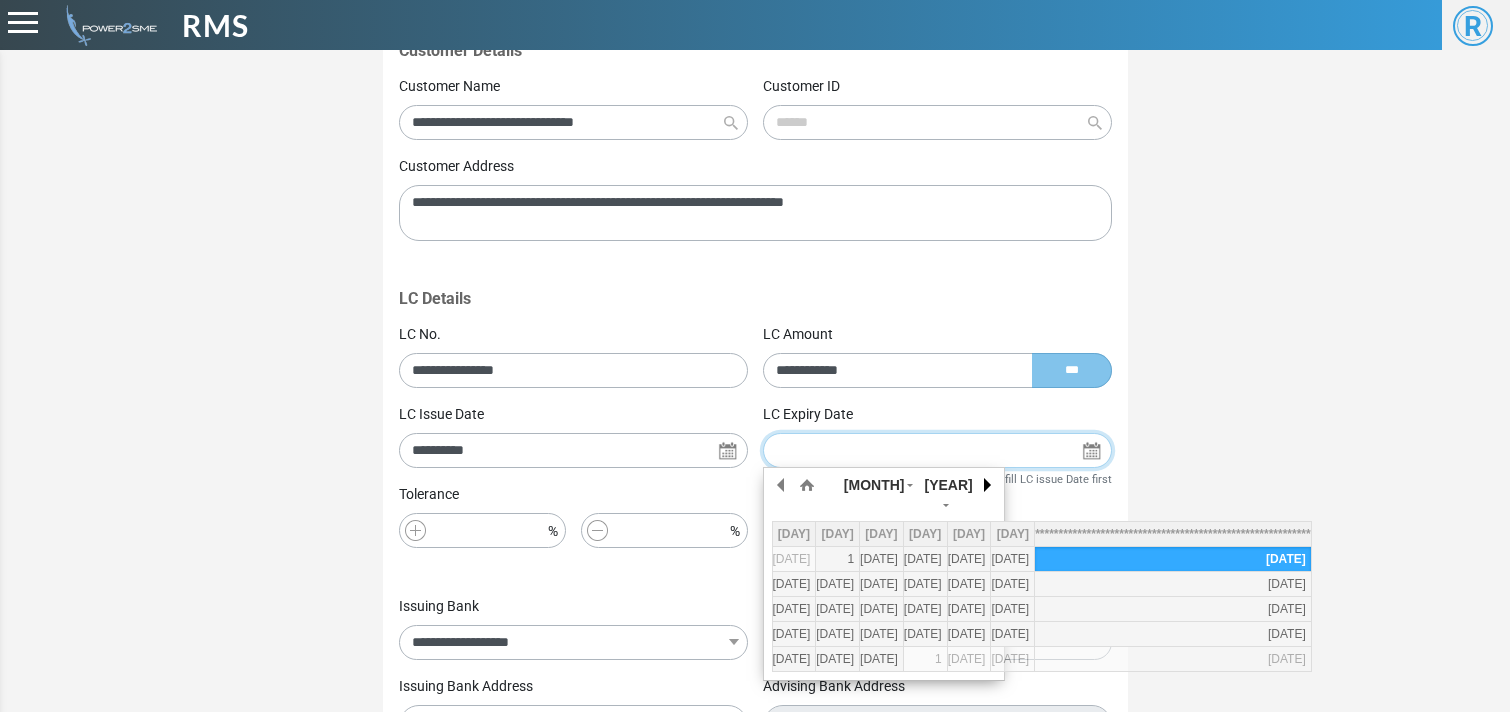 click at bounding box center [986, 485] 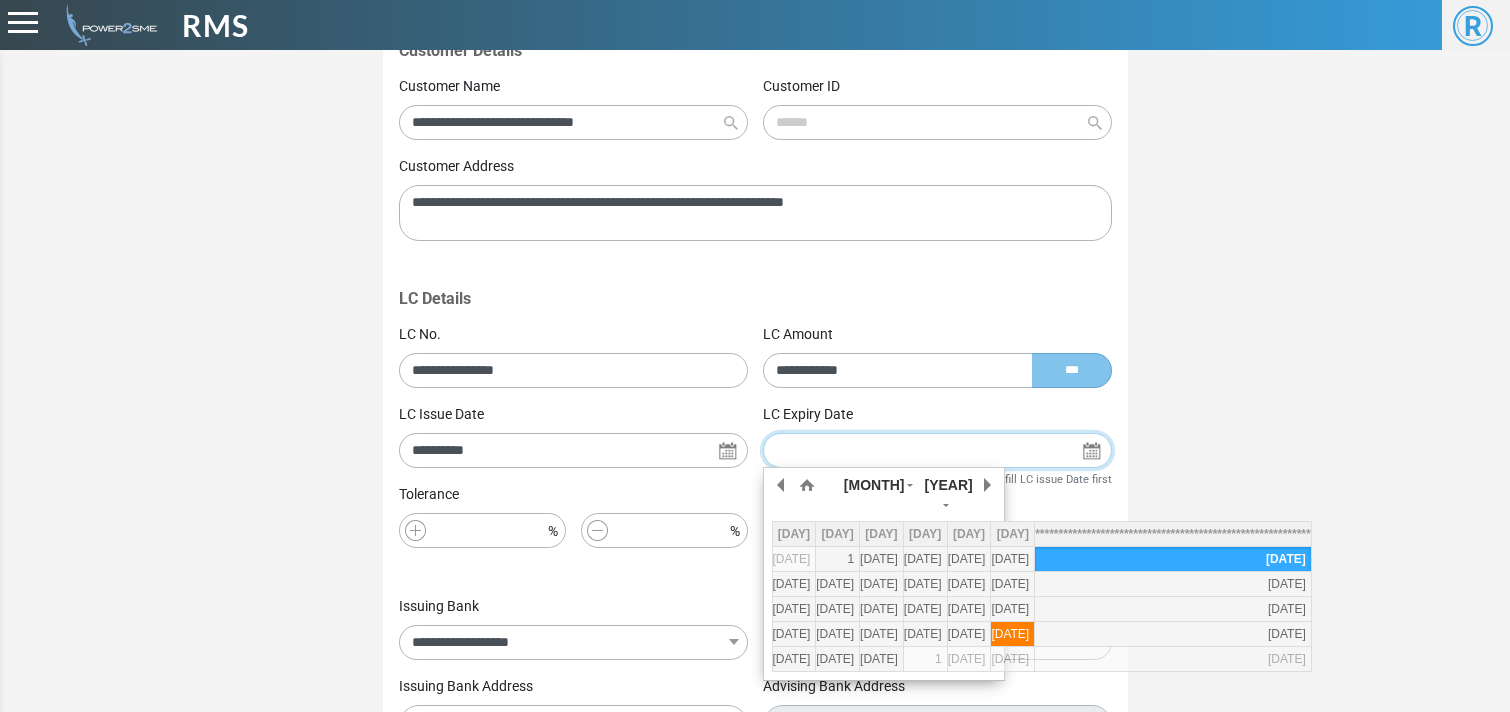 click on "26" at bounding box center [1012, 634] 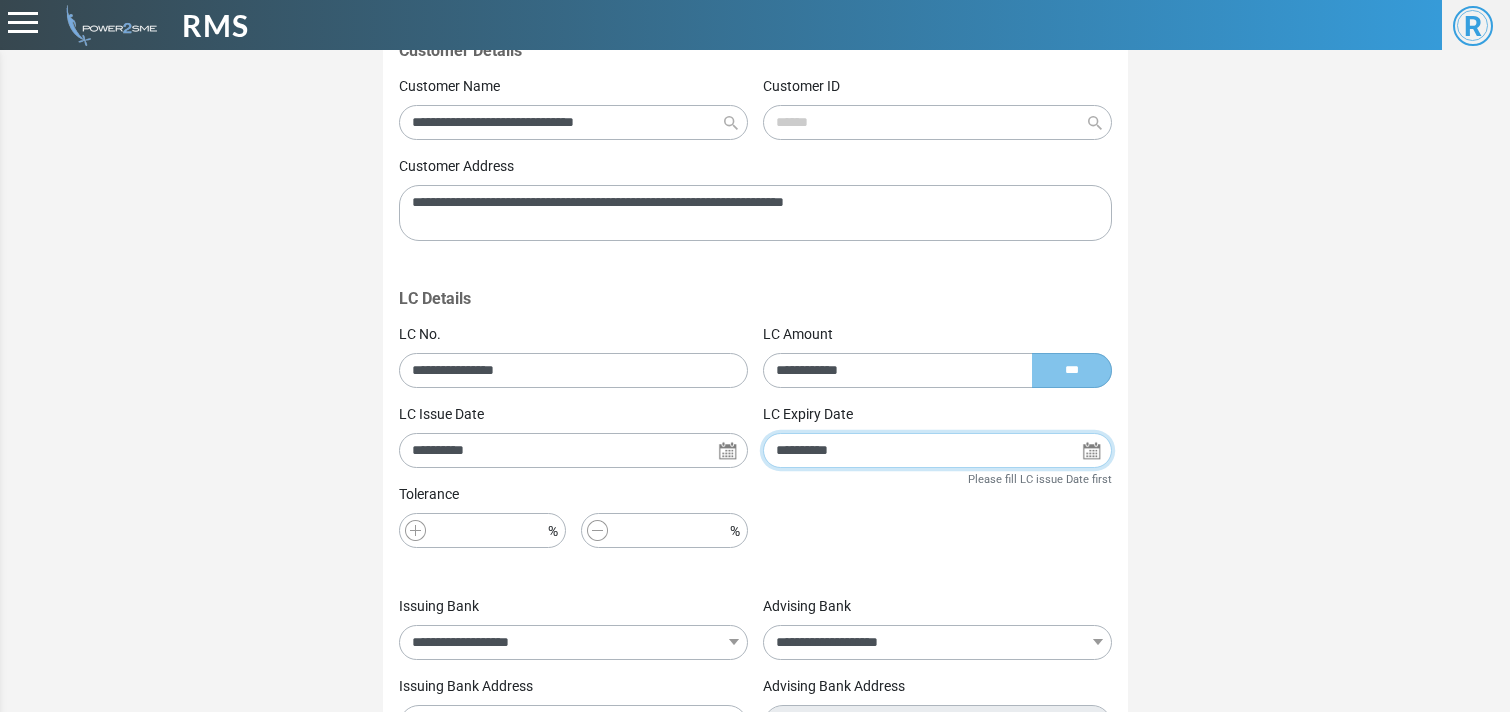 scroll, scrollTop: 123, scrollLeft: 0, axis: vertical 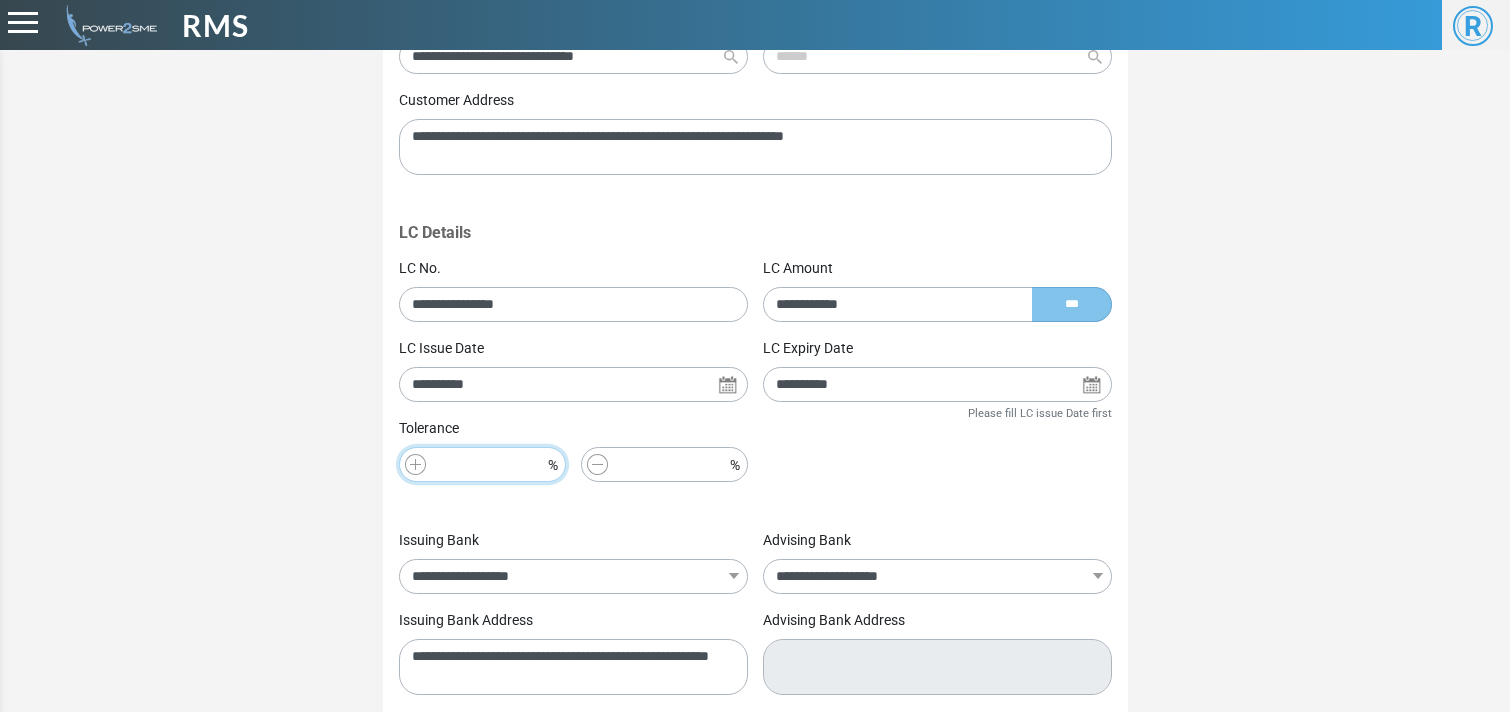 click at bounding box center [482, 464] 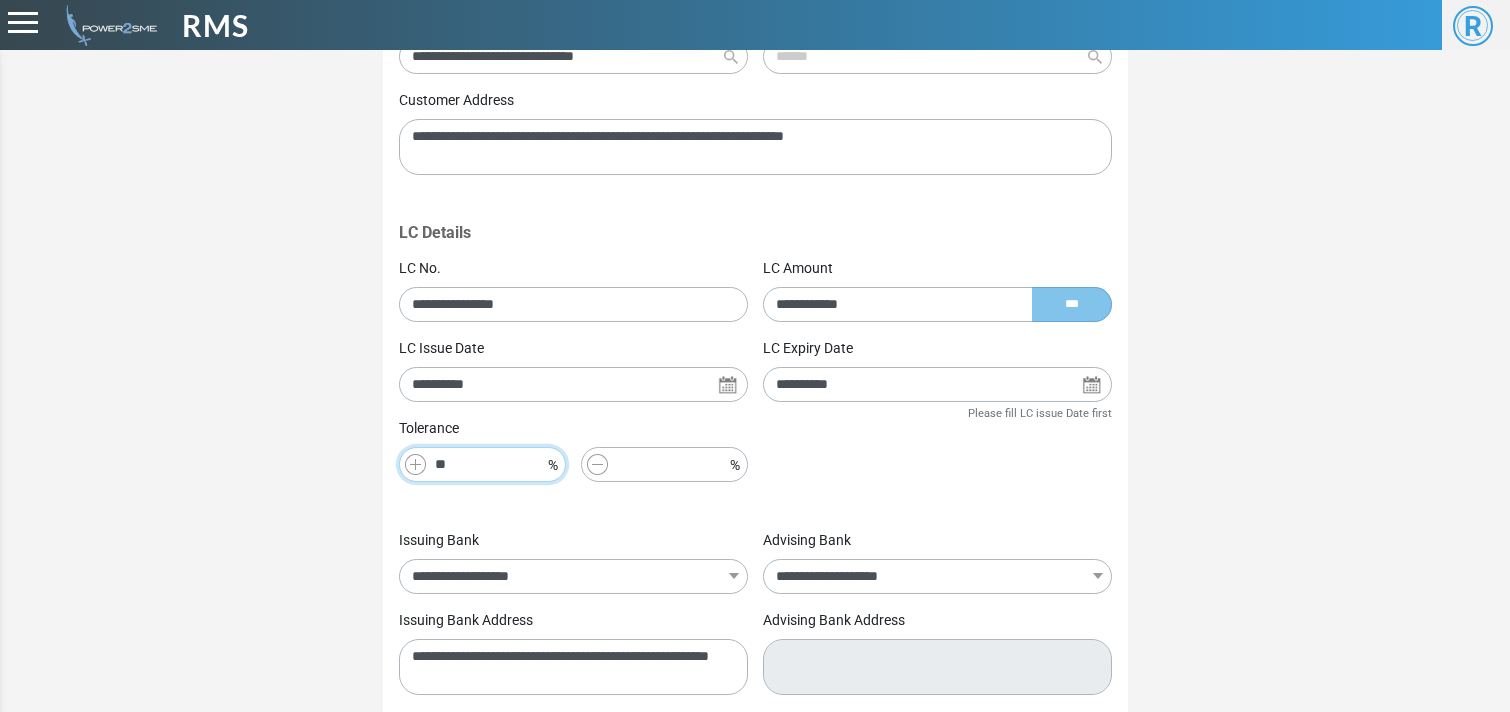 type on "**" 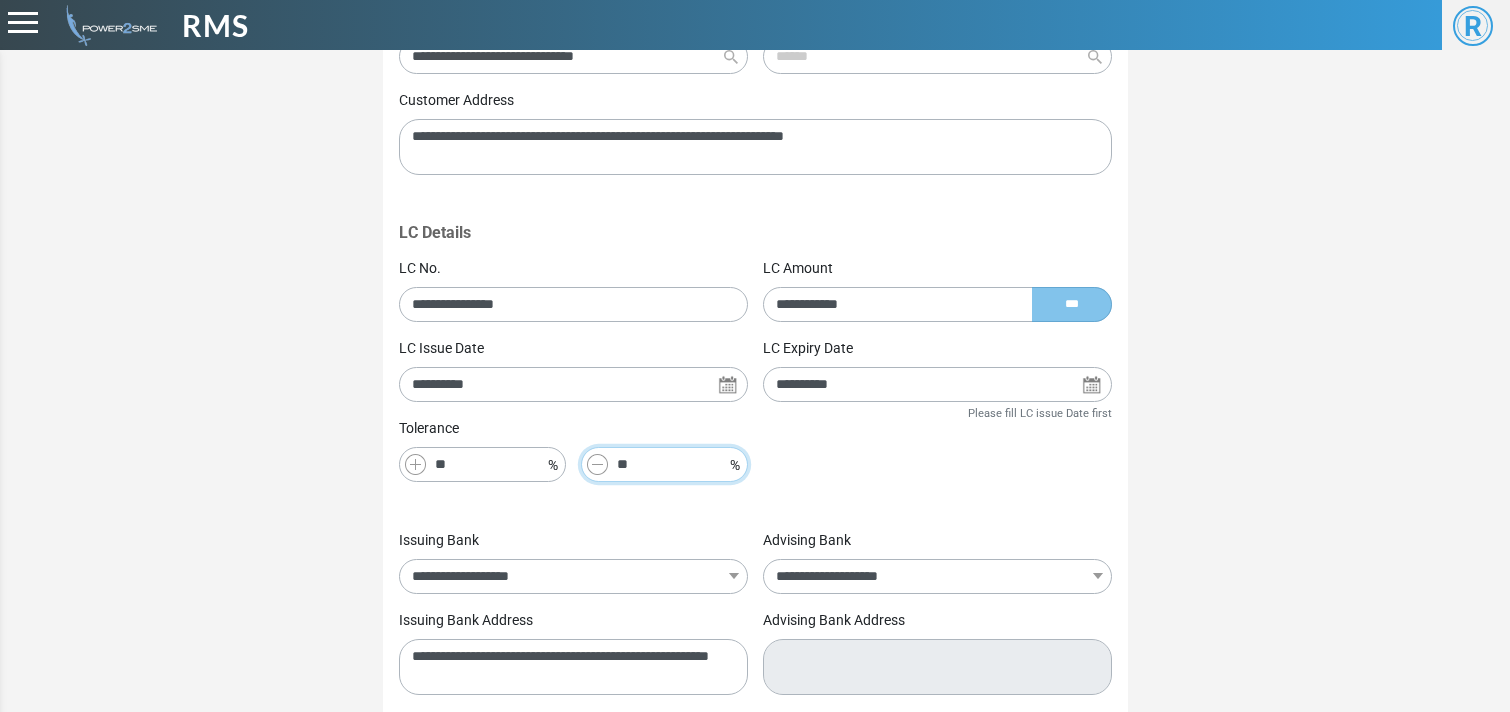 type on "**" 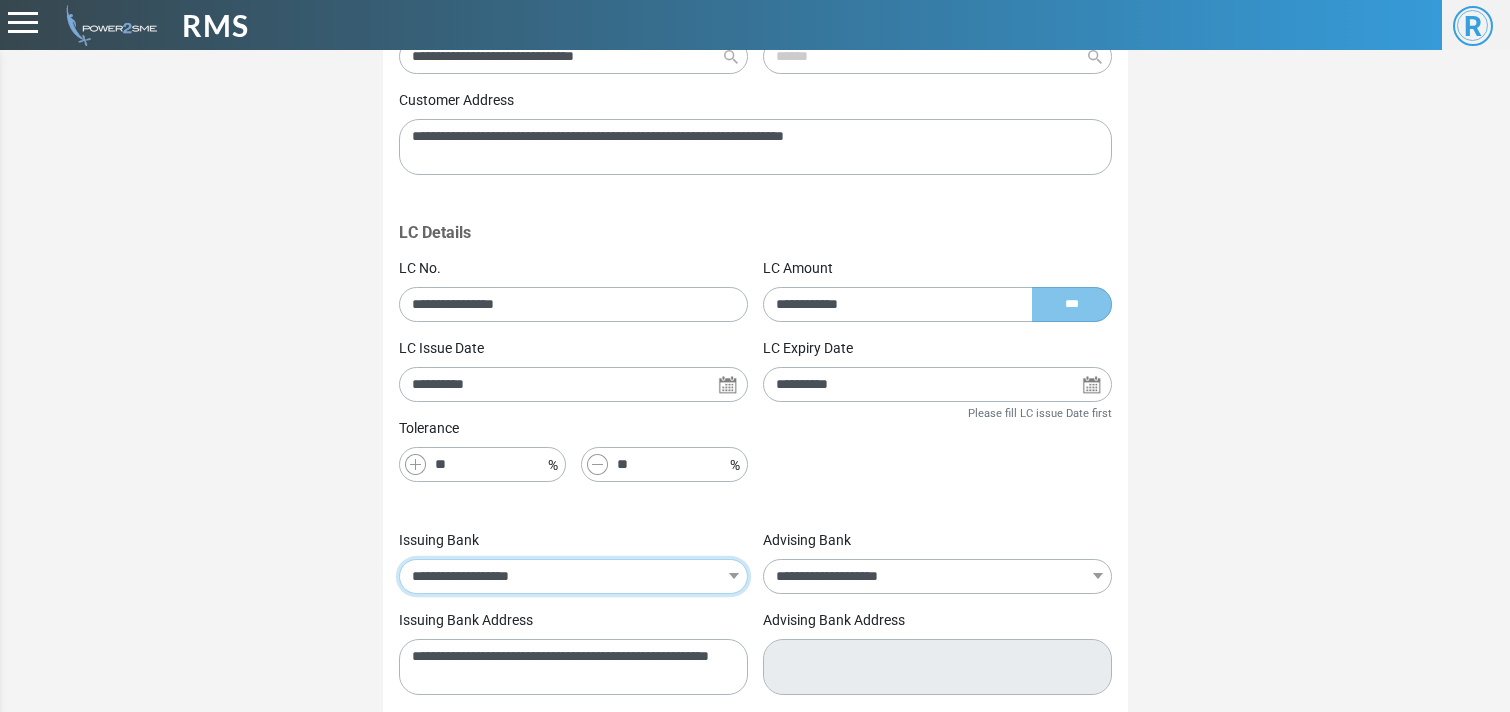 select on "**********" 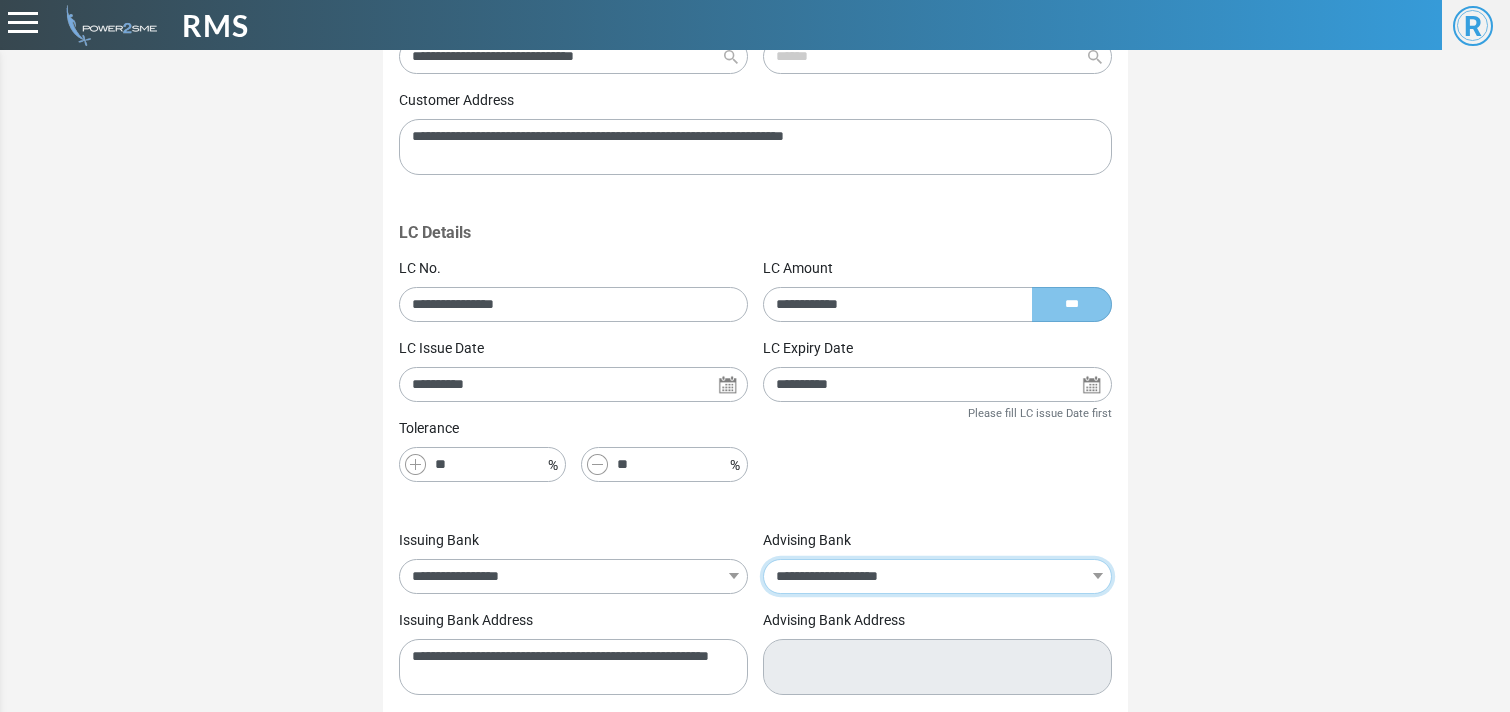 select on "**********" 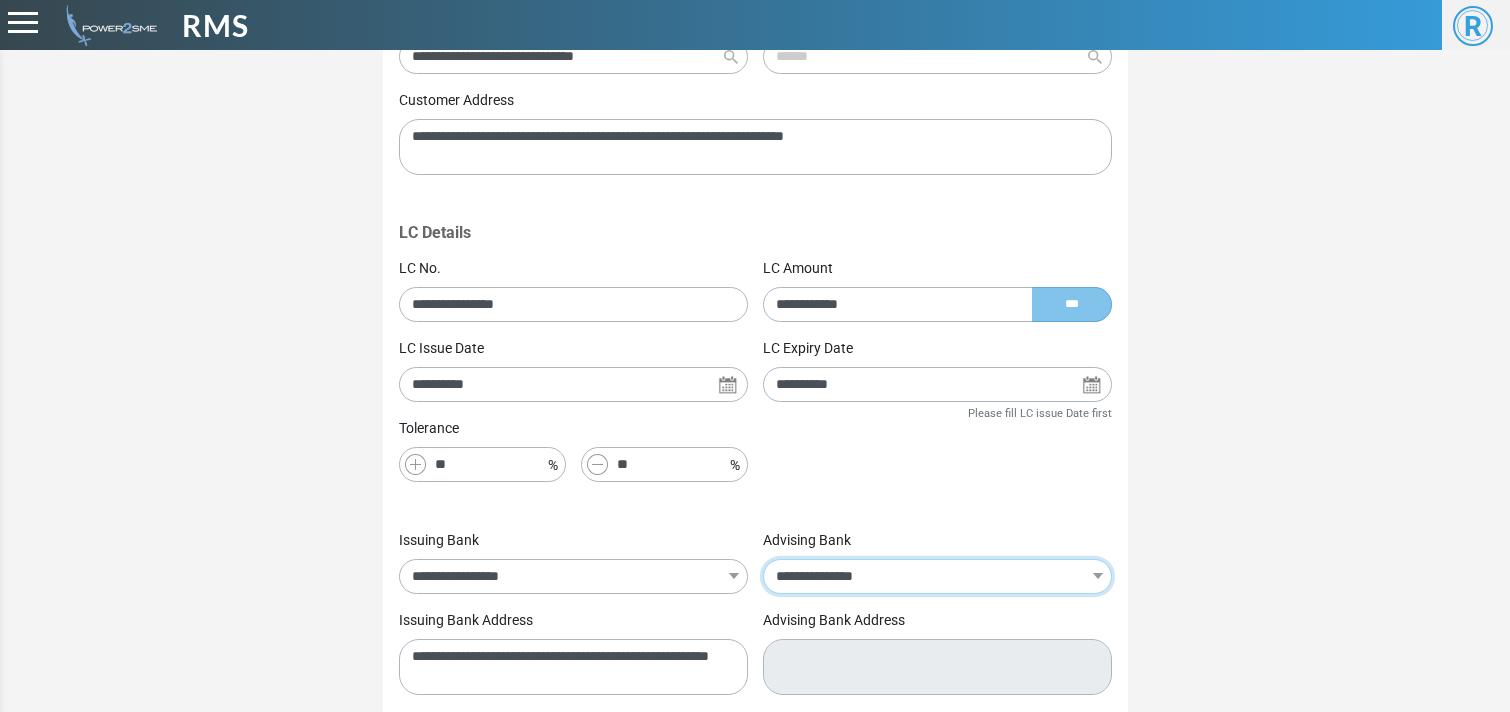 type on "**********" 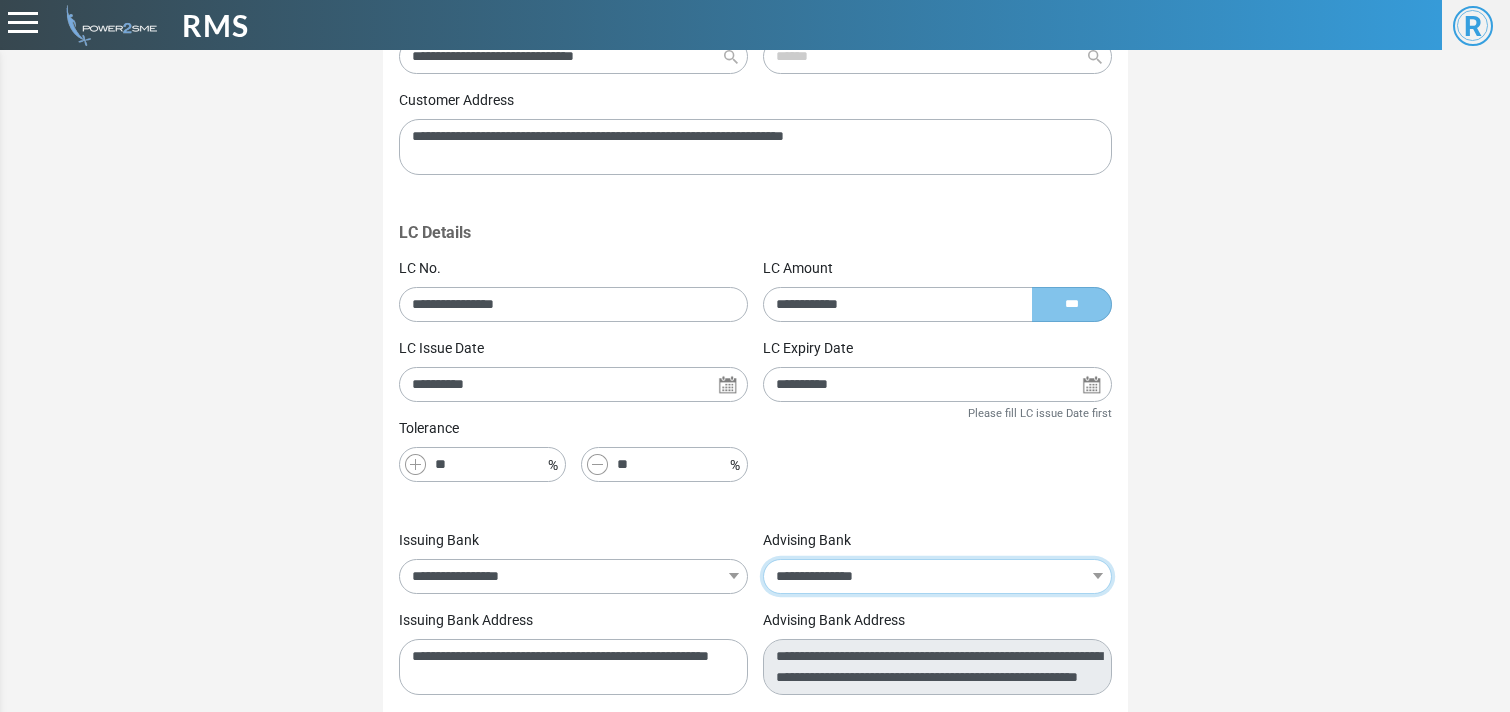 select on "**********" 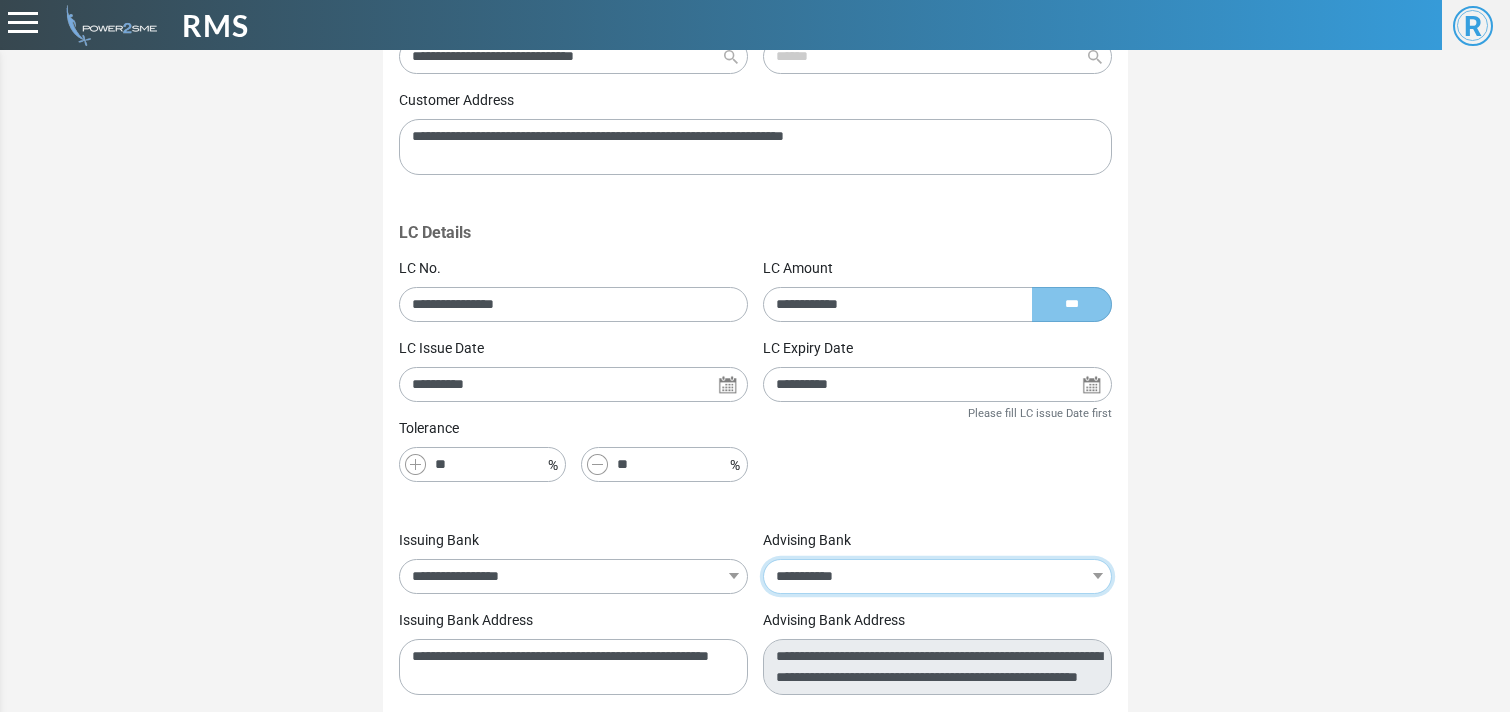 type on "**********" 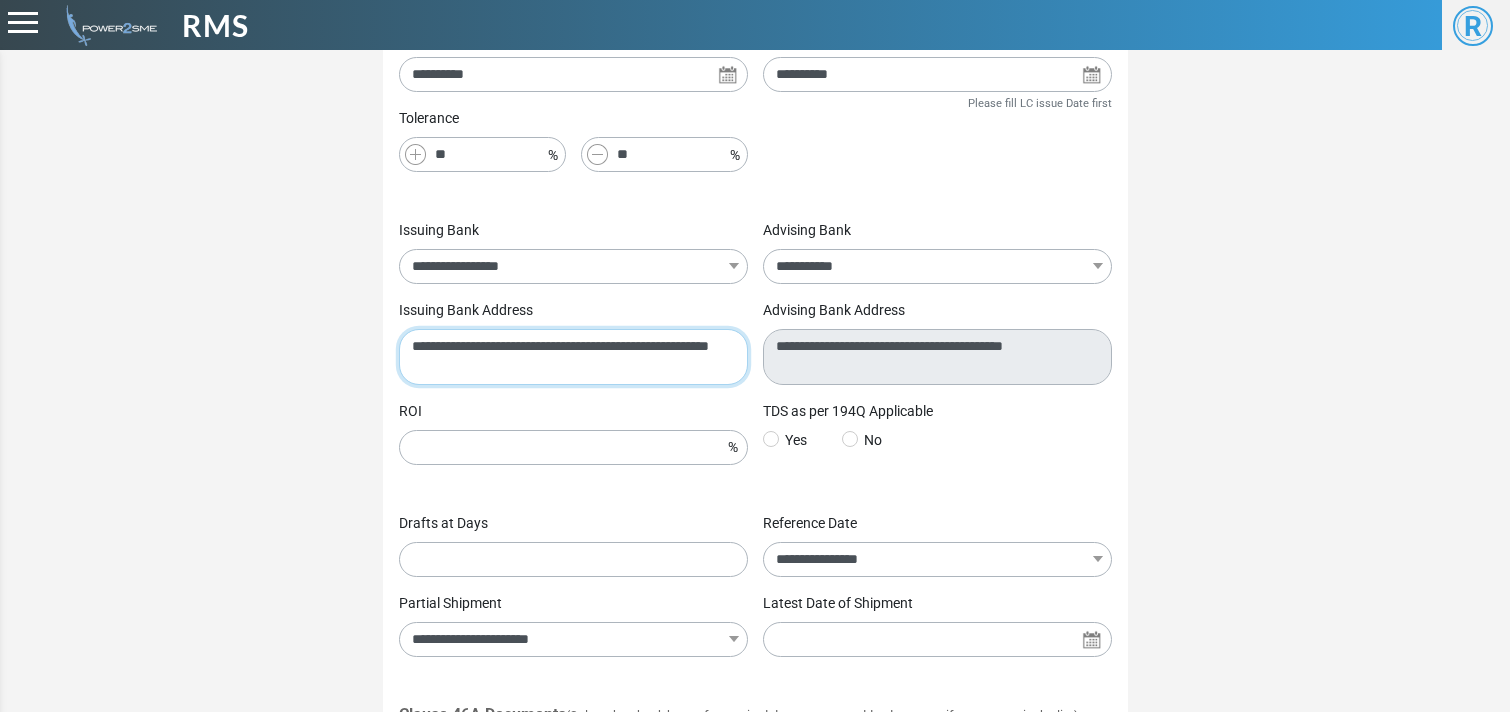 scroll, scrollTop: 434, scrollLeft: 0, axis: vertical 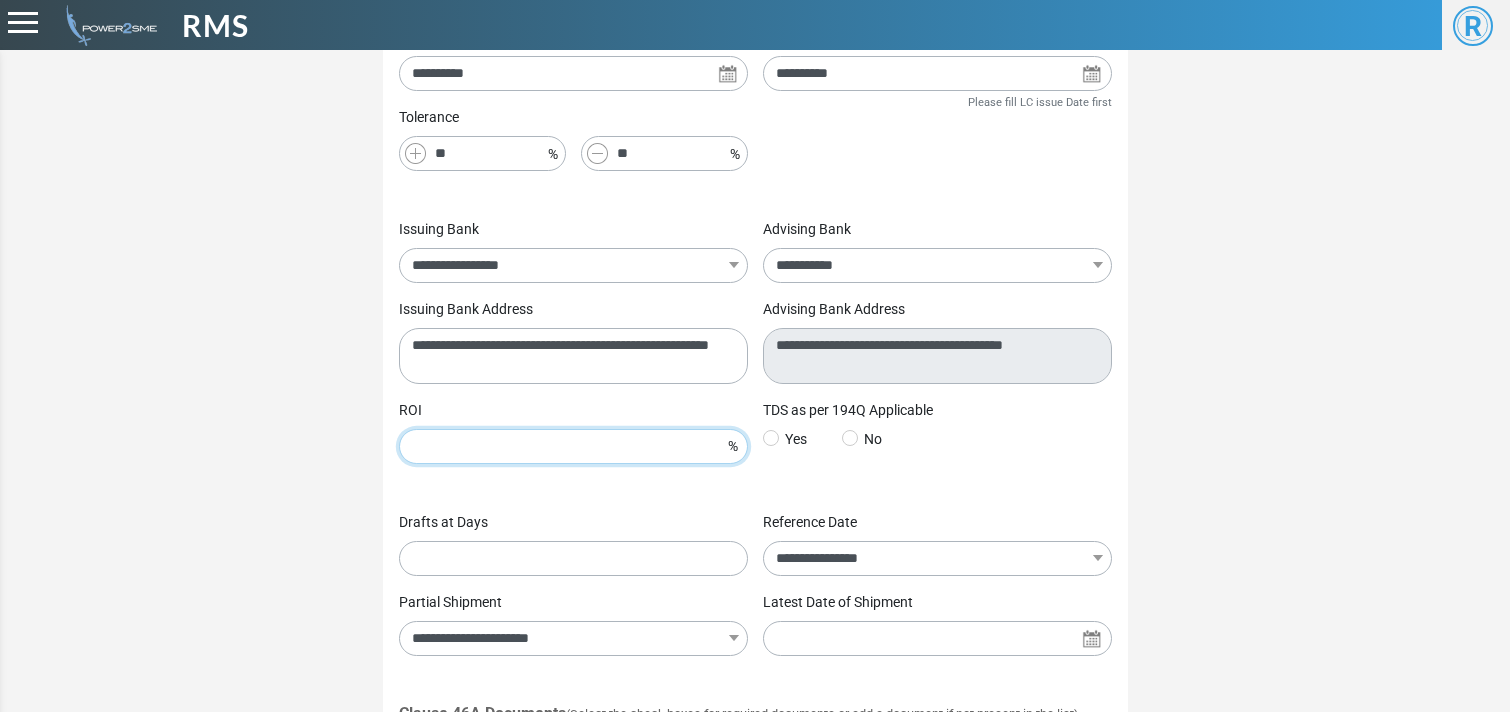click on "ROI" at bounding box center [573, 446] 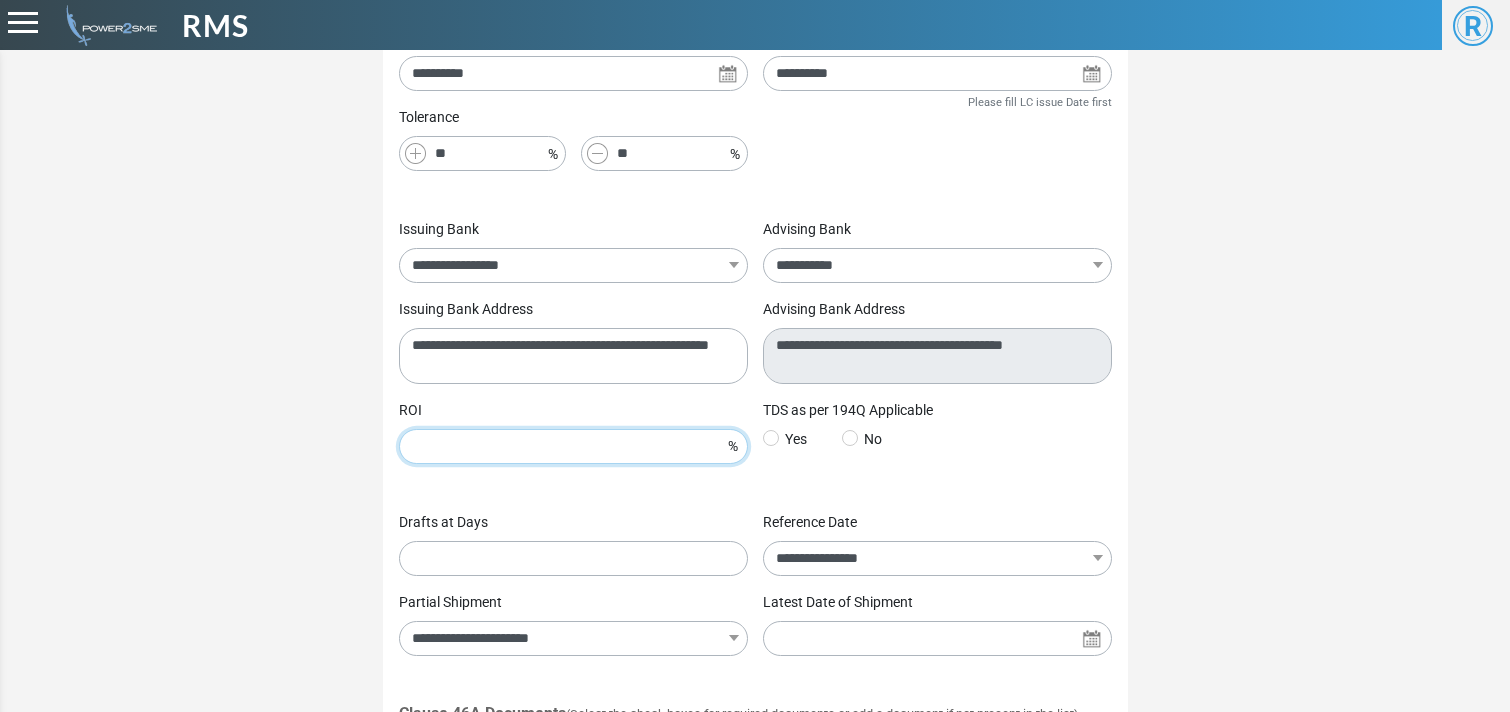 type on "****" 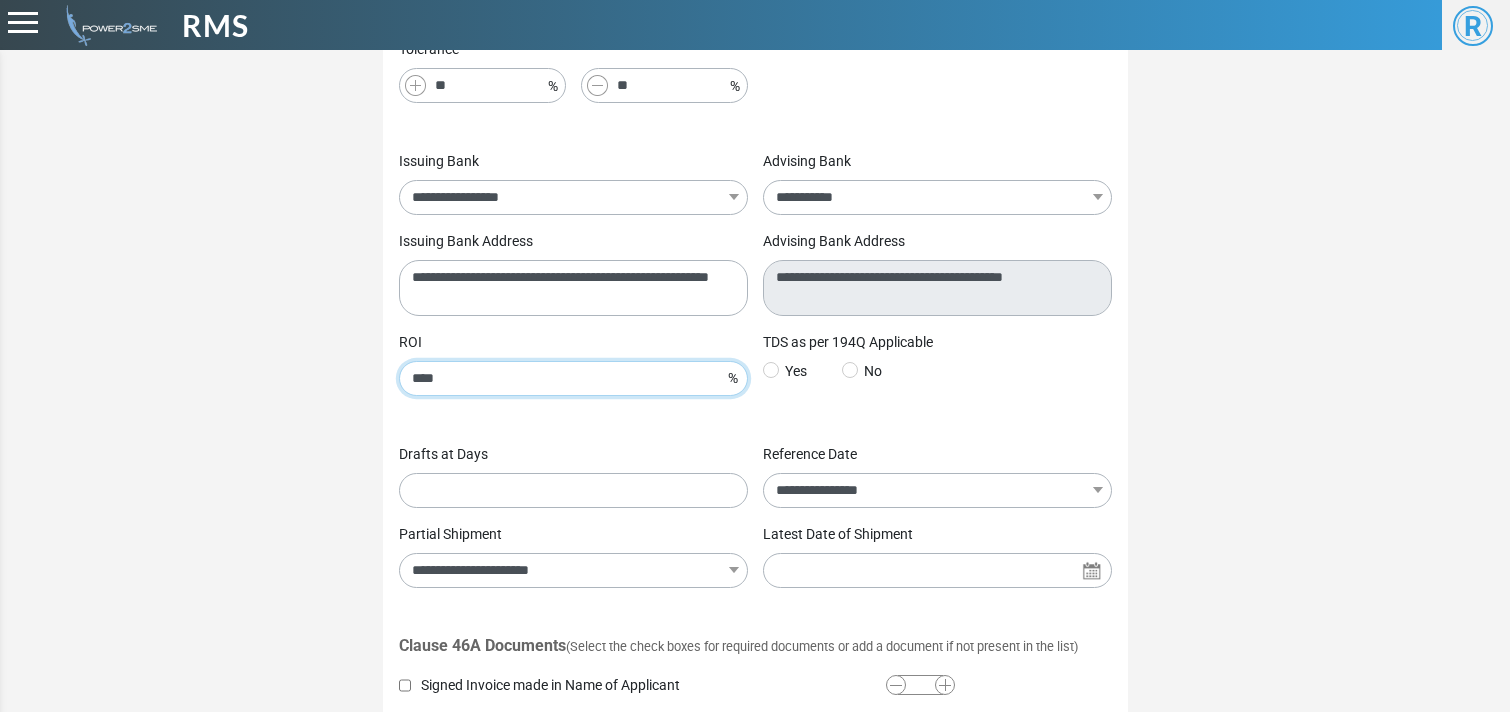 scroll, scrollTop: 536, scrollLeft: 0, axis: vertical 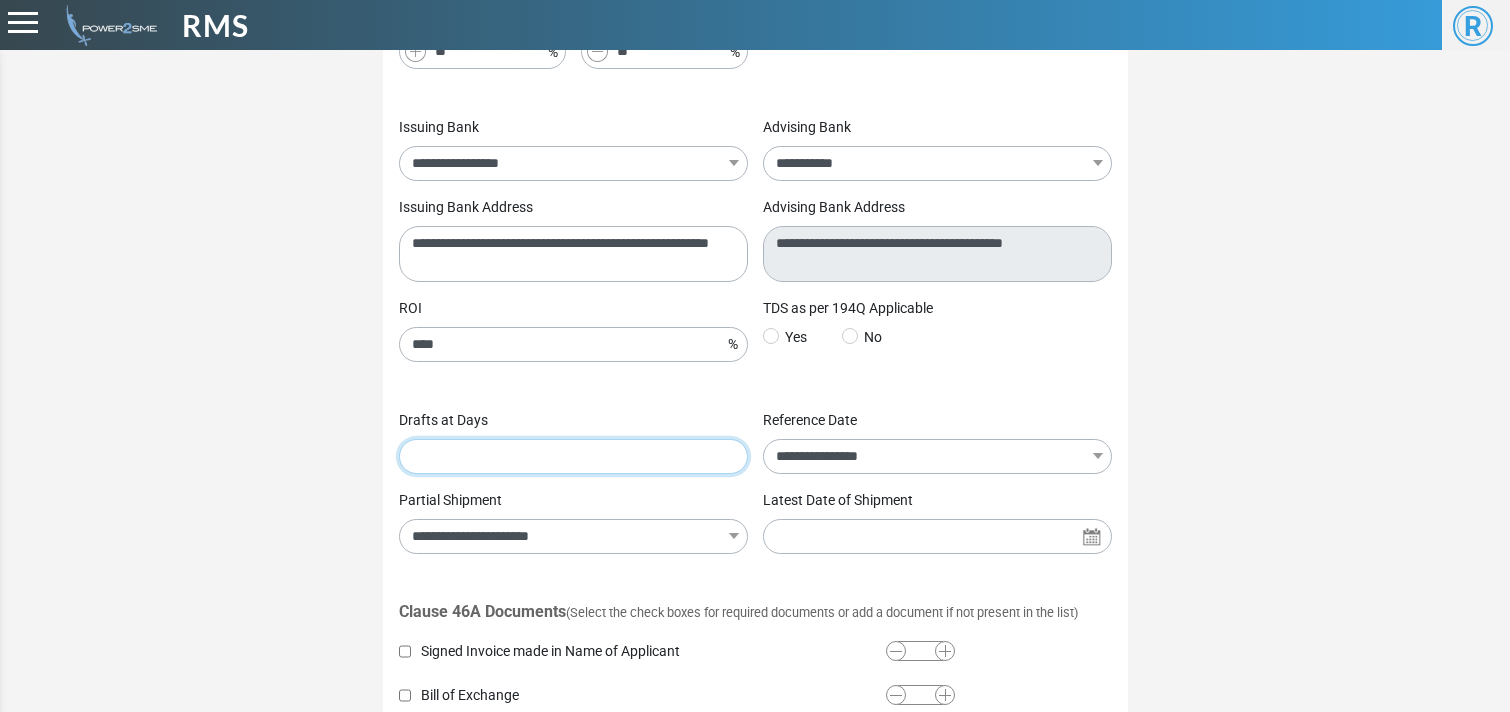 click at bounding box center [573, 456] 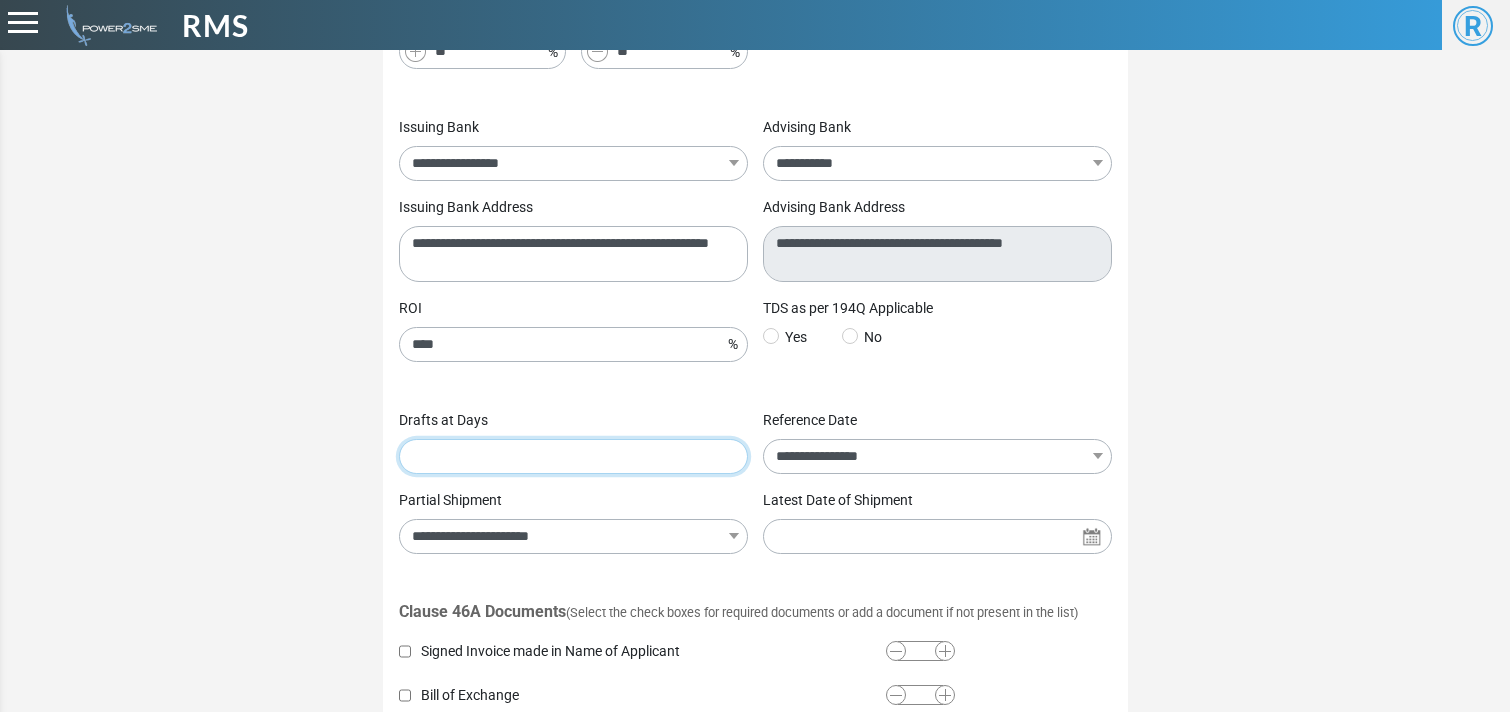 type on "**" 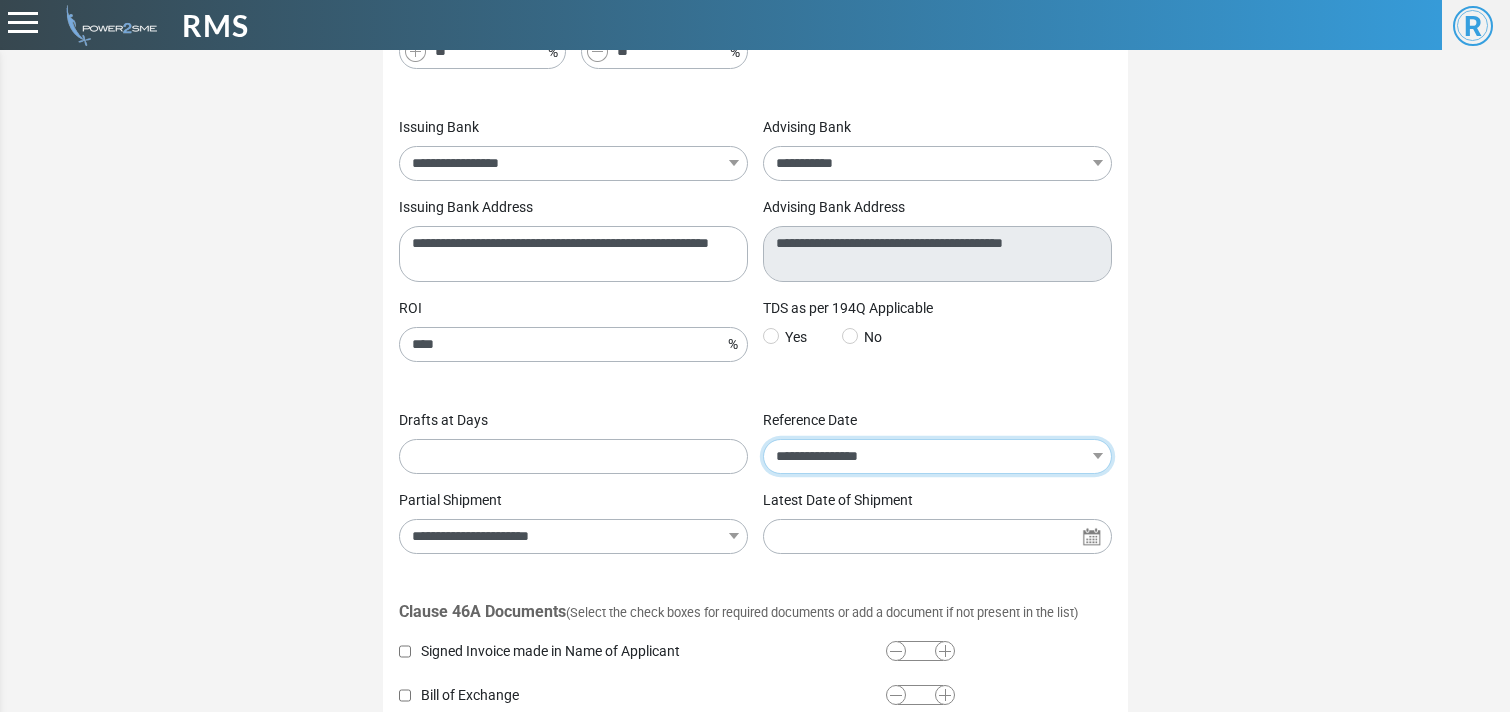 select on "**********" 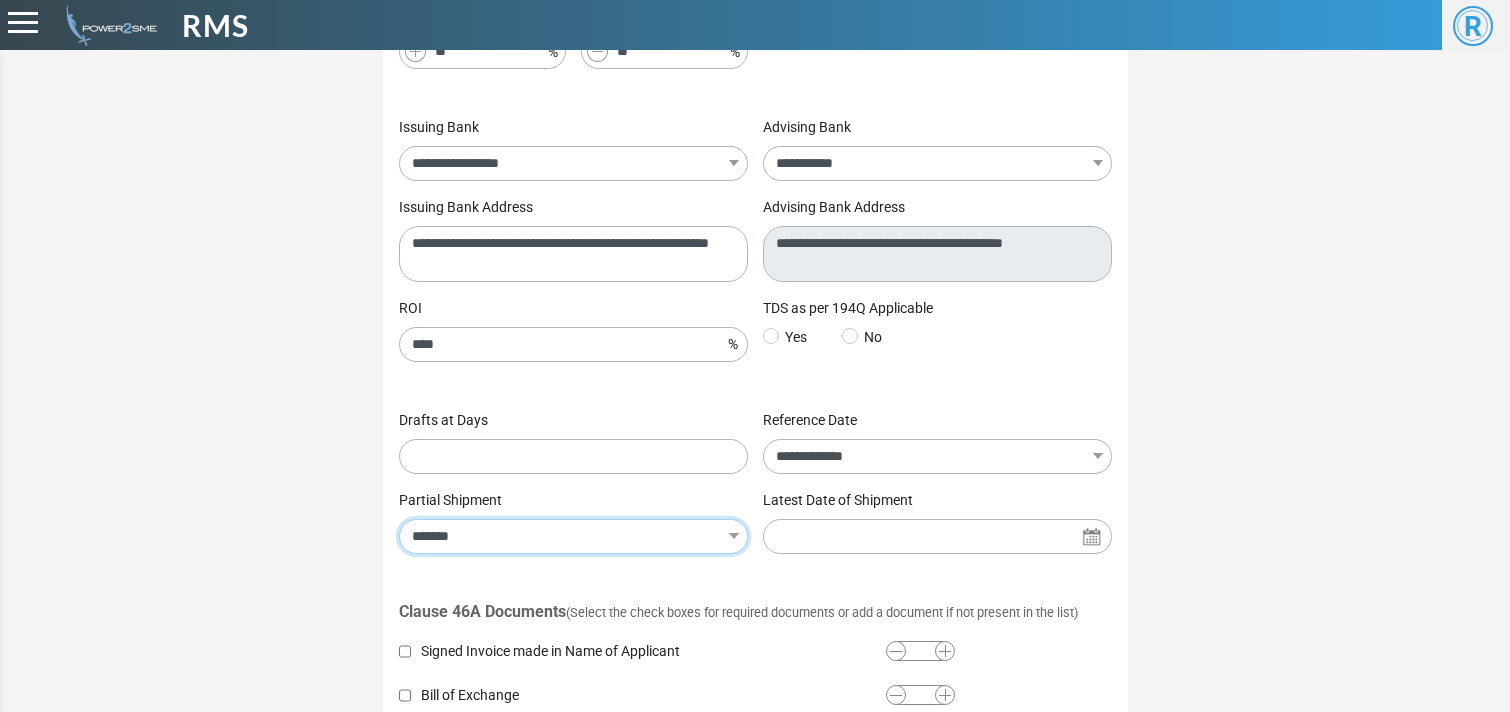 select on "*" 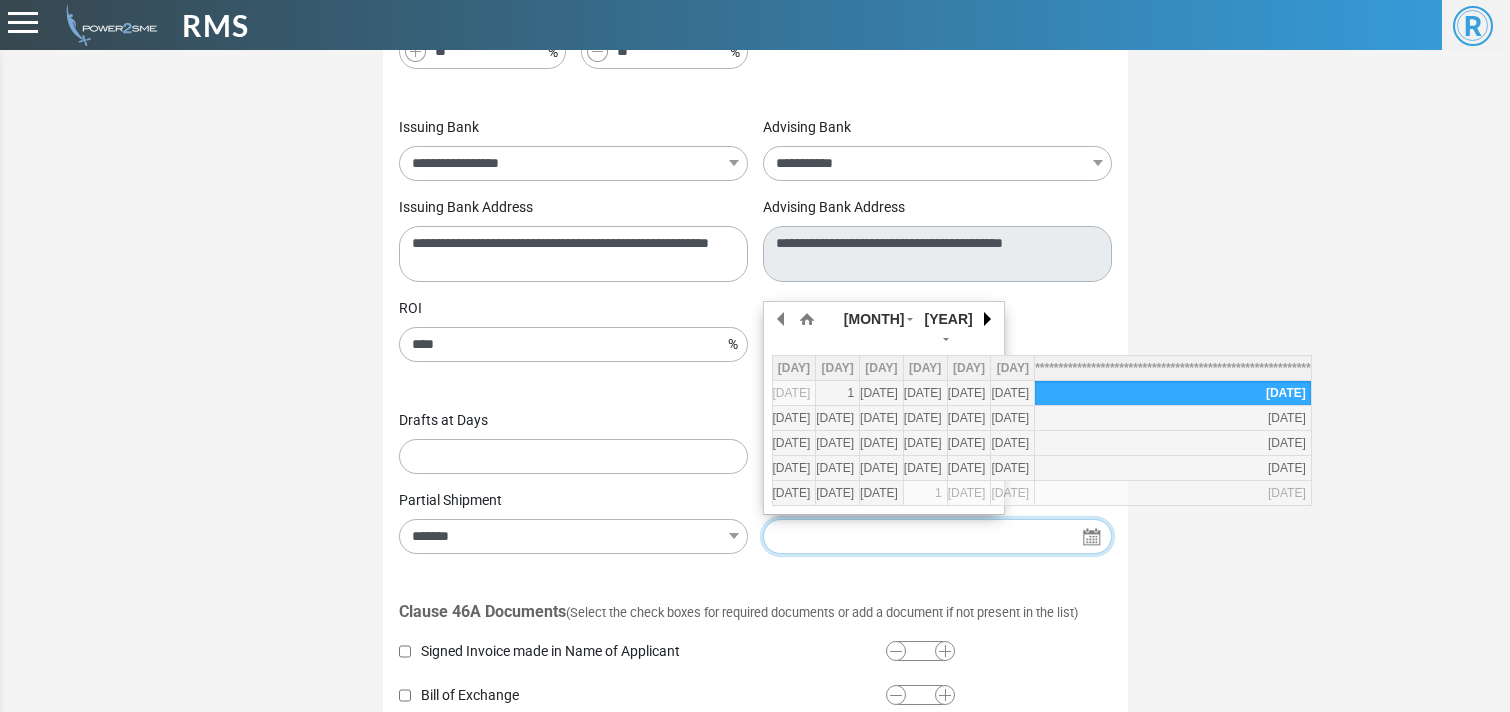 click at bounding box center [986, 319] 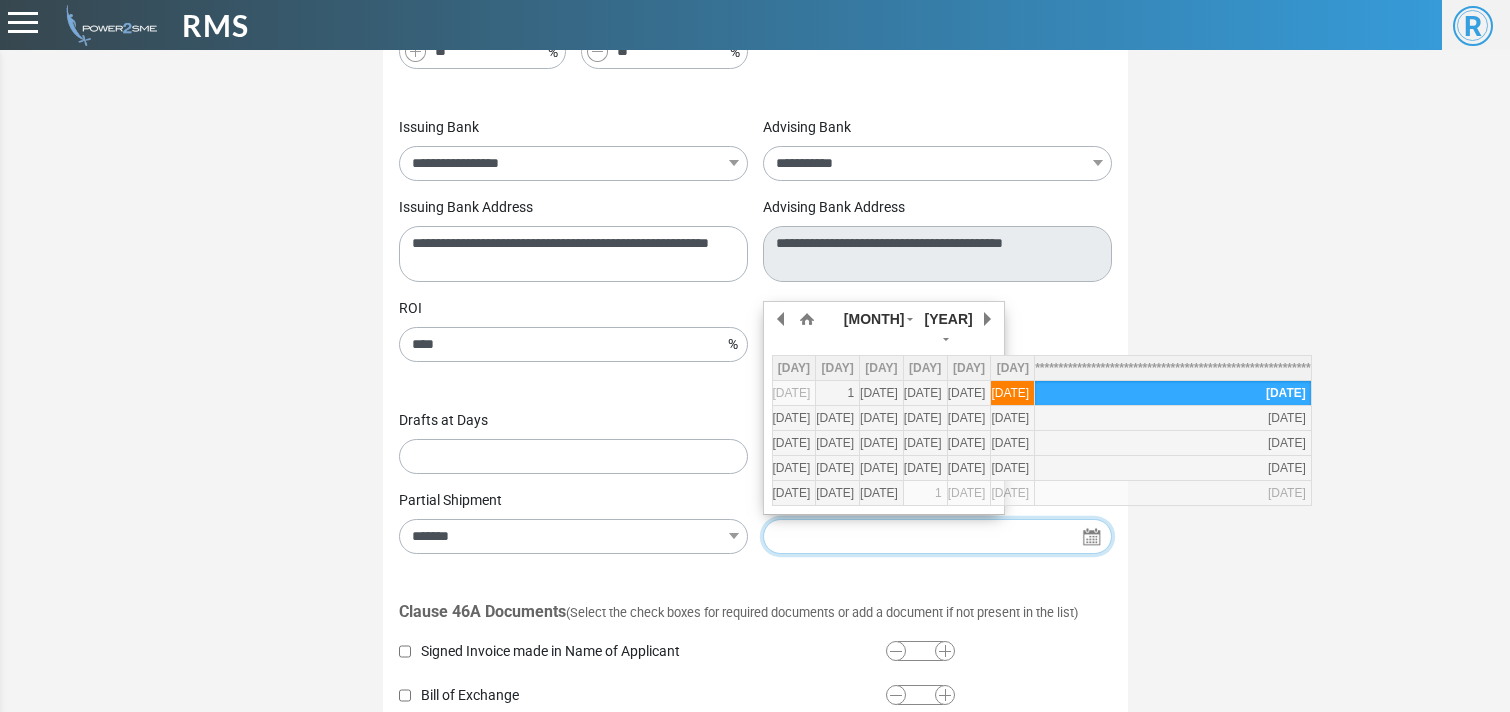 click on "5" at bounding box center (1012, 393) 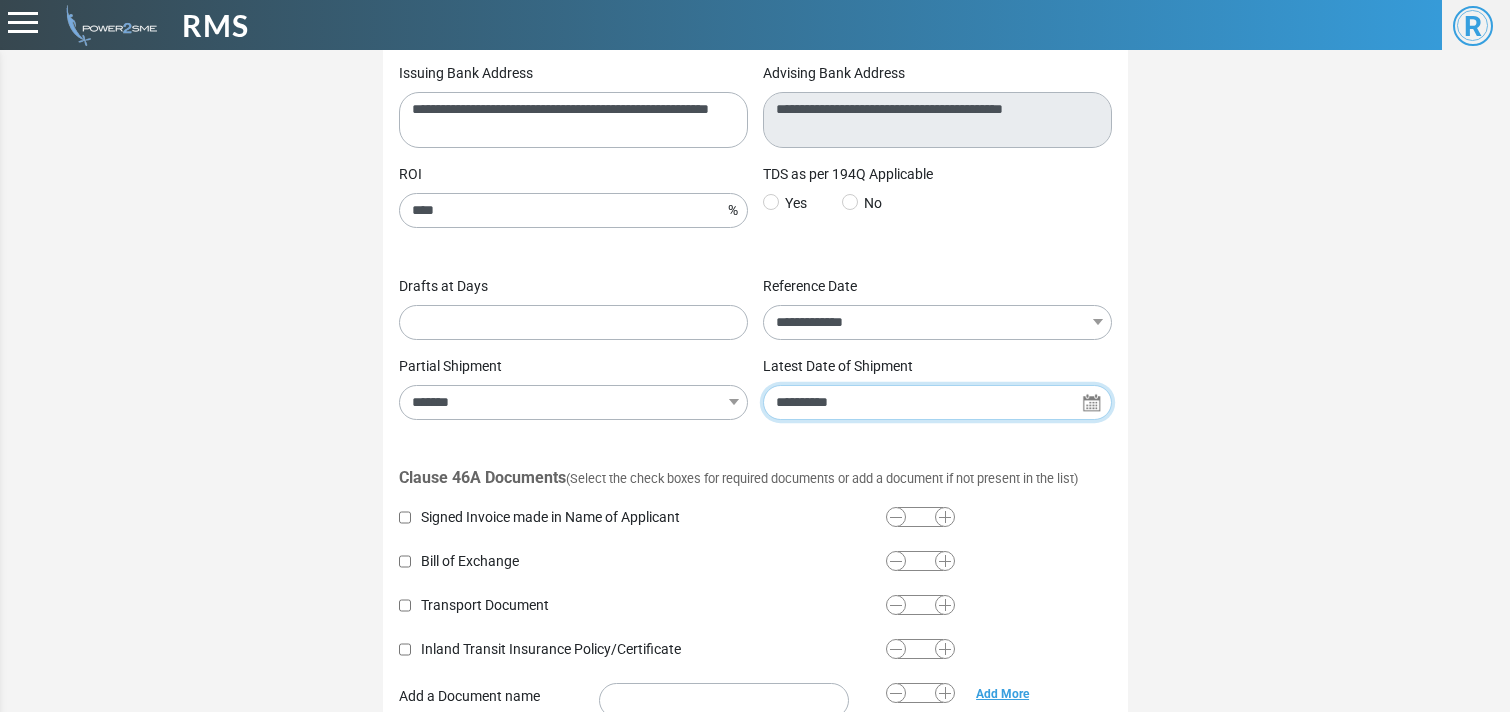 scroll, scrollTop: 671, scrollLeft: 0, axis: vertical 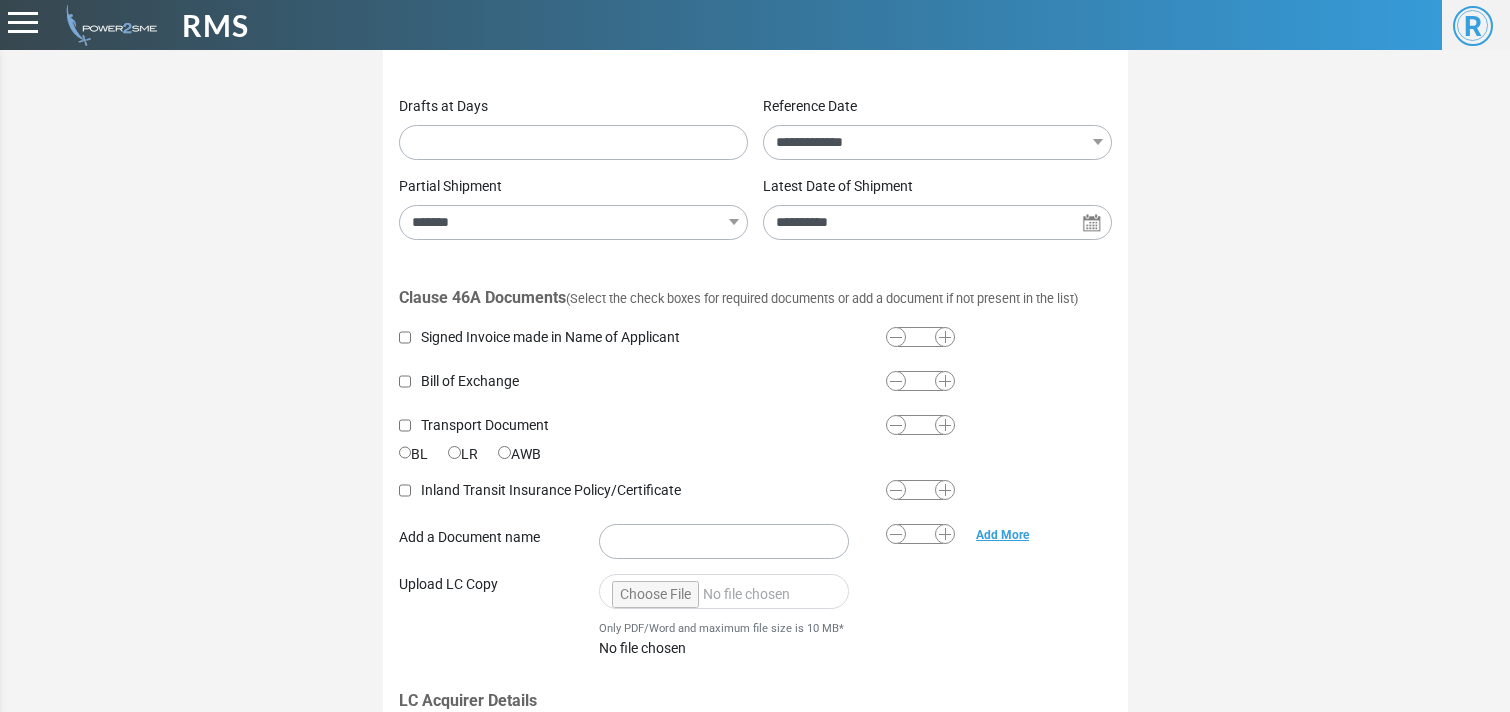 click at bounding box center [945, 337] 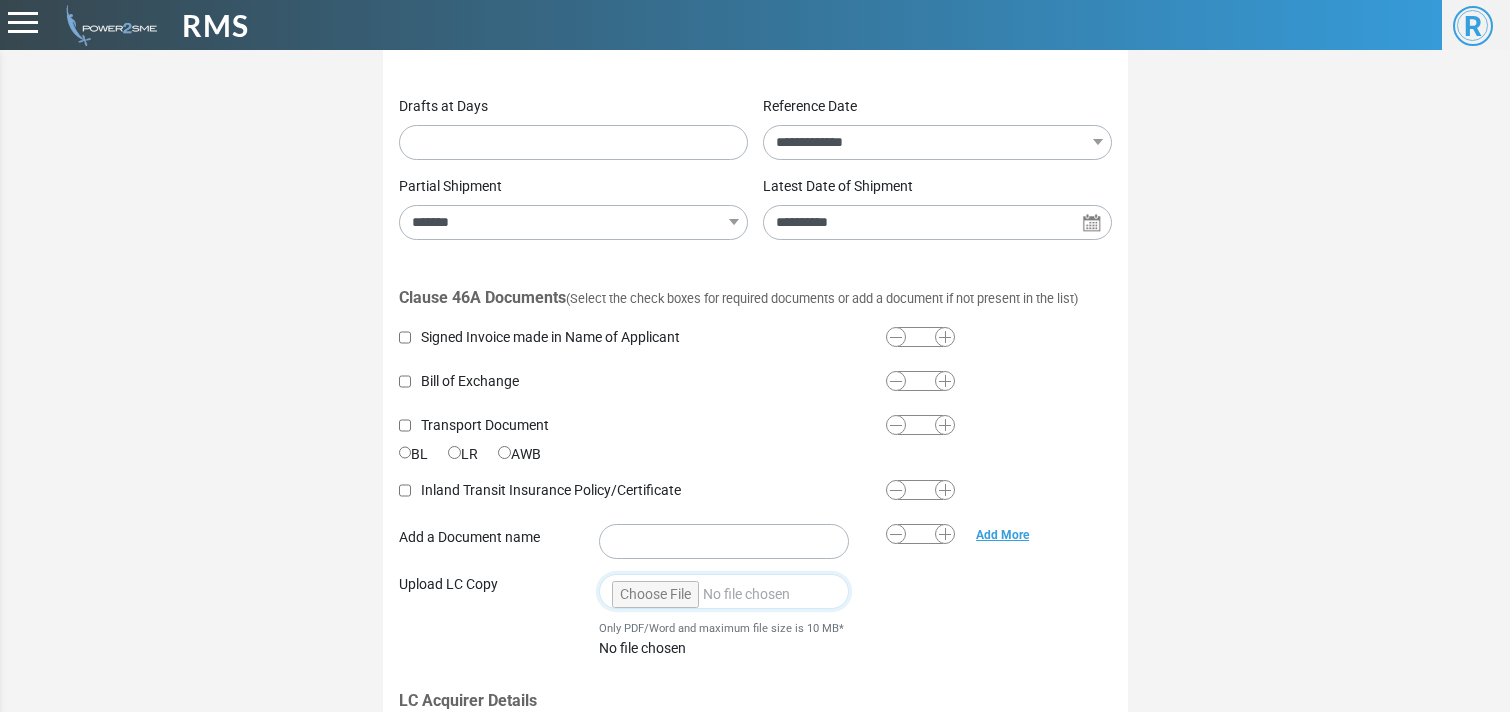 click at bounding box center (724, 591) 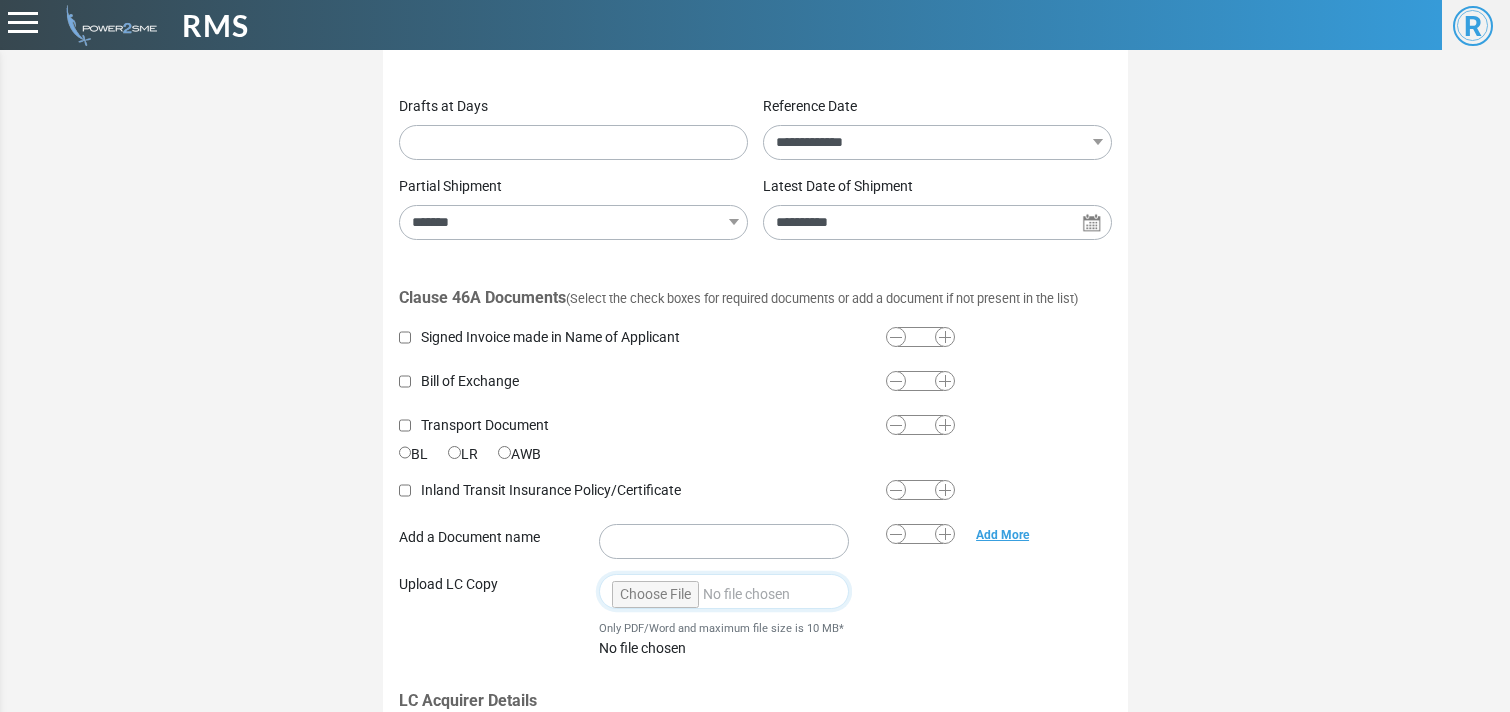 type on "**********" 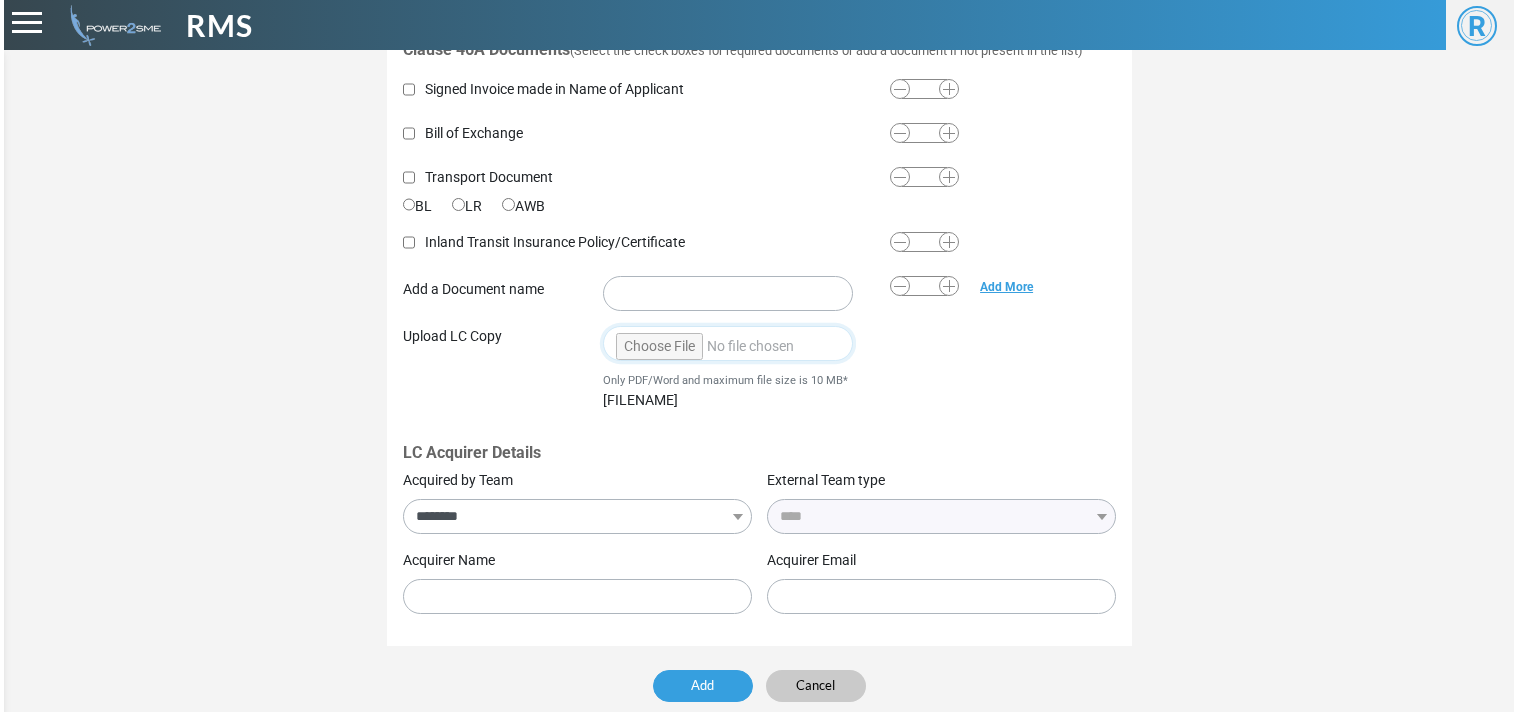 scroll, scrollTop: 1104, scrollLeft: 0, axis: vertical 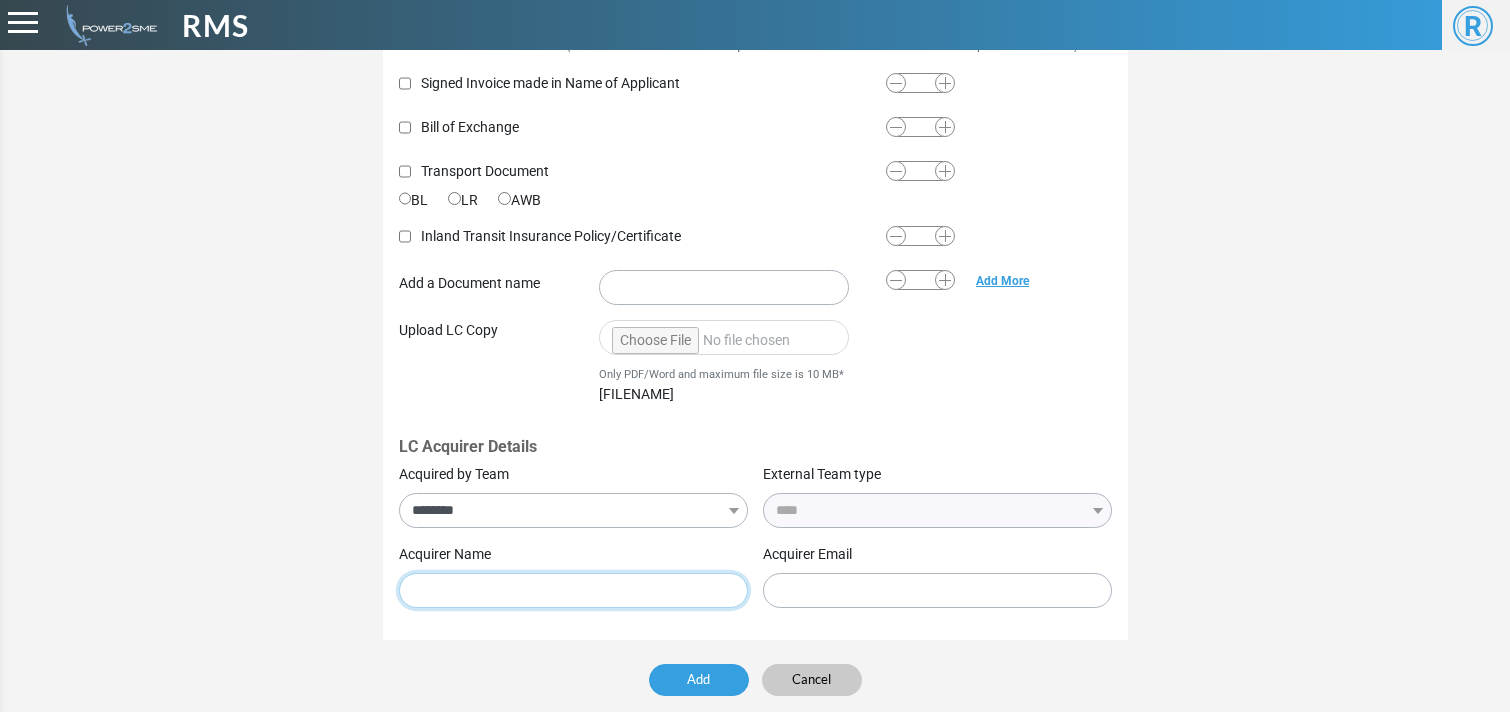 click at bounding box center [573, 590] 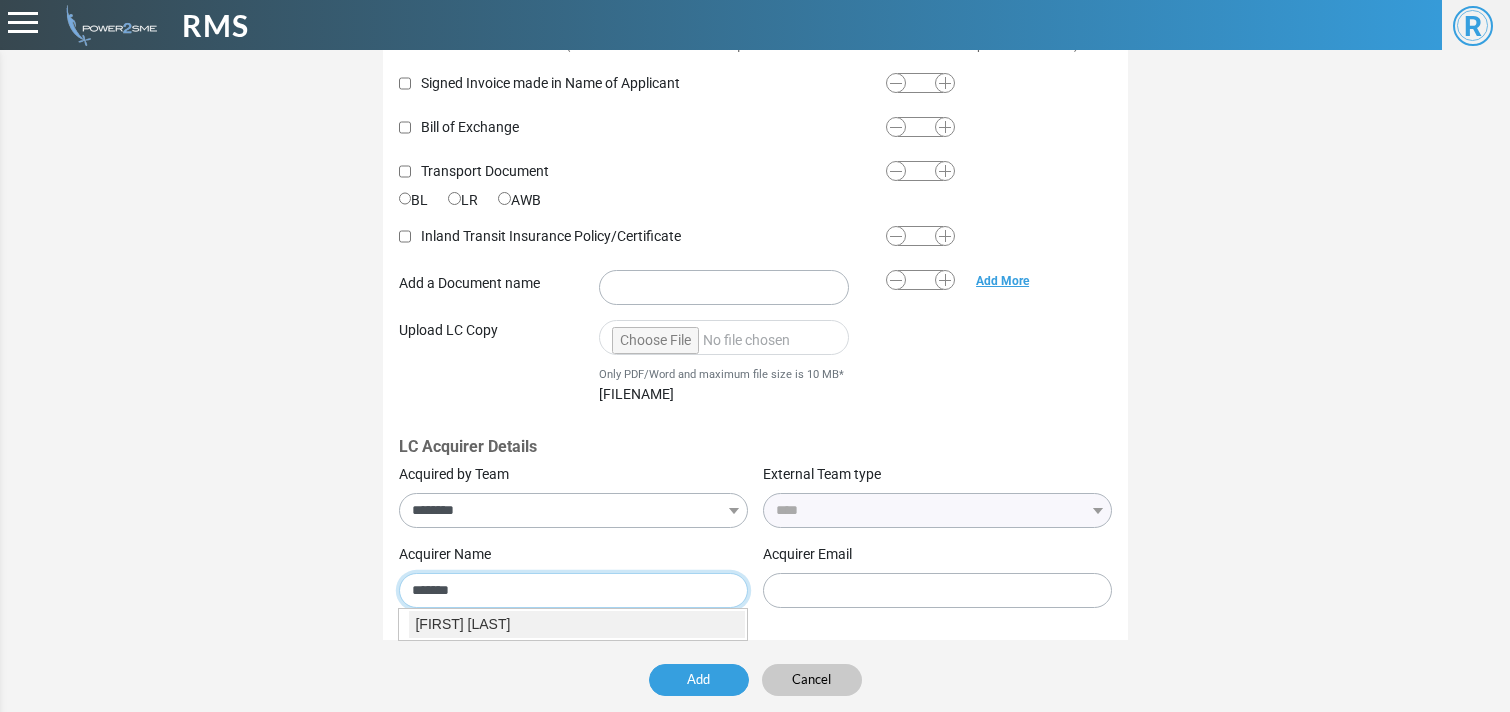 click on "Mohnish Sachdeva" at bounding box center [577, 624] 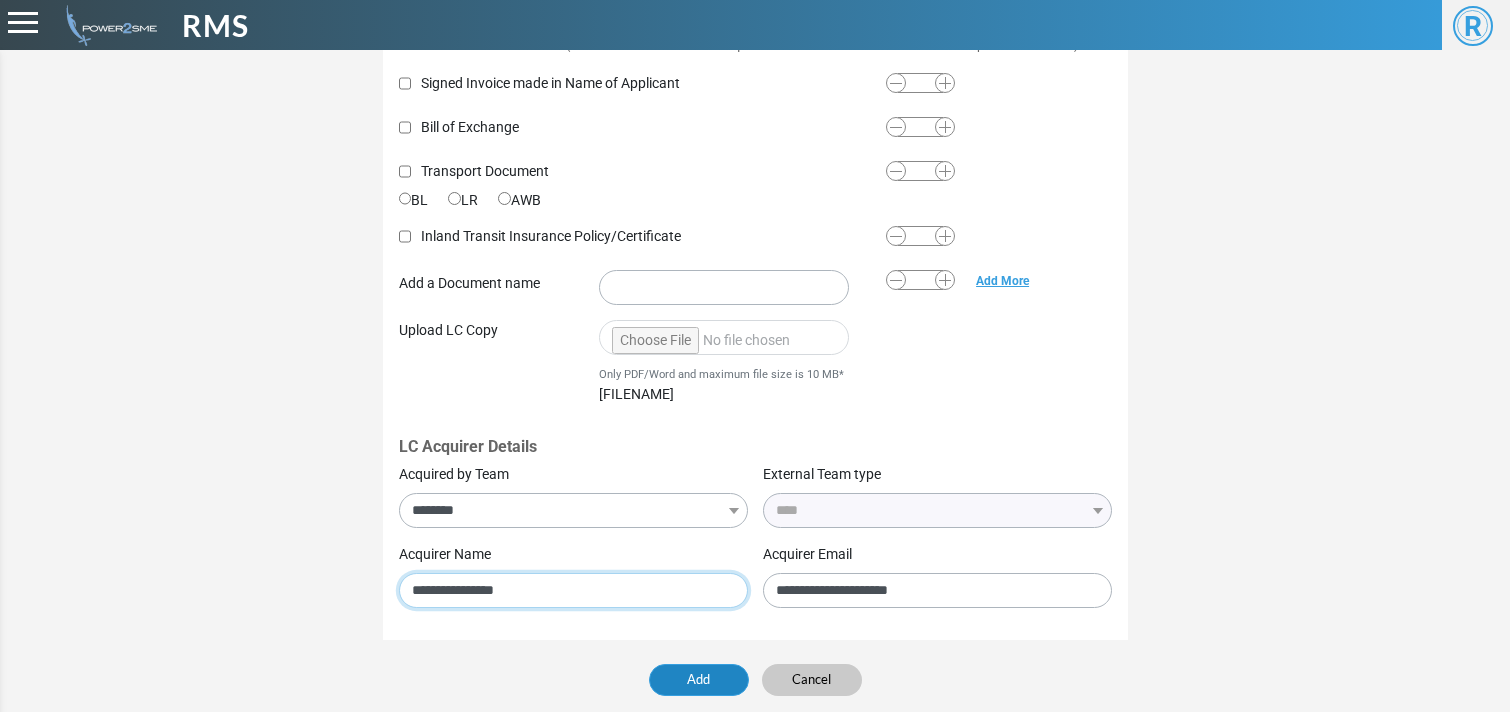 type on "**********" 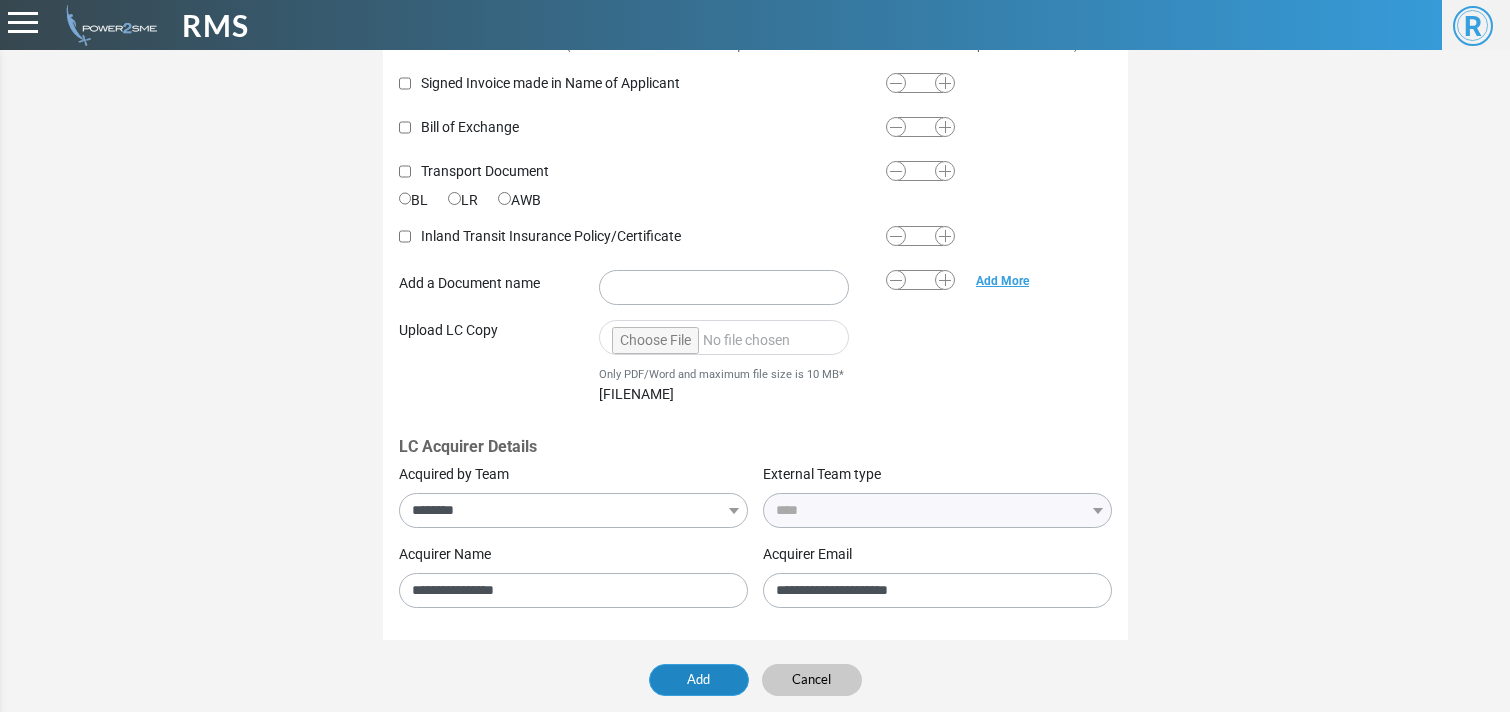 click on "Add" at bounding box center [699, 680] 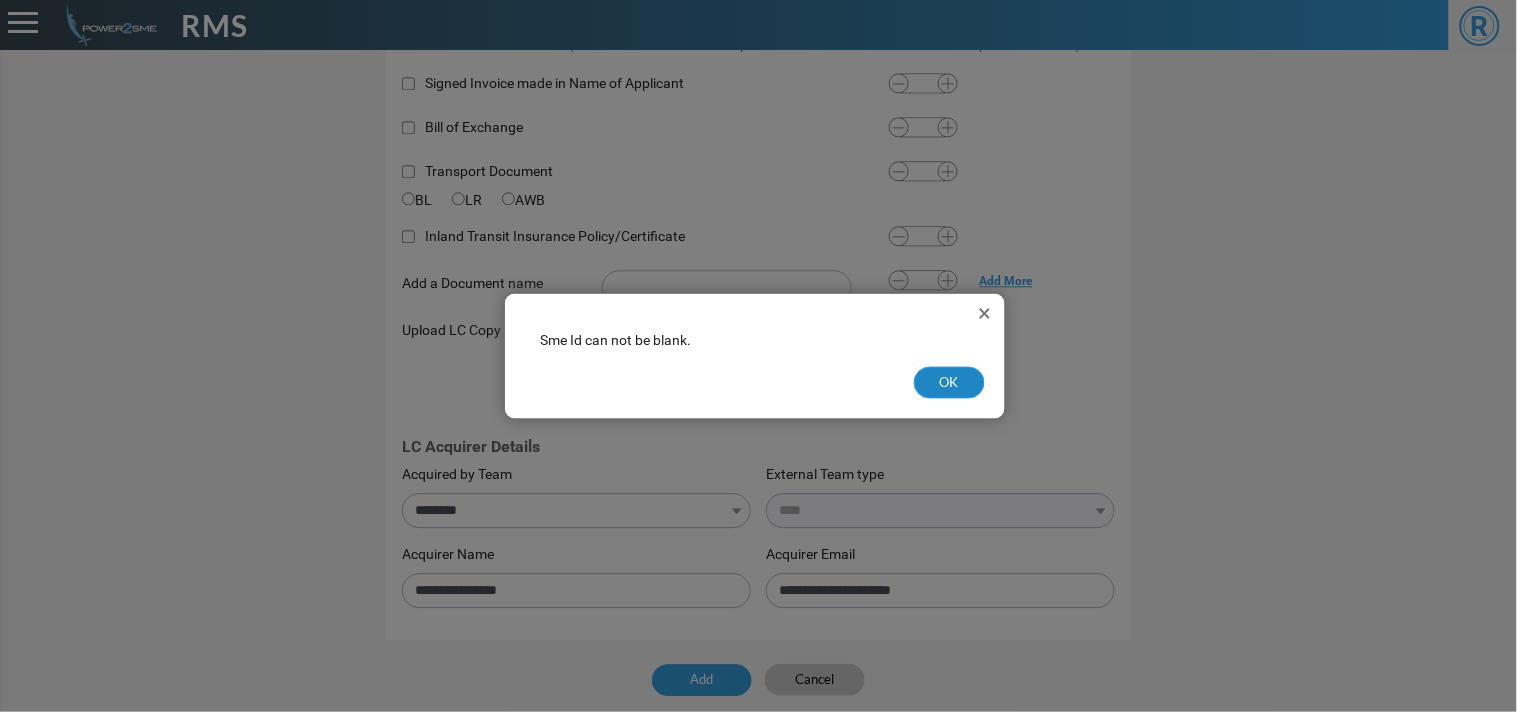 click on "OK" at bounding box center [949, 383] 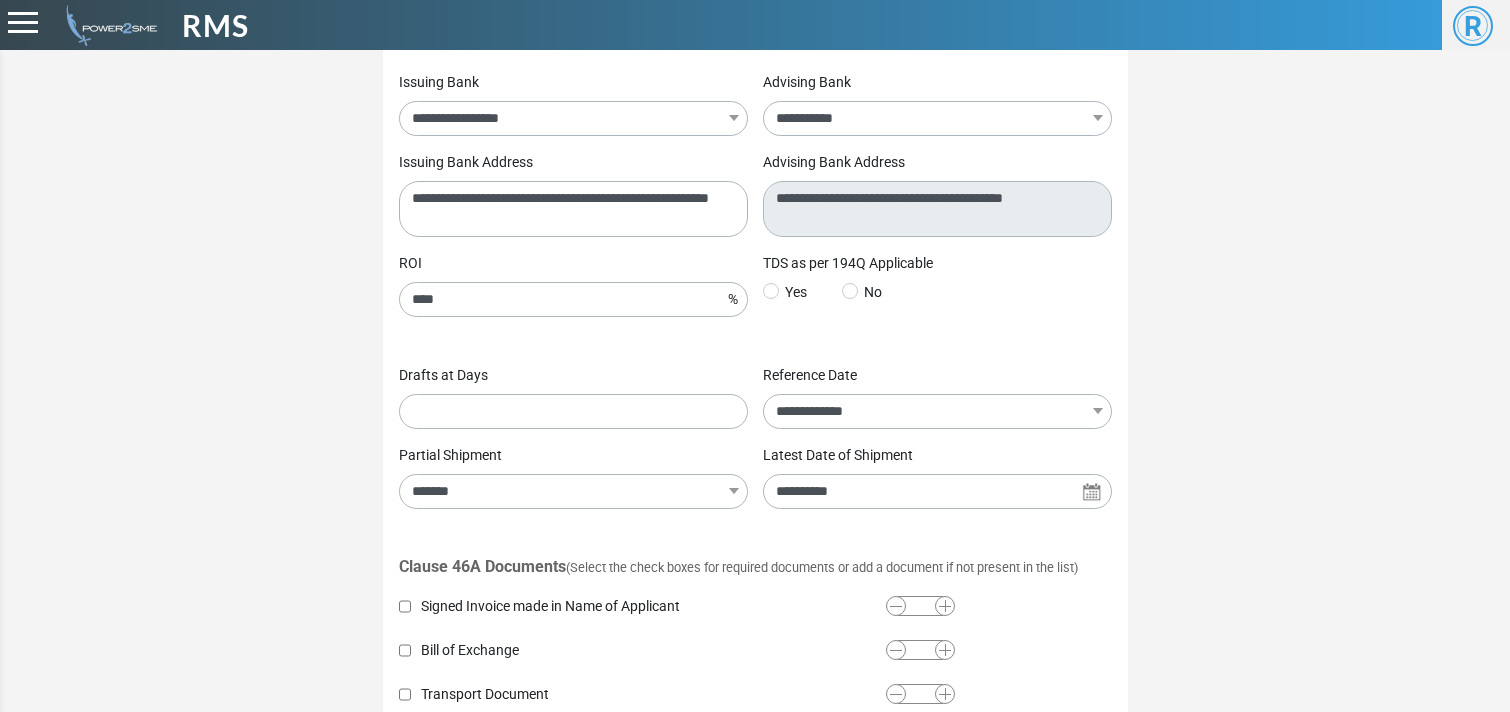 scroll, scrollTop: 0, scrollLeft: 0, axis: both 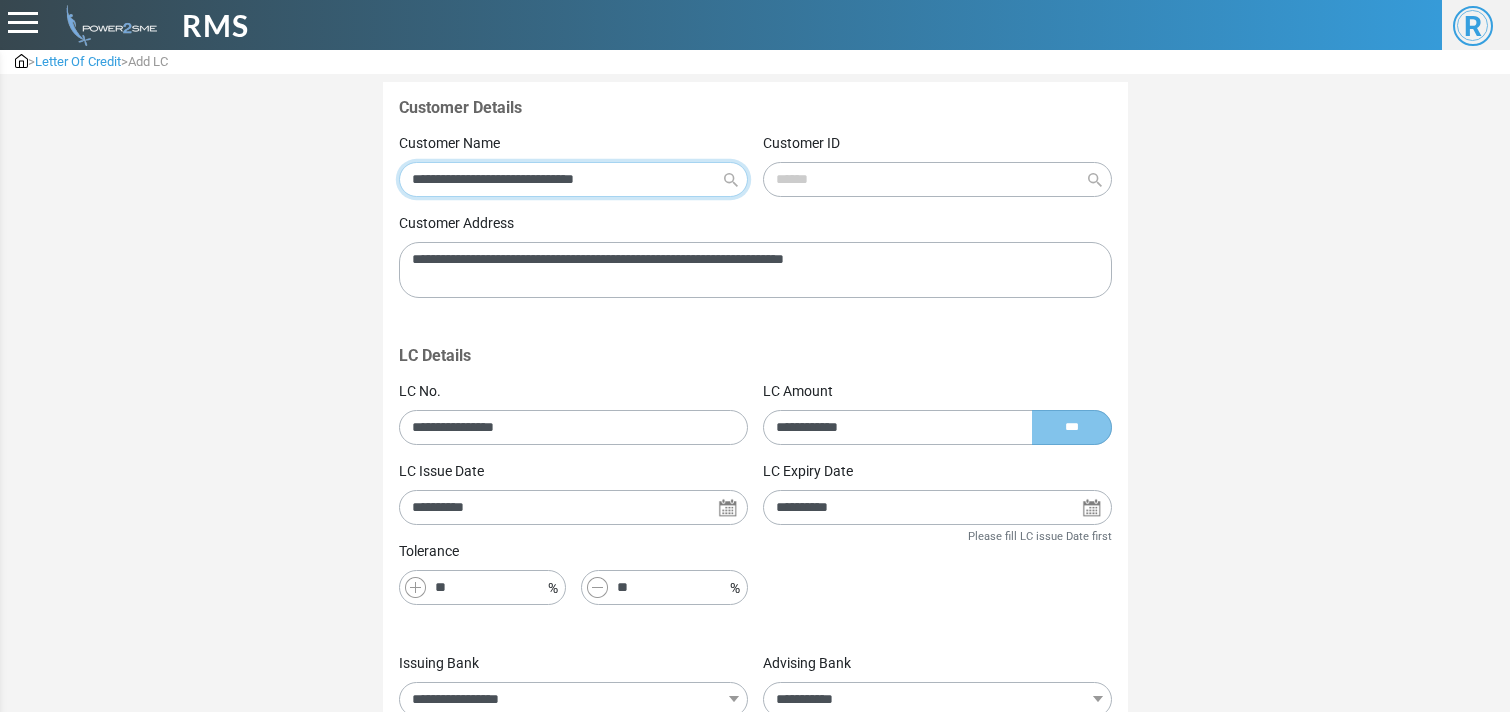 click on "**********" at bounding box center [573, 179] 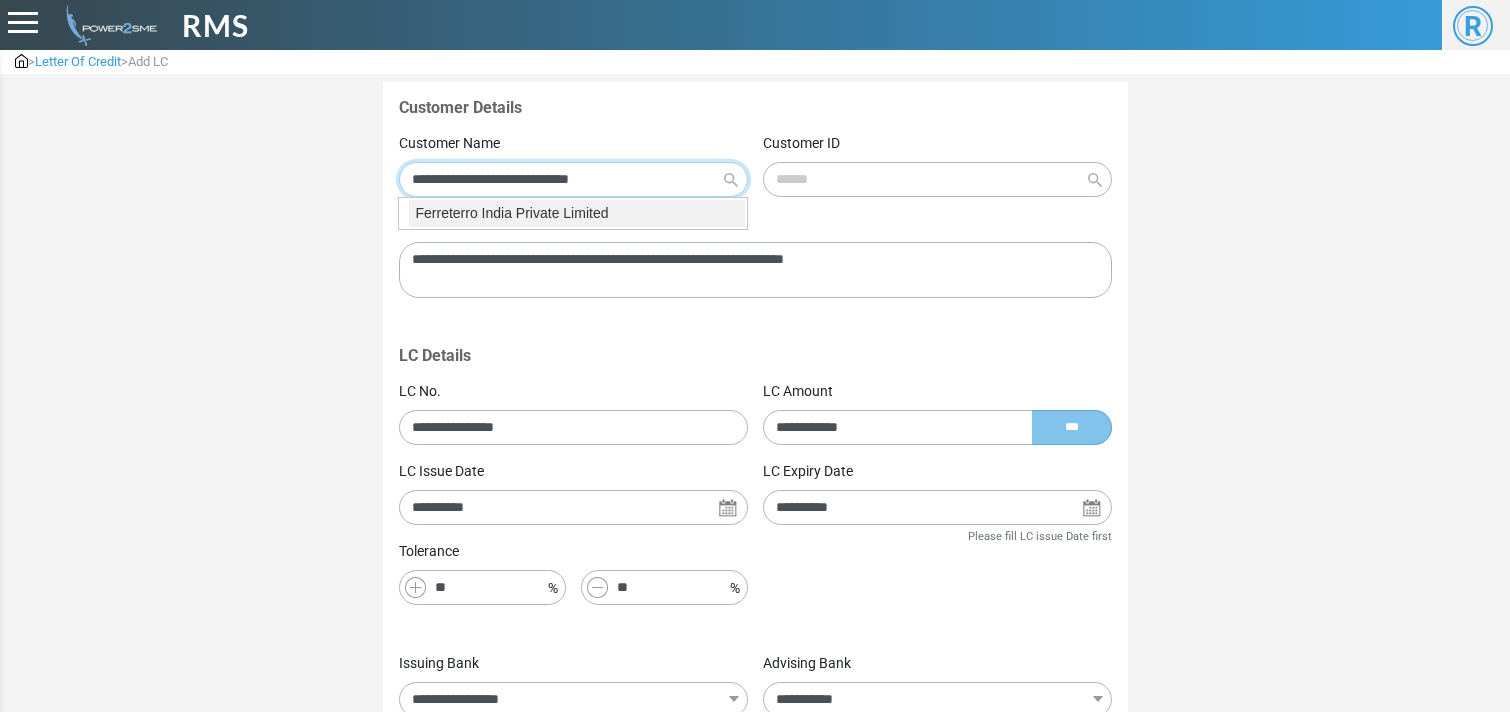 click on "Ferreterro India Private Limited" at bounding box center (577, 213) 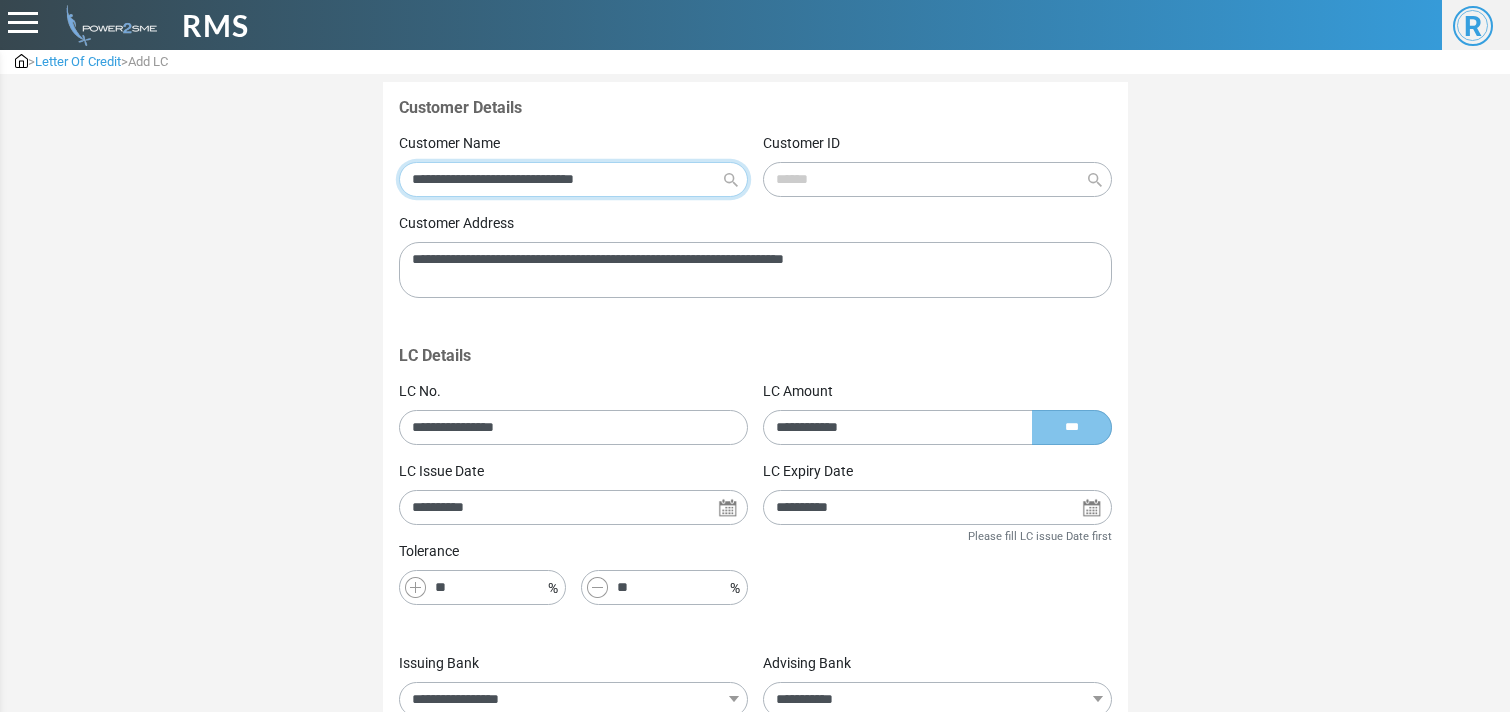 type on "**********" 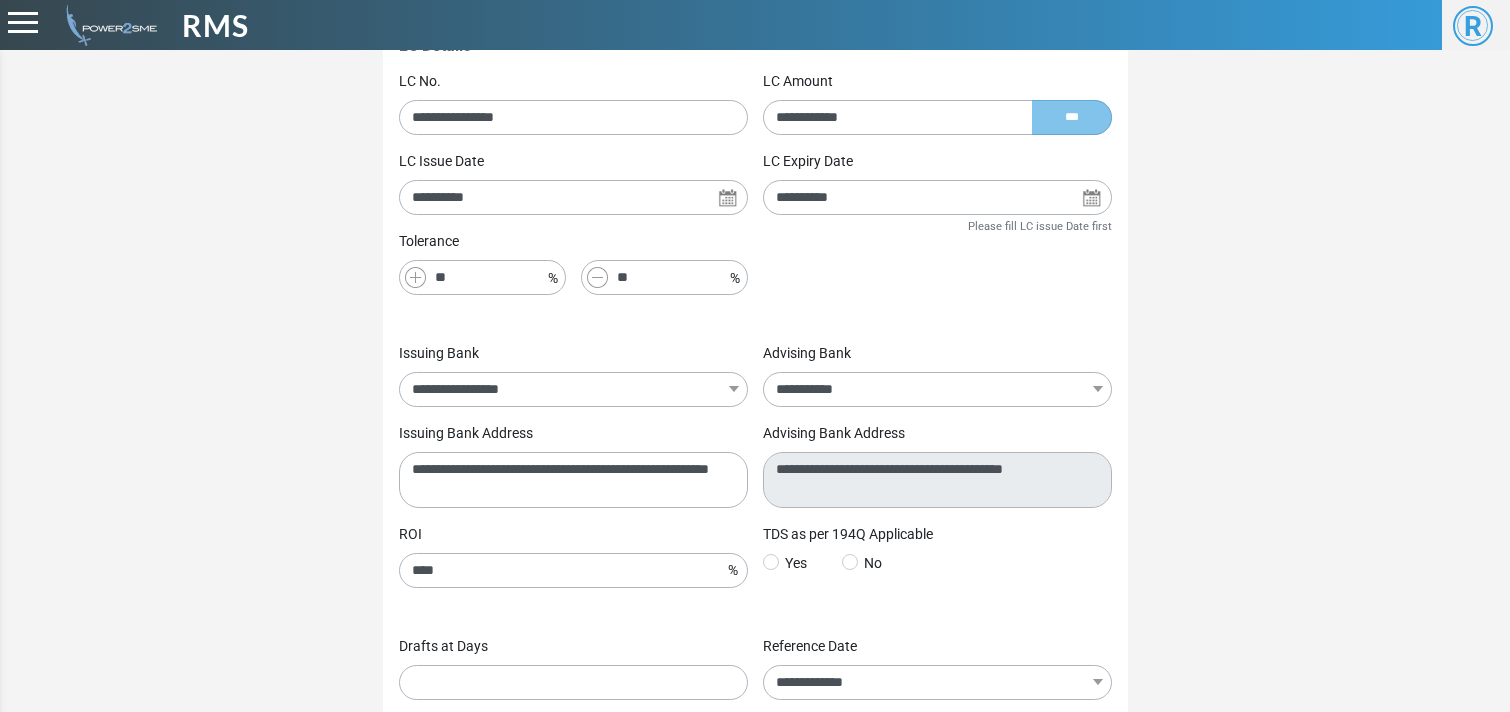 scroll, scrollTop: 311, scrollLeft: 0, axis: vertical 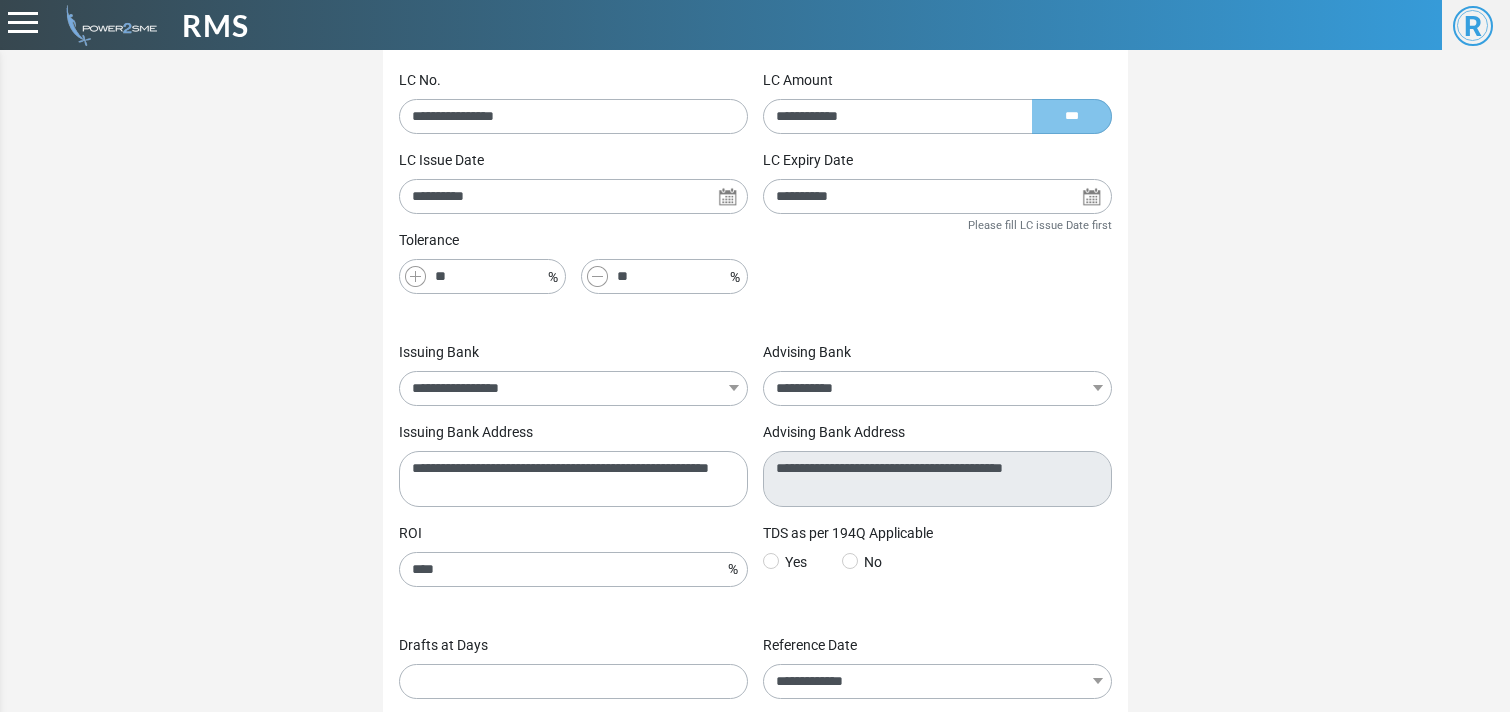 type 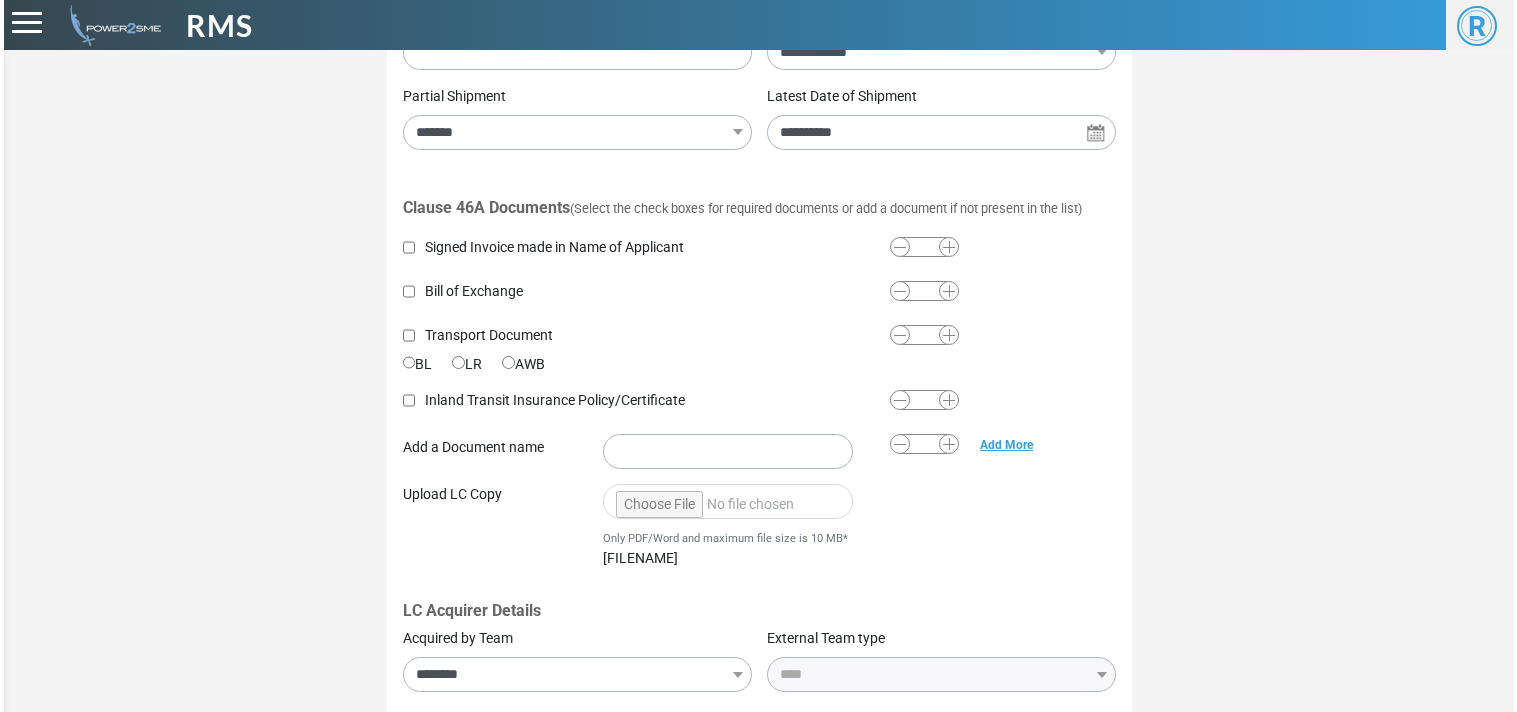 scroll, scrollTop: 1111, scrollLeft: 0, axis: vertical 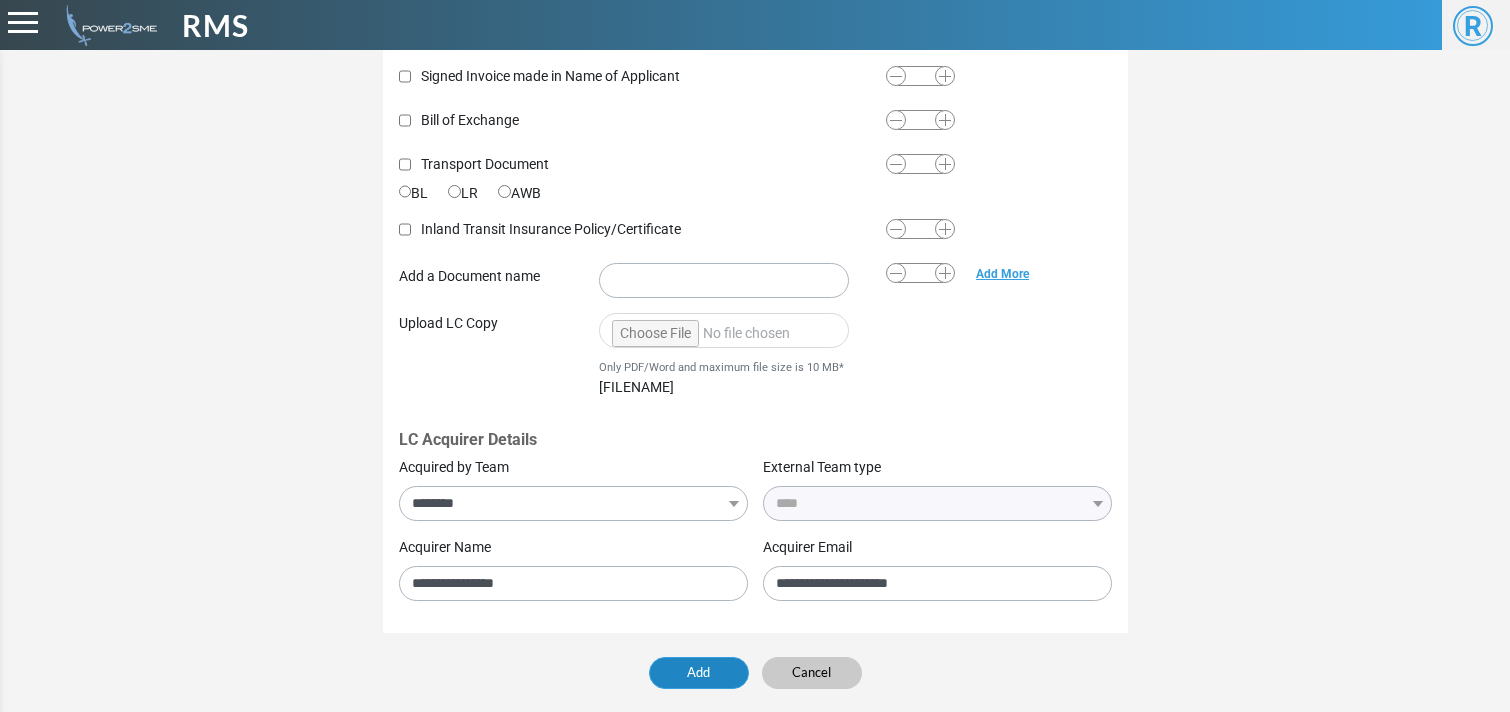 click on "Add" at bounding box center [699, 673] 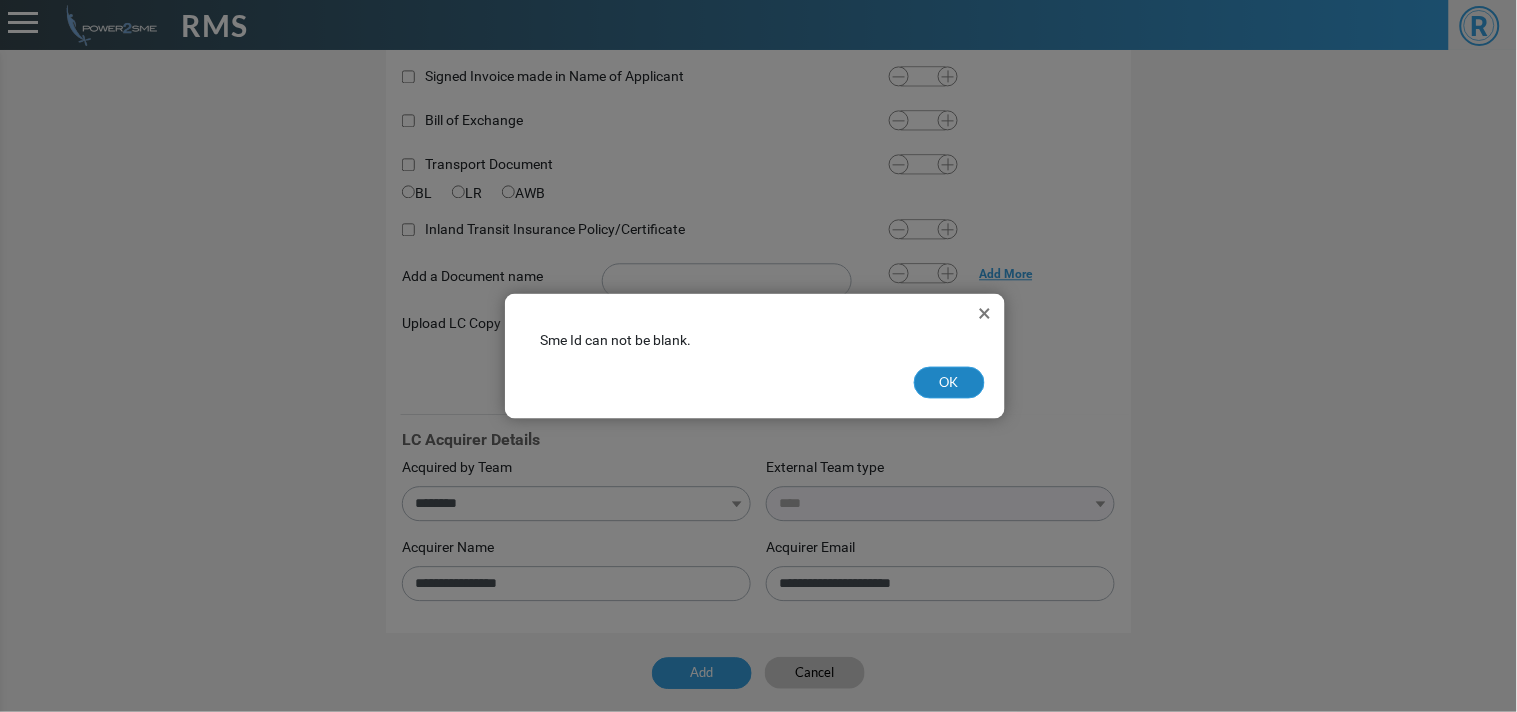 click on "OK" at bounding box center [949, 383] 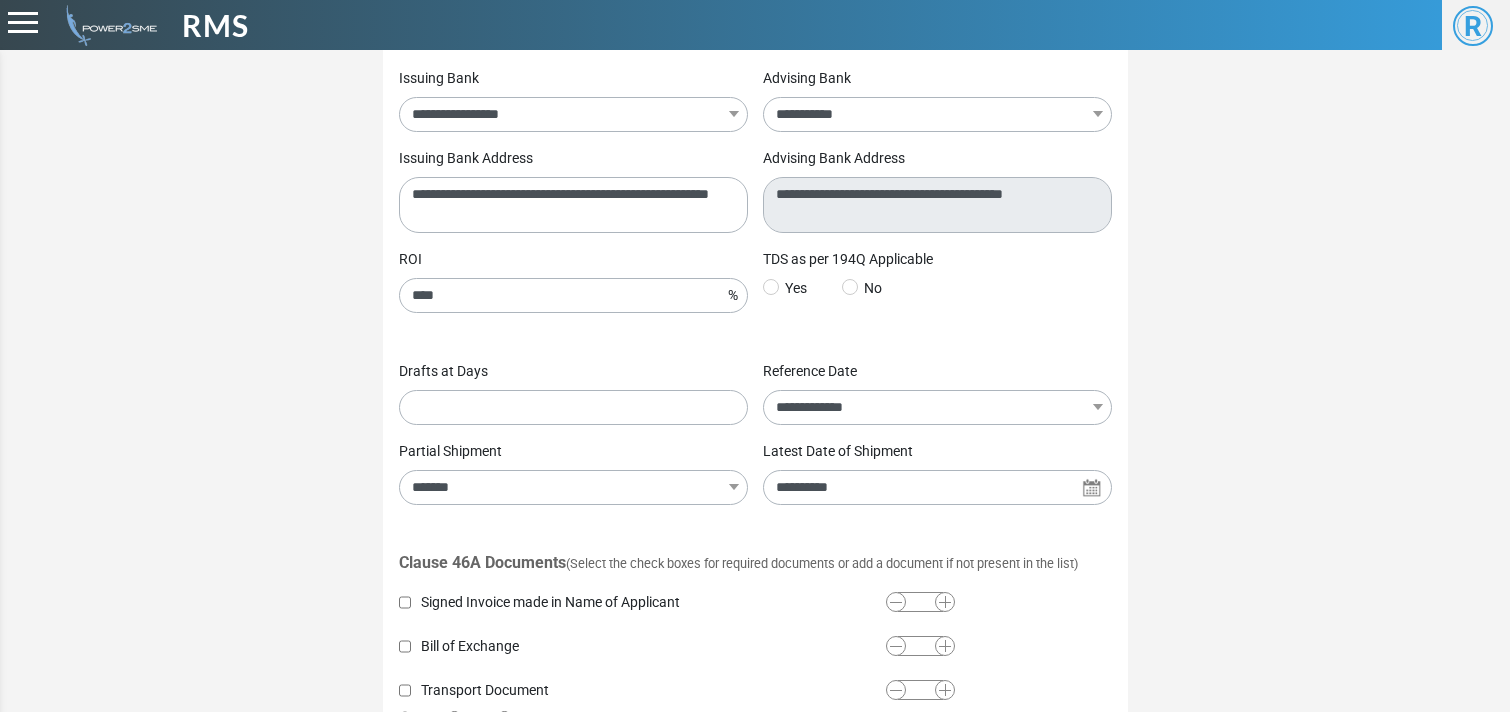 scroll, scrollTop: 0, scrollLeft: 0, axis: both 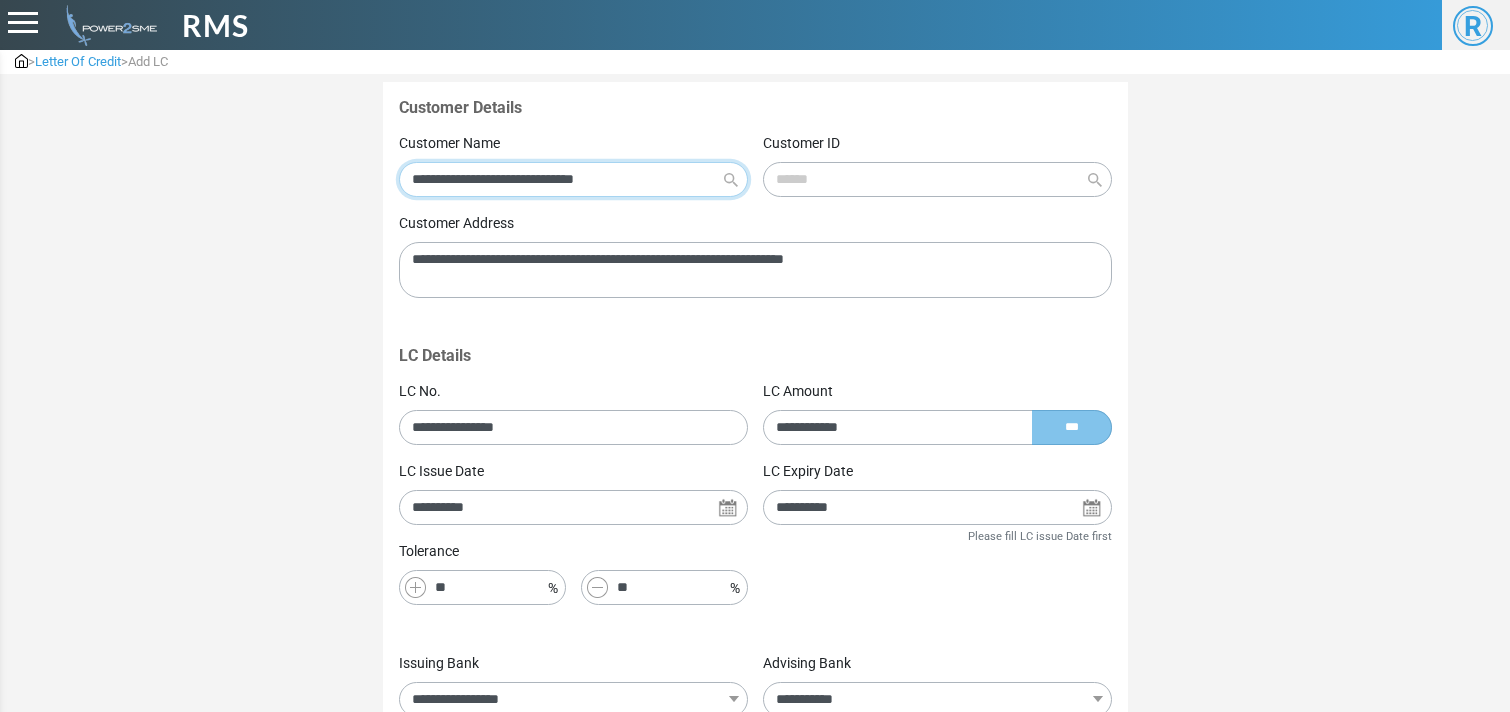 click on "**********" at bounding box center (573, 179) 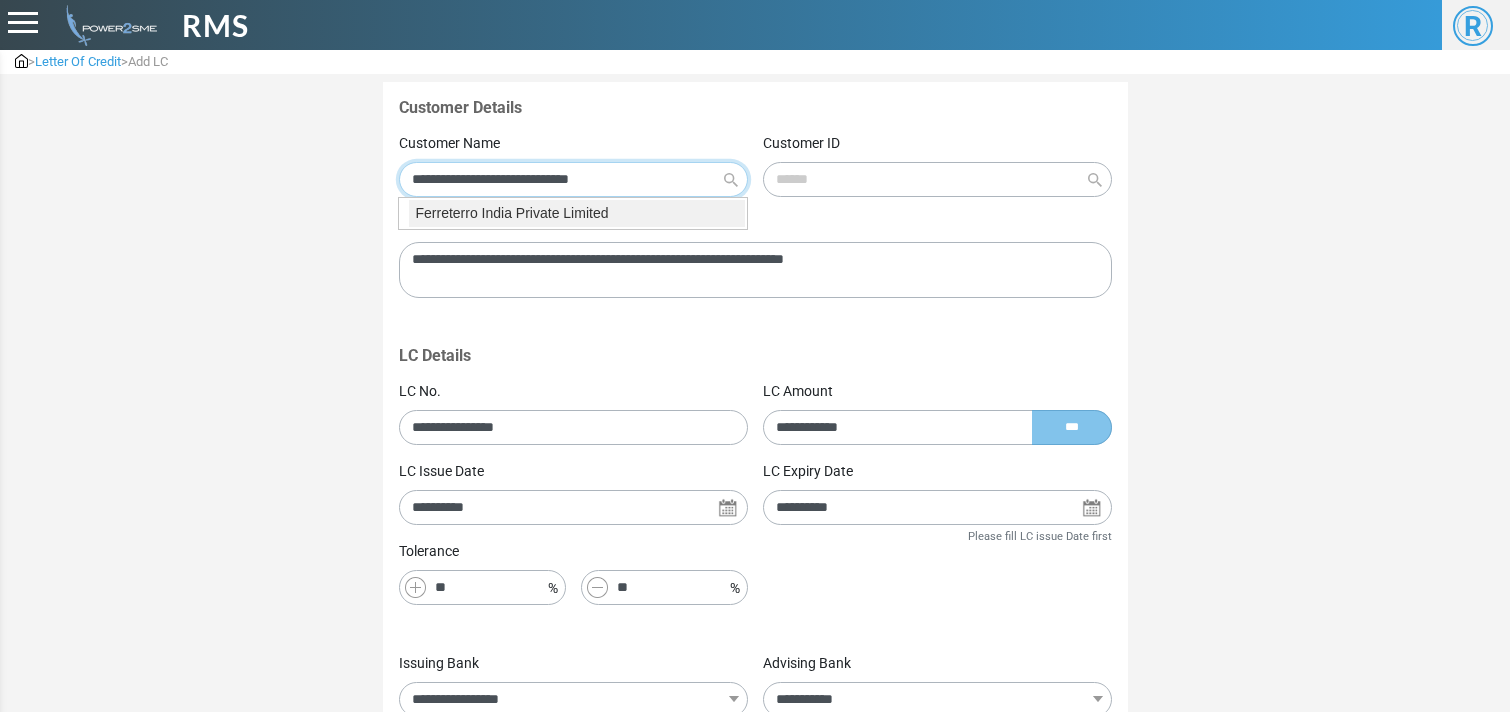 click on "Ferreterro India Private Limited" at bounding box center (577, 213) 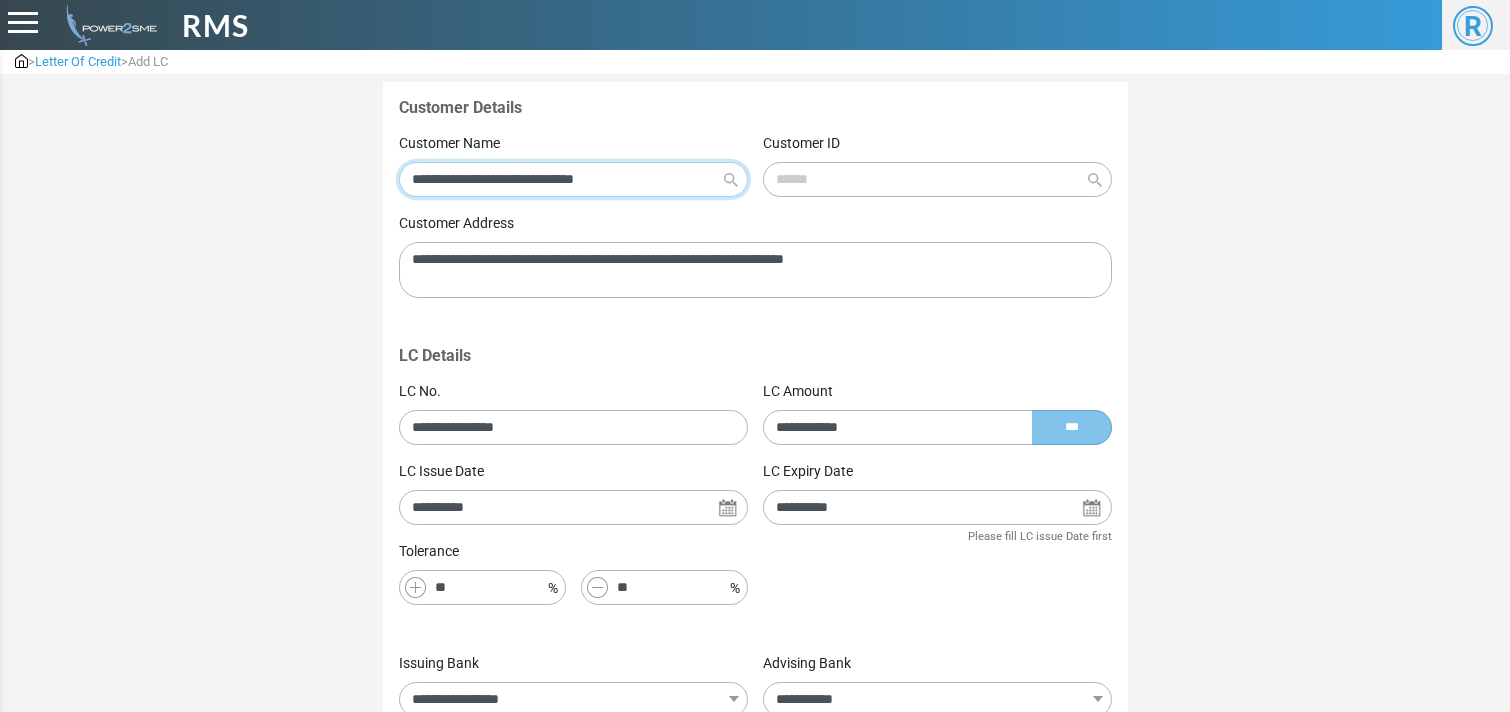 type on "**********" 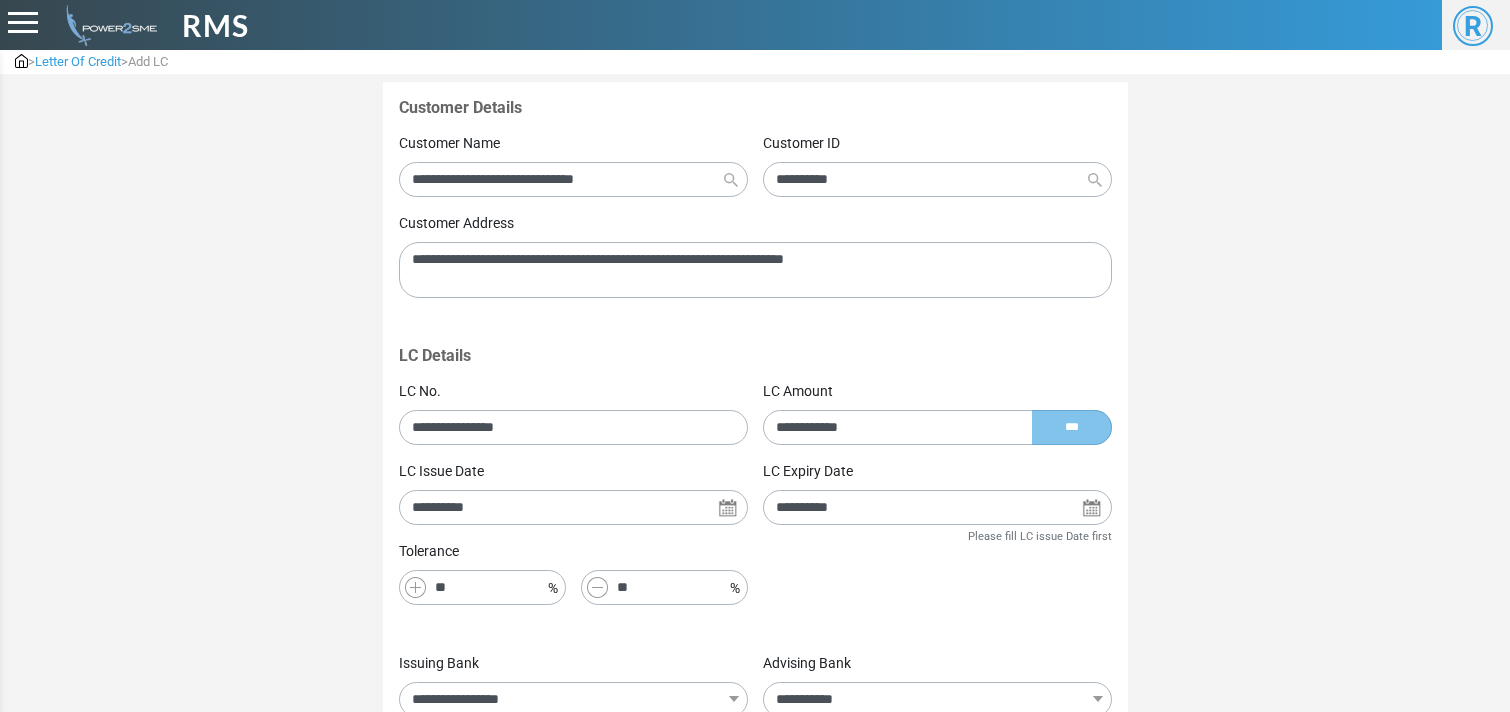 click on "**********" at bounding box center [755, 255] 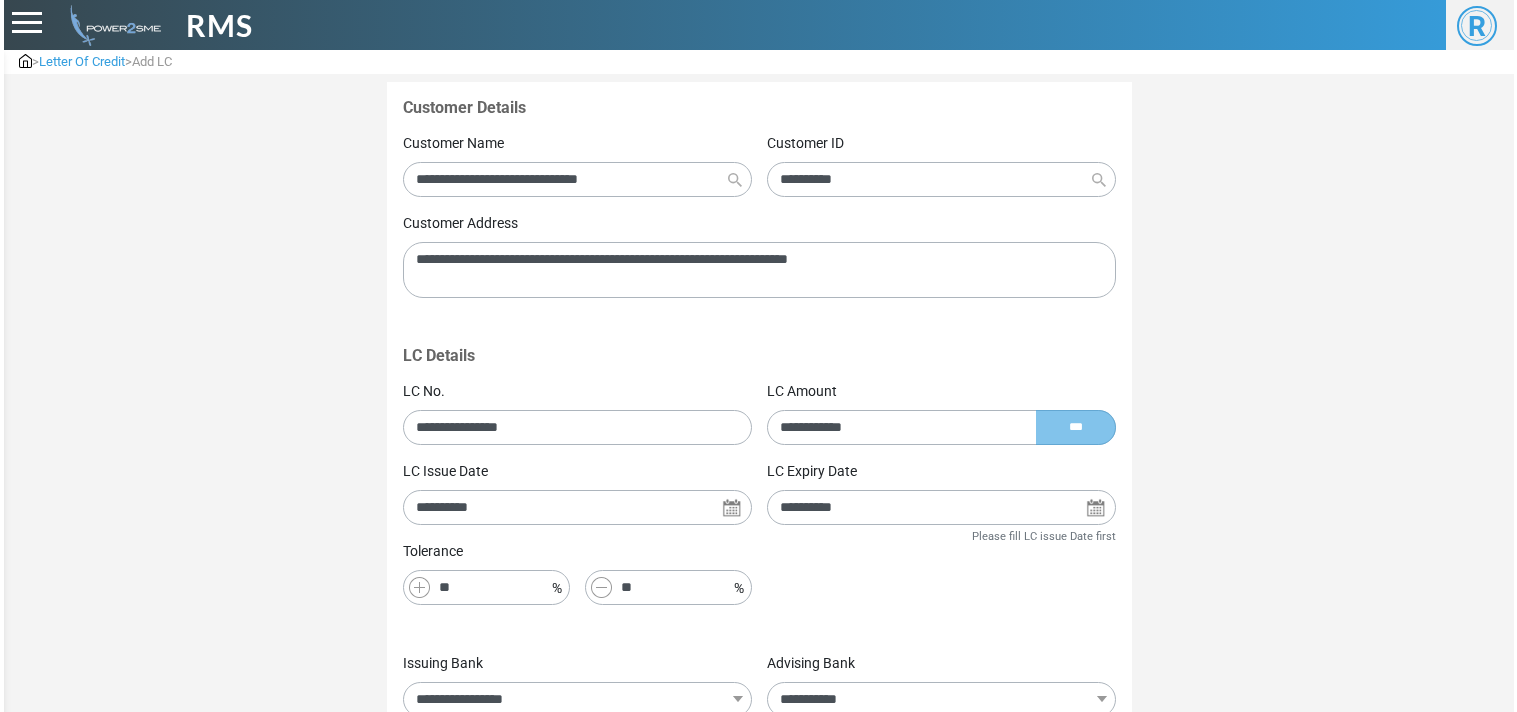 scroll, scrollTop: 1111, scrollLeft: 0, axis: vertical 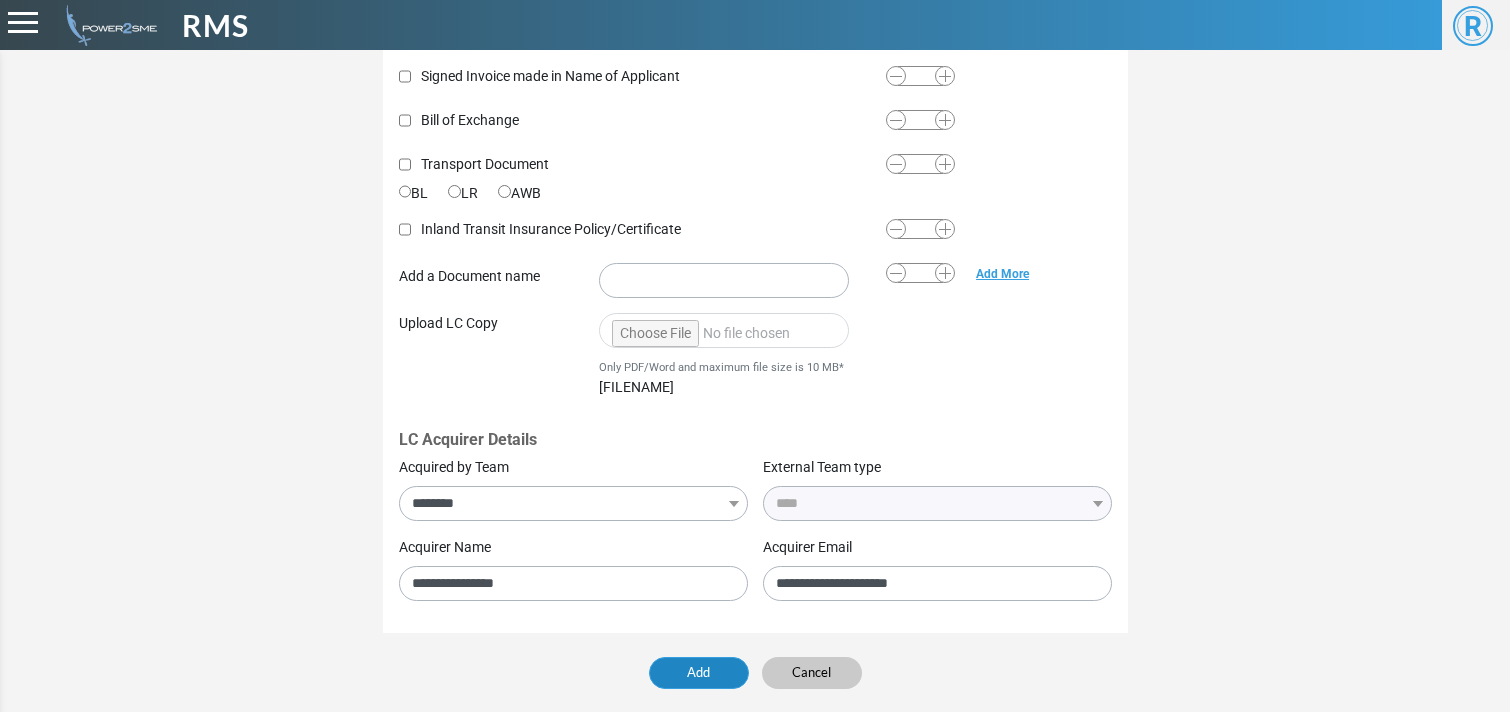 click on "Add" at bounding box center [699, 673] 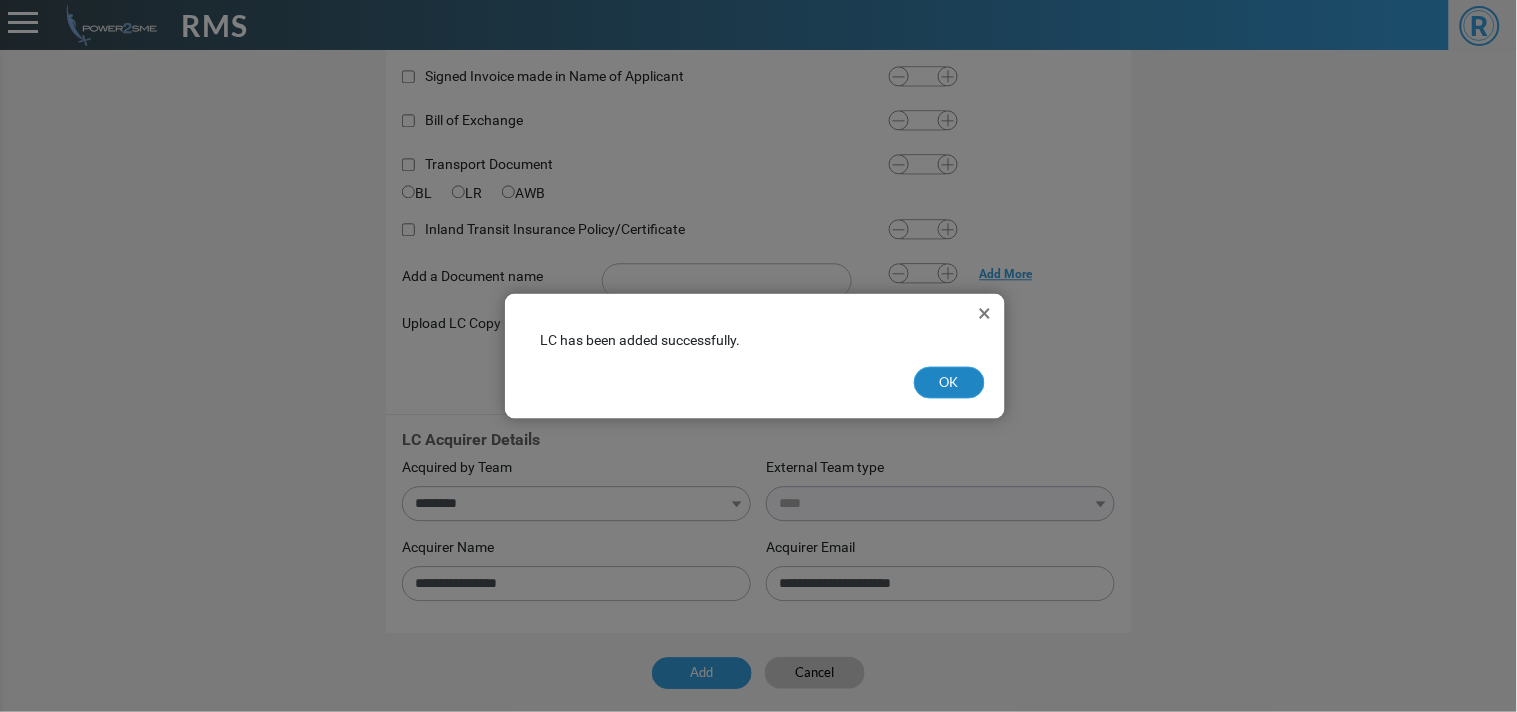 click on "OK" at bounding box center [949, 383] 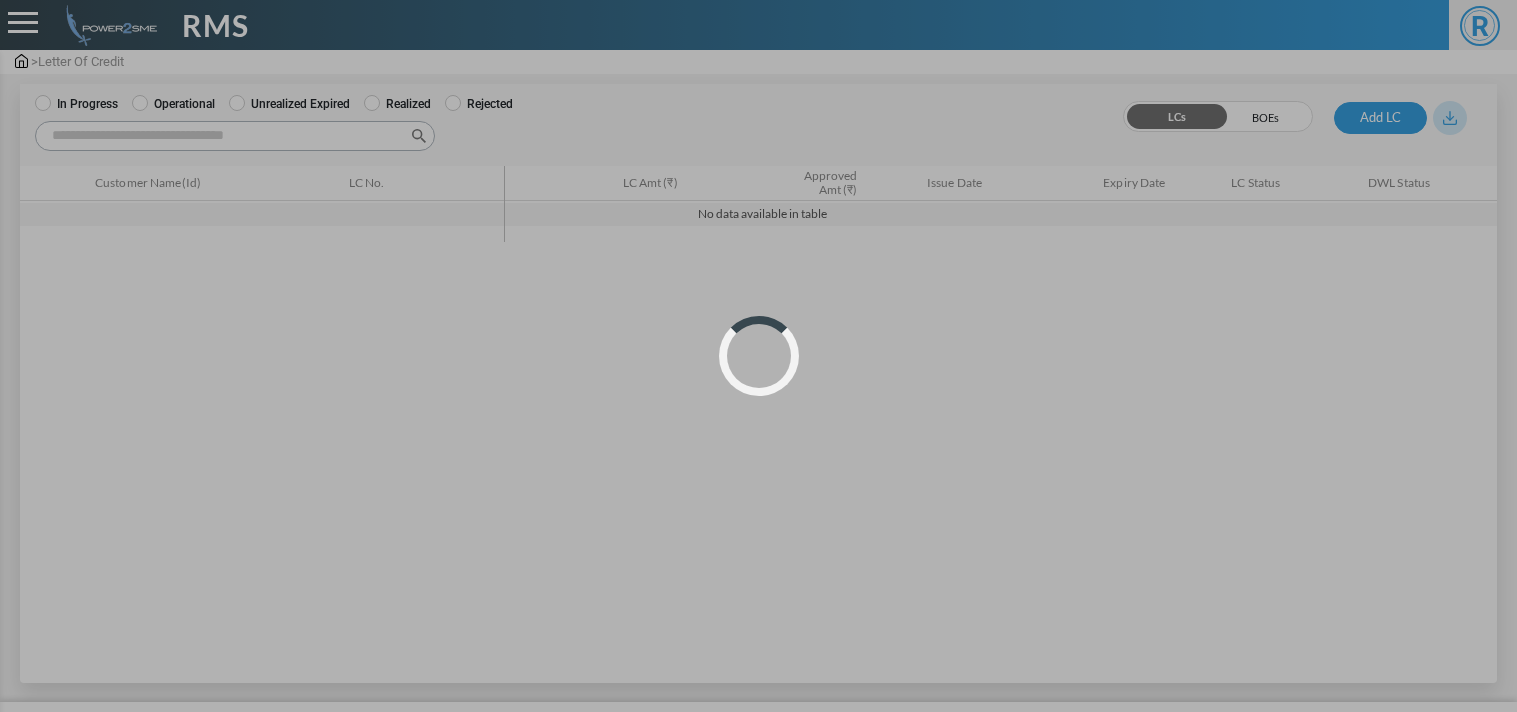 scroll, scrollTop: 0, scrollLeft: 0, axis: both 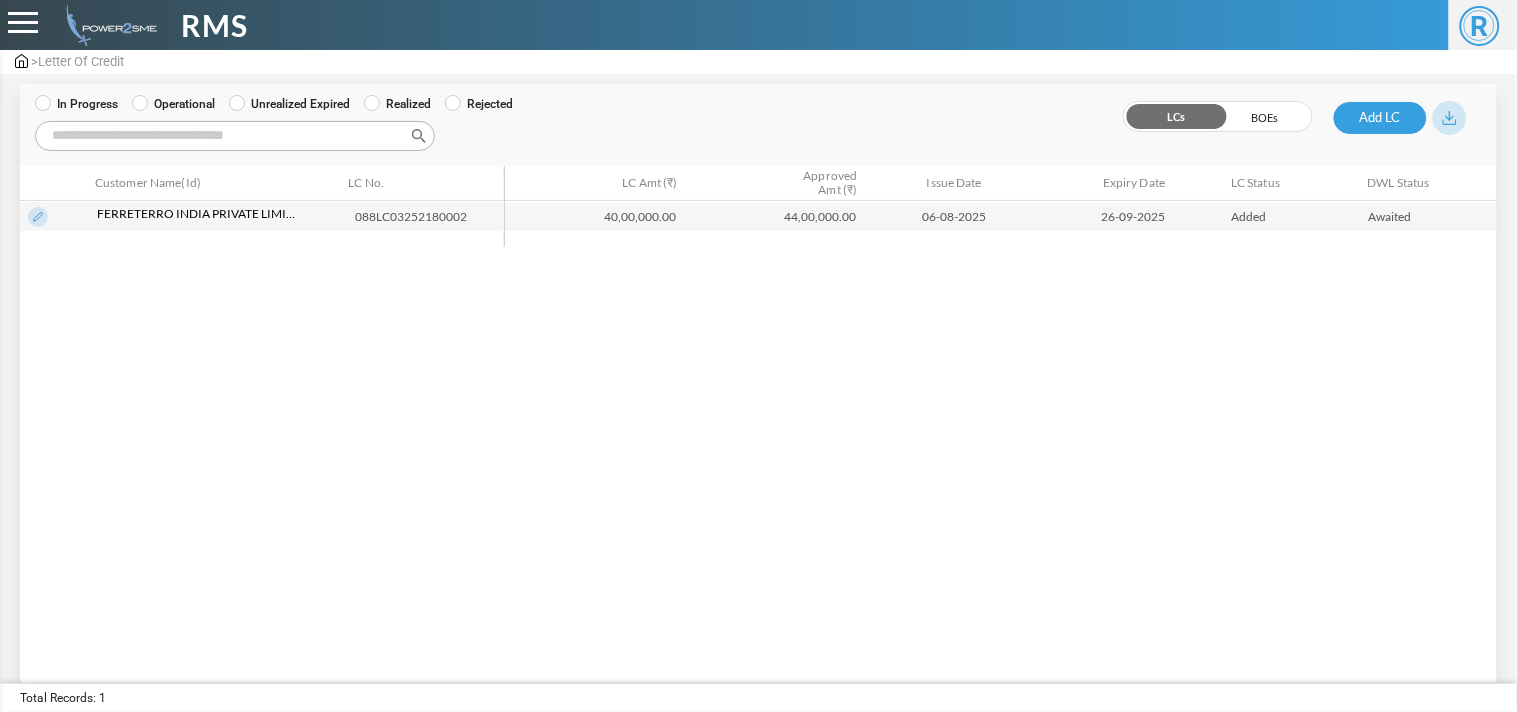 click at bounding box center (38, 217) 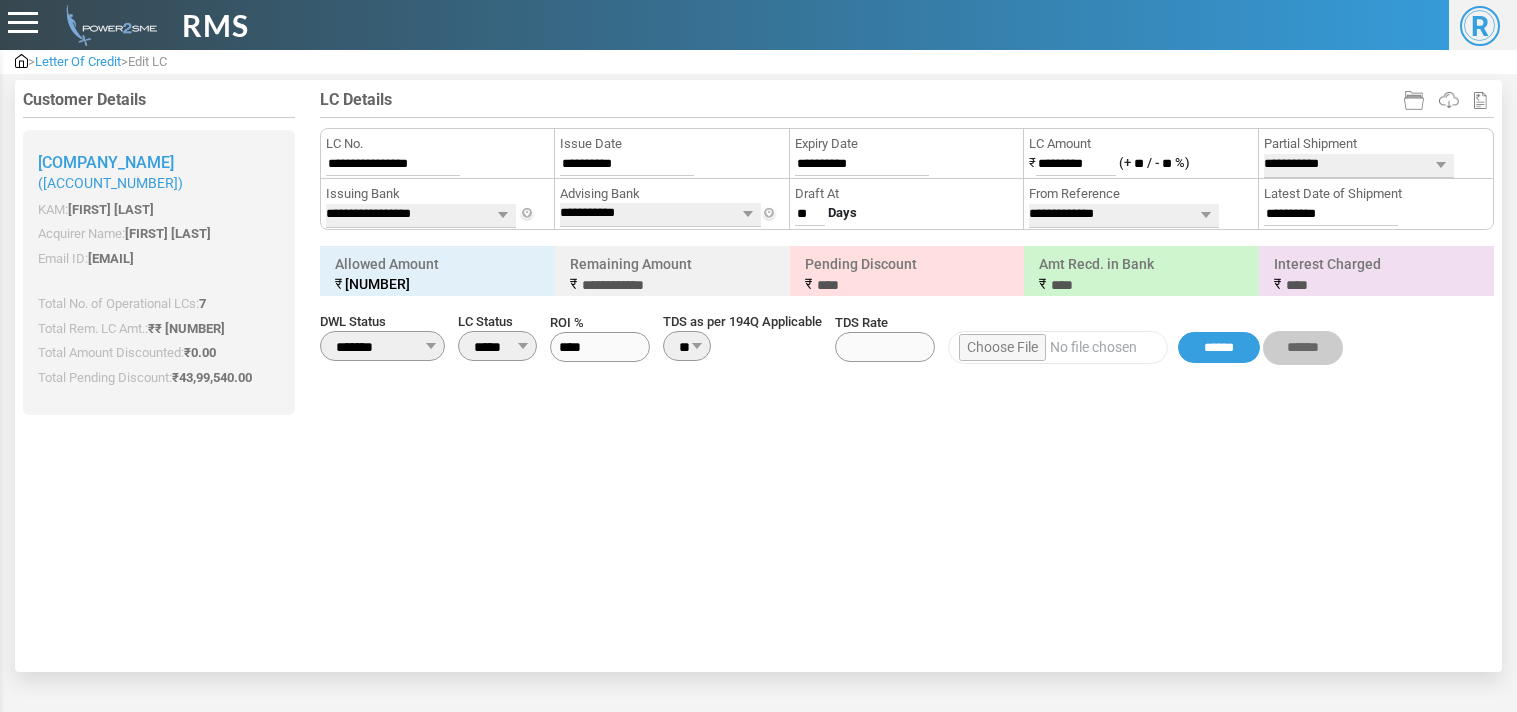 scroll, scrollTop: 0, scrollLeft: 0, axis: both 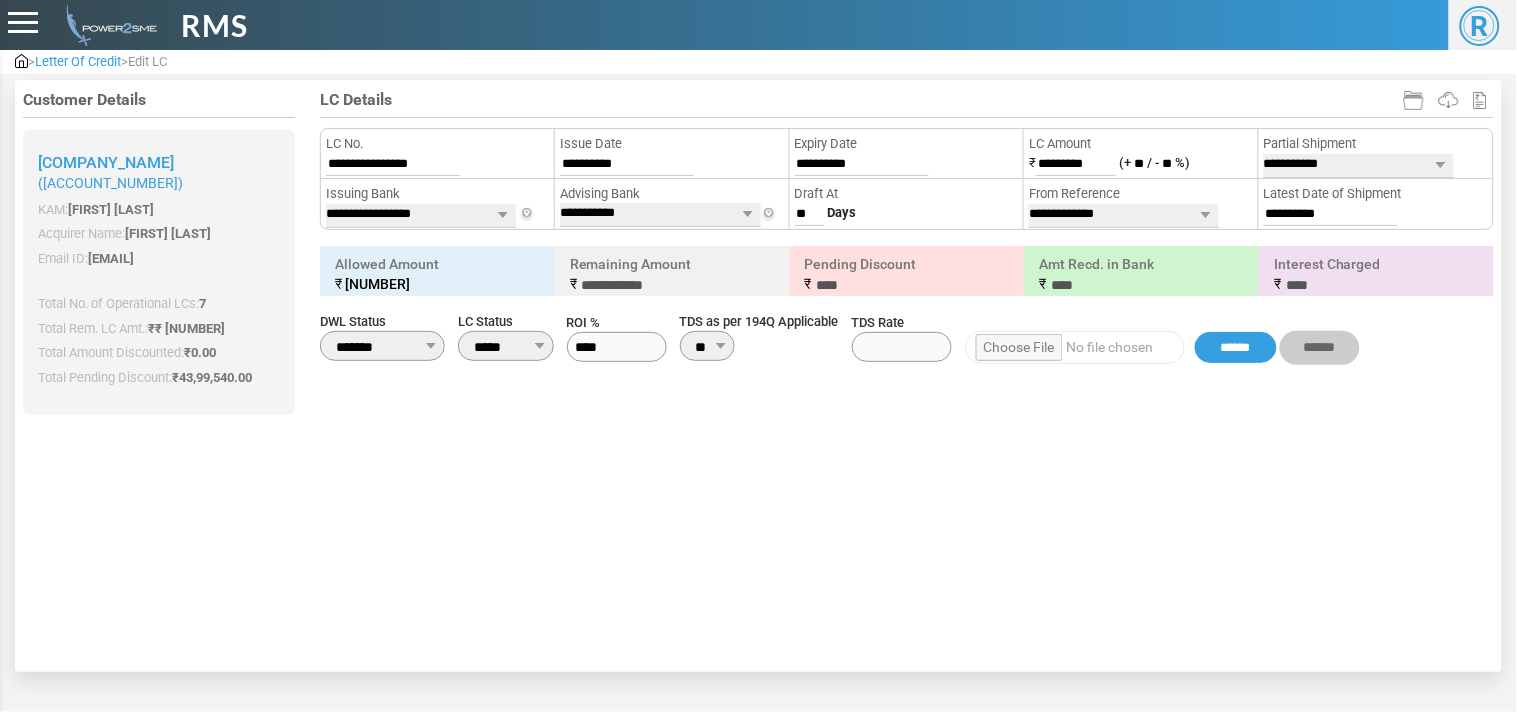 drag, startPoint x: 395, startPoint y: 346, endPoint x: 393, endPoint y: 405, distance: 59.03389 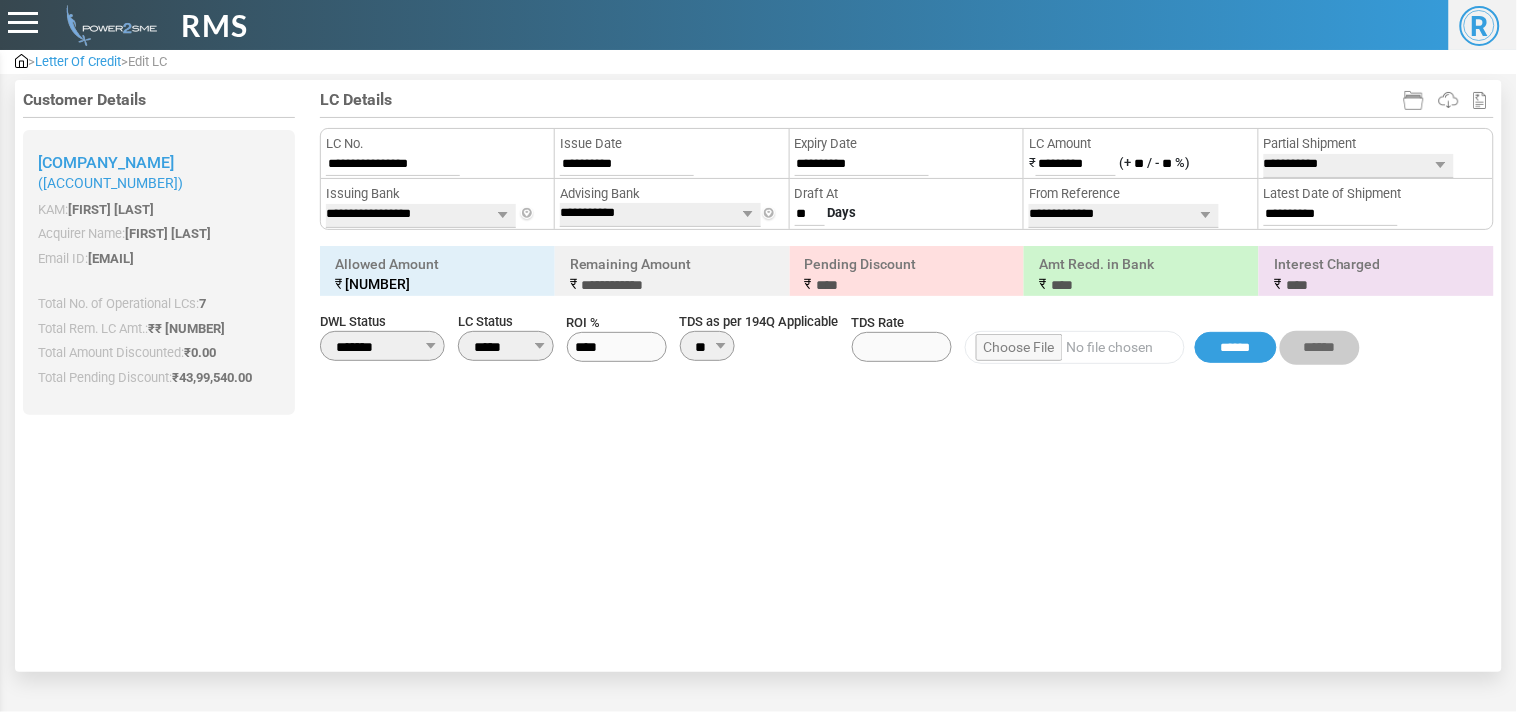 select on "***" 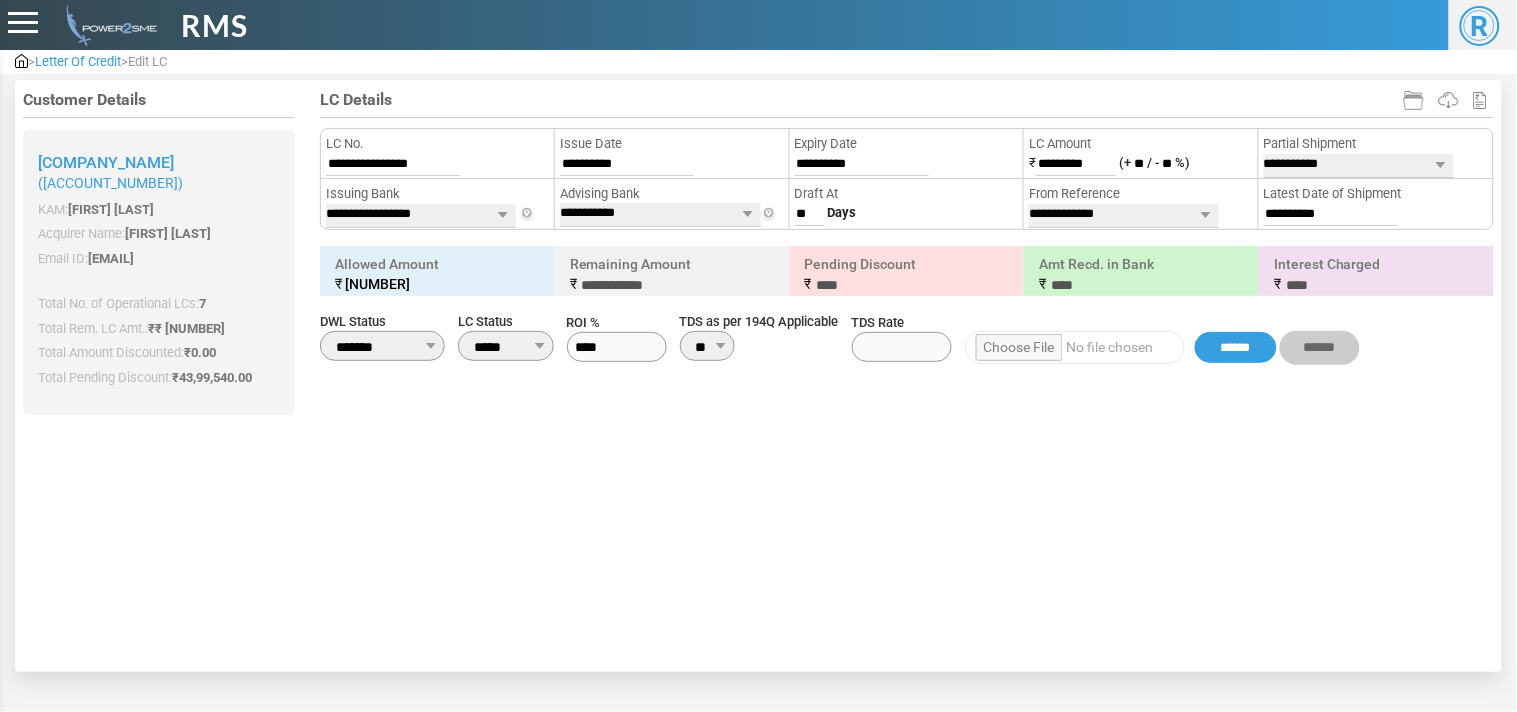 click on "**********" at bounding box center [382, 346] 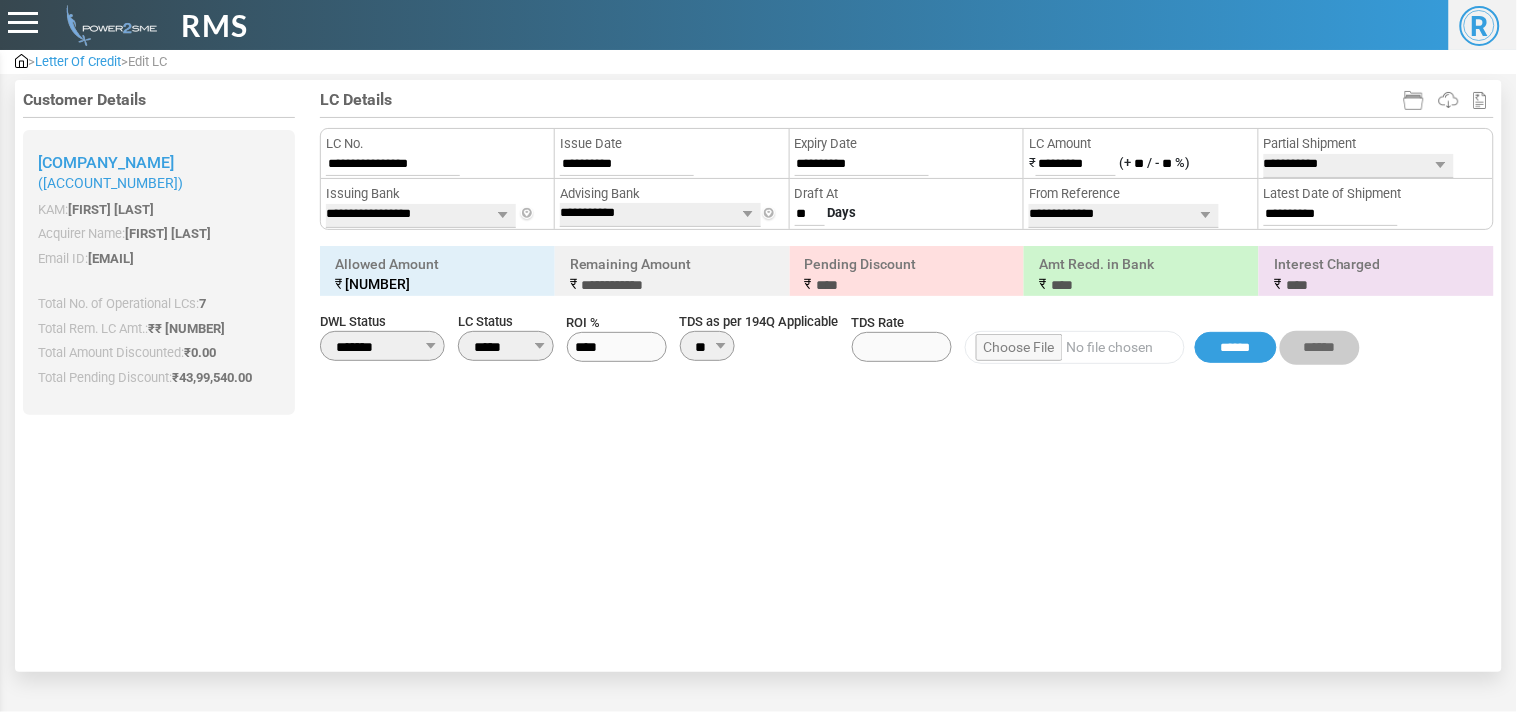 click on "*****
*********
********" at bounding box center [506, 346] 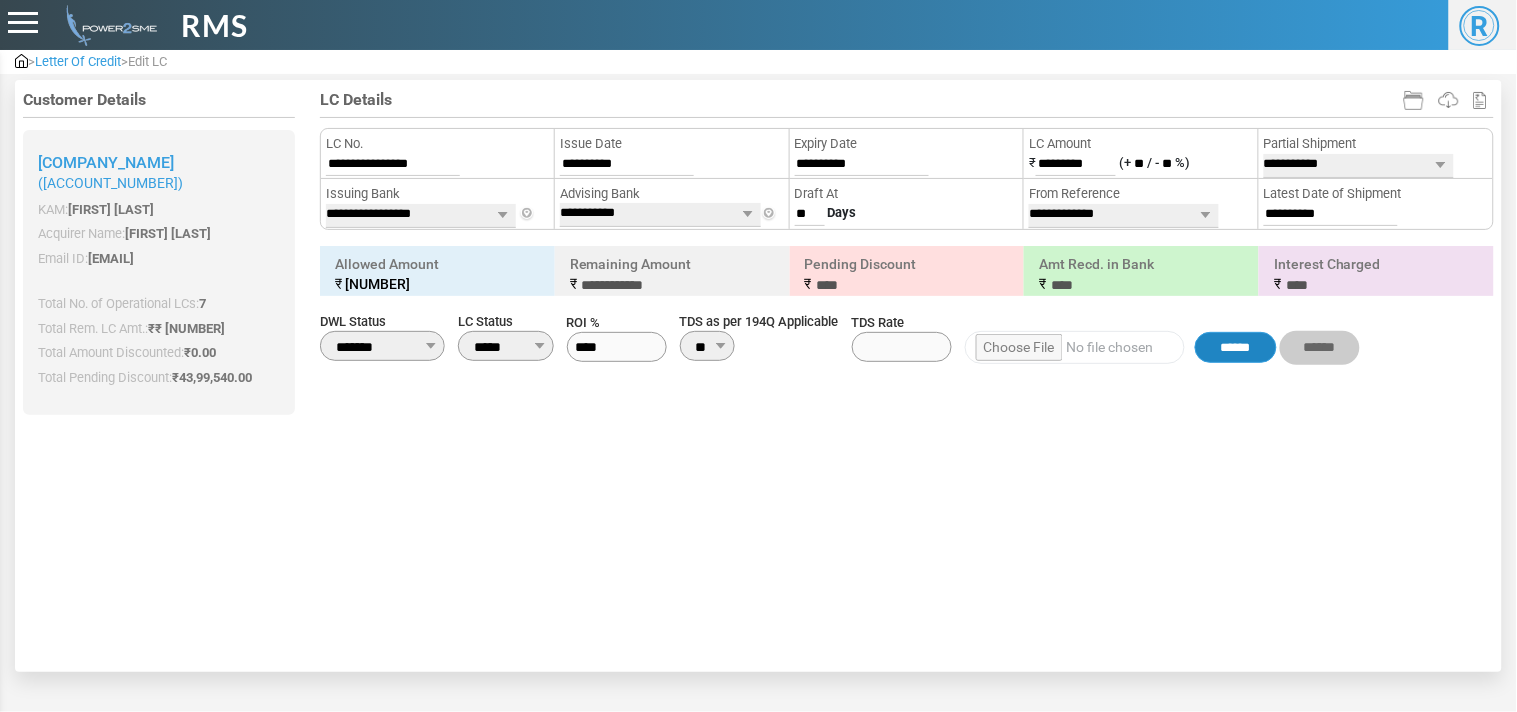 click on "******" at bounding box center (1236, 348) 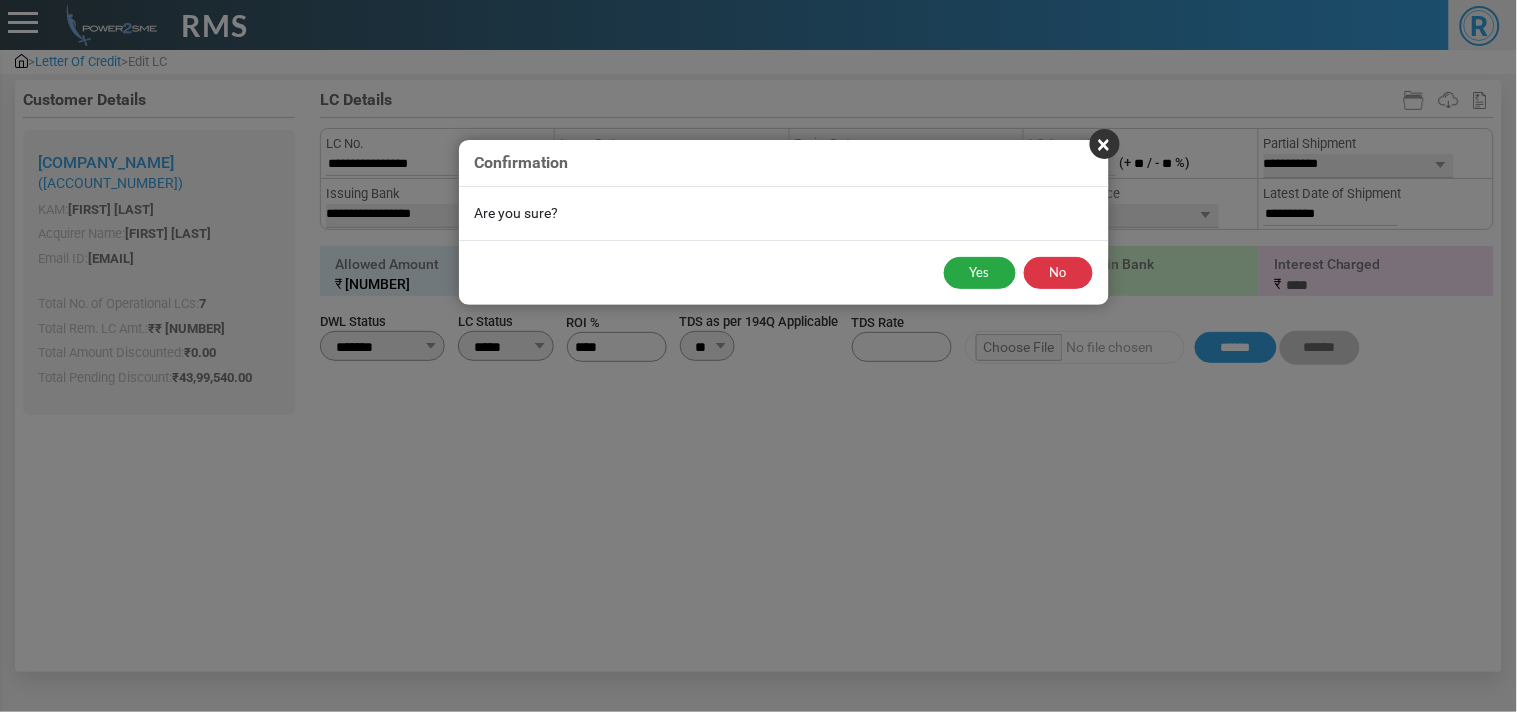 click on "Yes No" at bounding box center [784, 272] 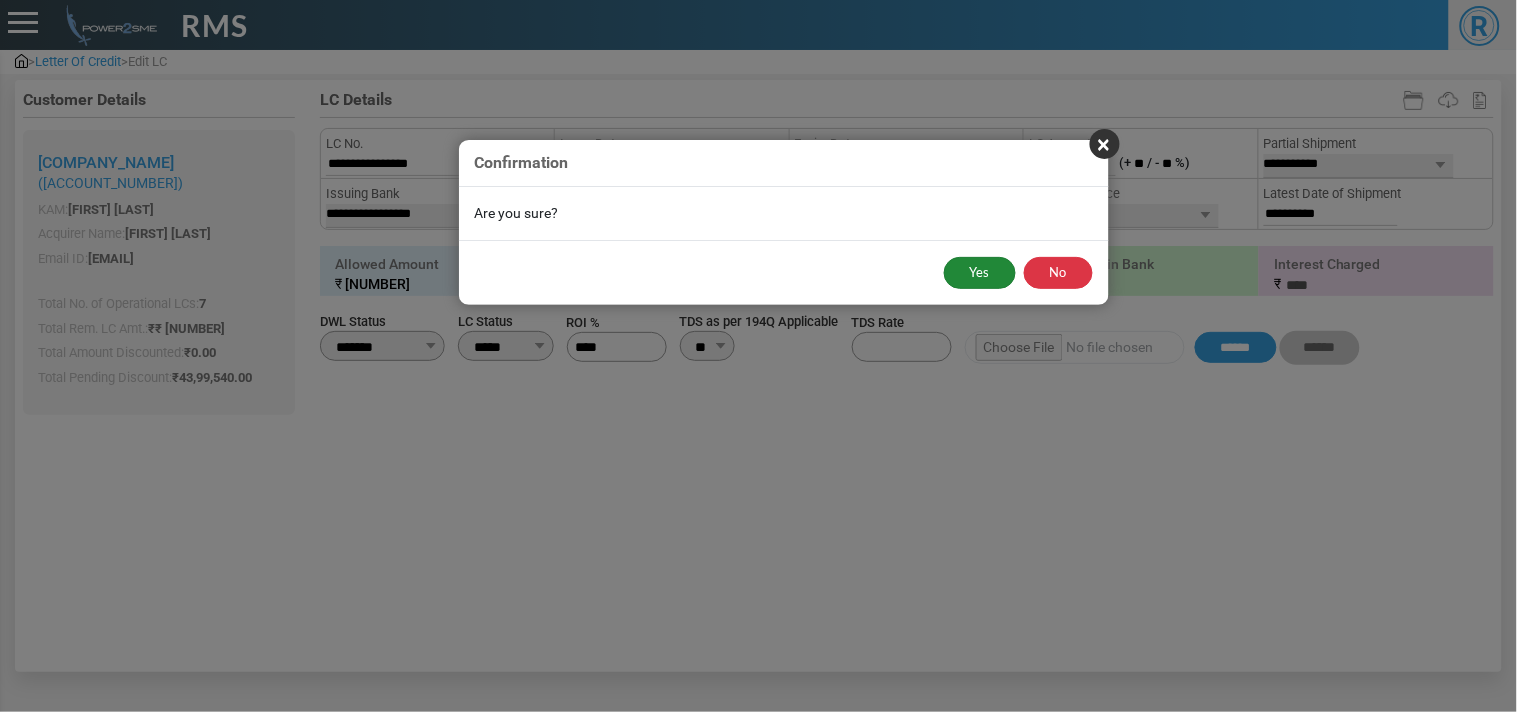 click on "Yes" at bounding box center [980, 273] 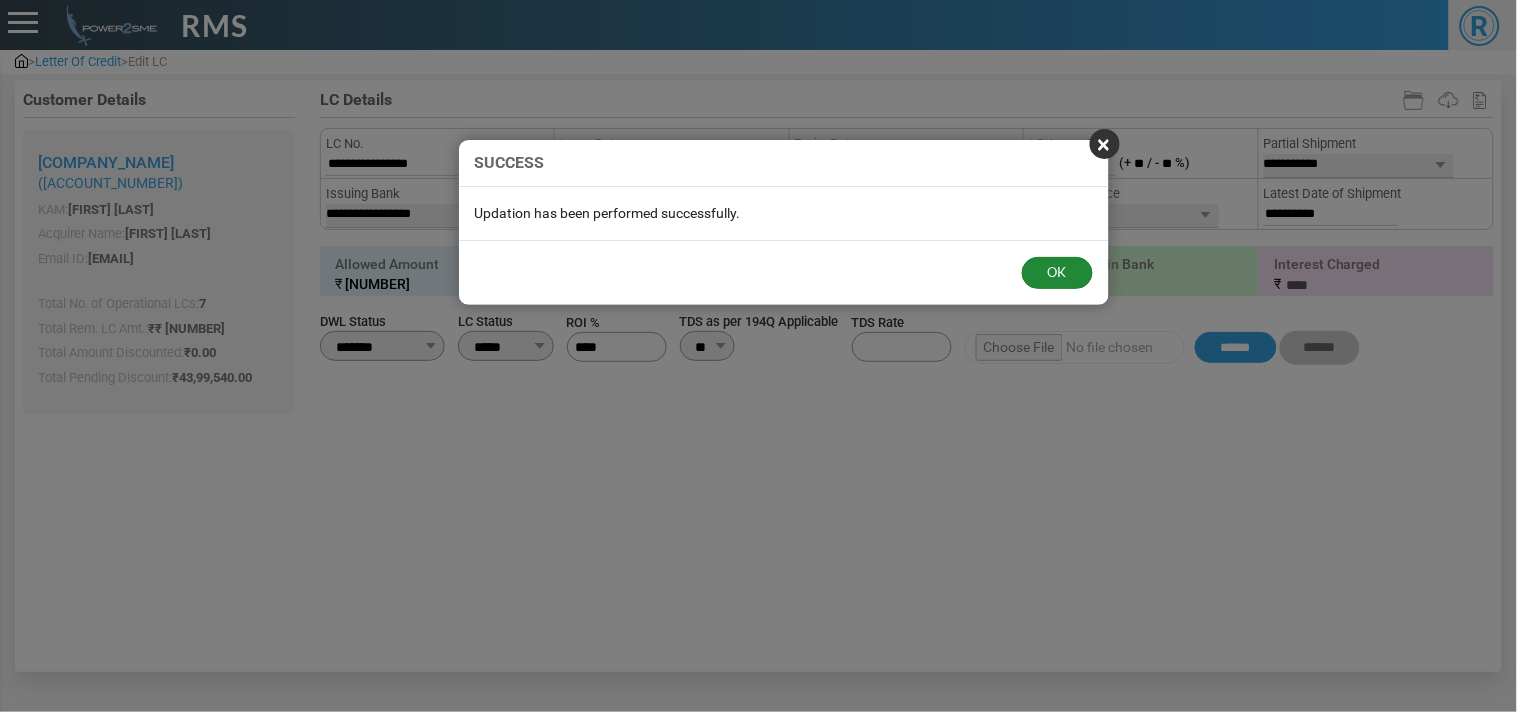 click on "OK" at bounding box center [1057, 273] 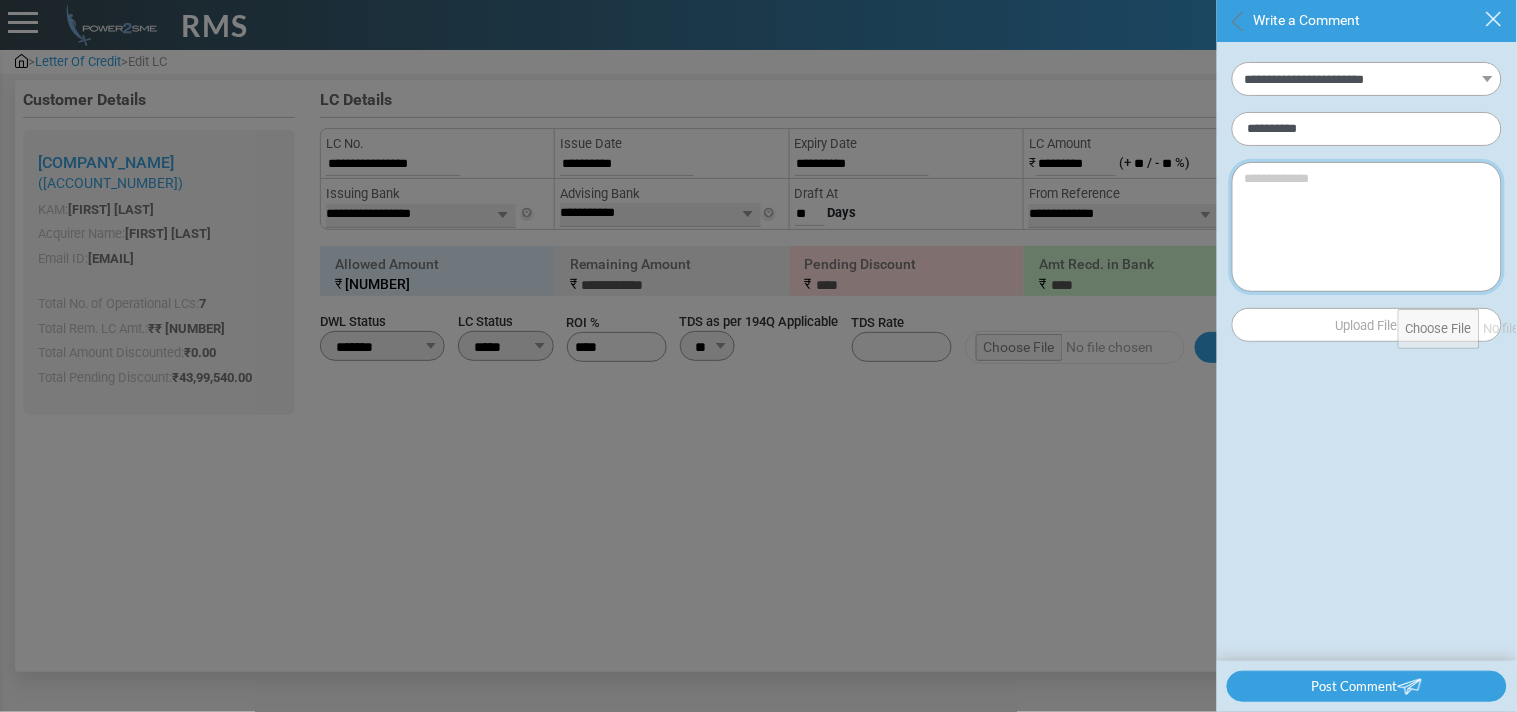 click at bounding box center (1367, 227) 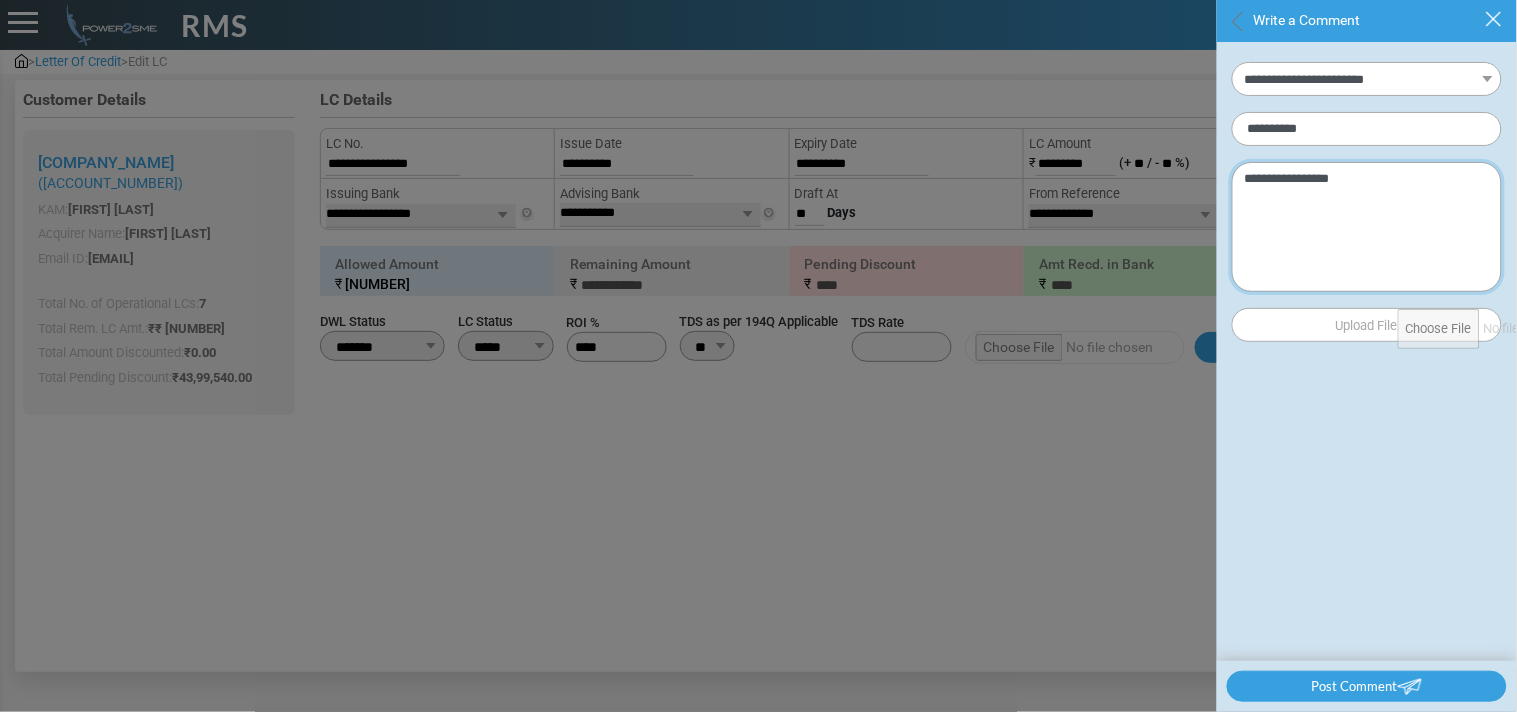type on "**********" 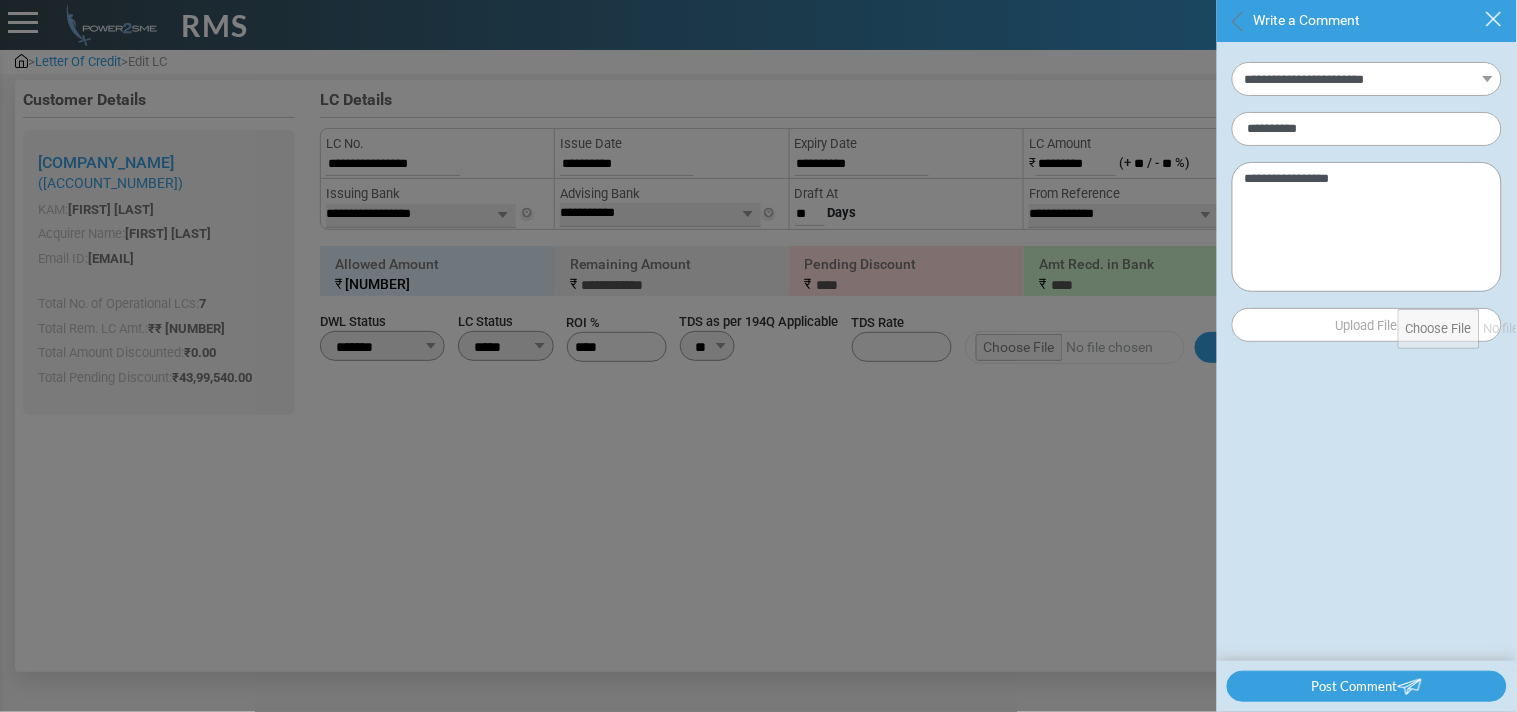 click on "Post Comment" at bounding box center (1367, 687) 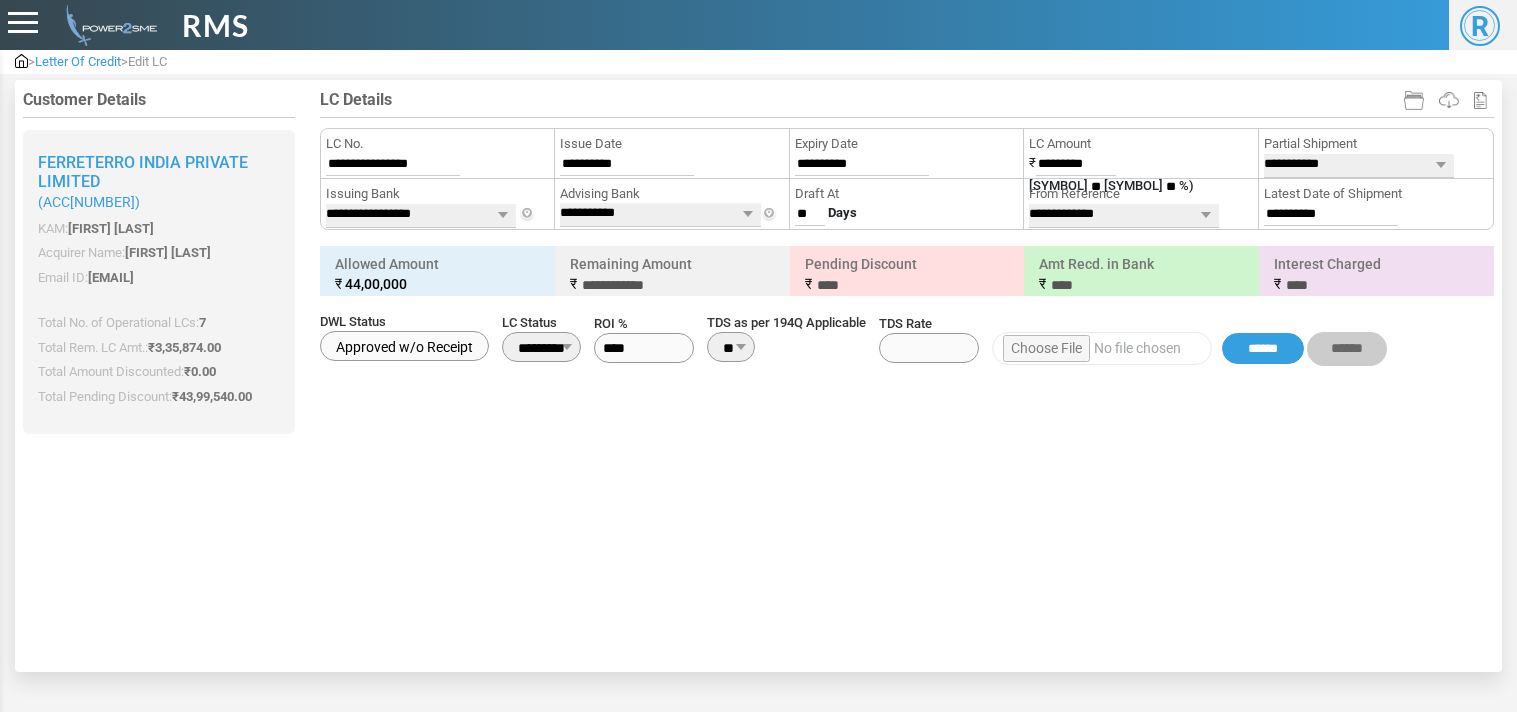 scroll, scrollTop: 0, scrollLeft: 0, axis: both 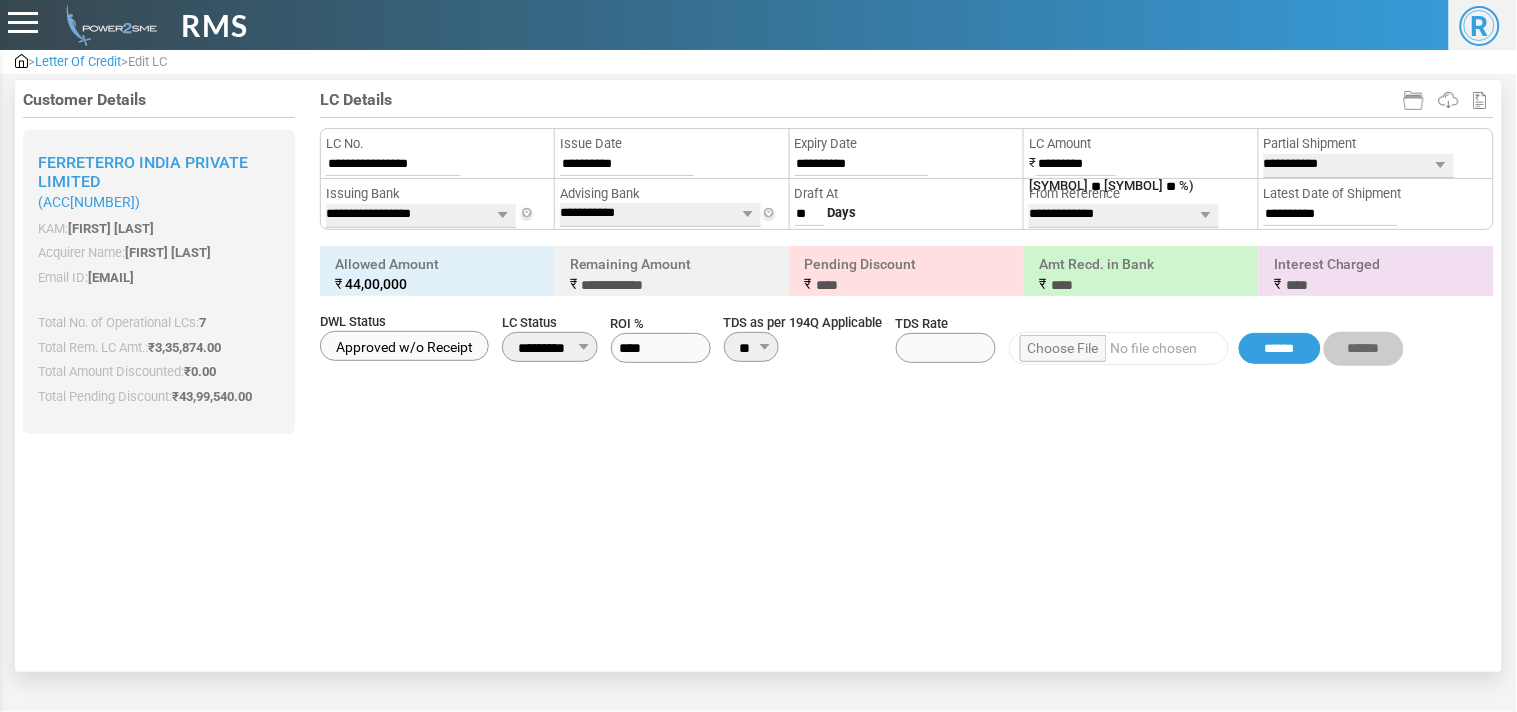 click on "*********
********
********" at bounding box center [550, 347] 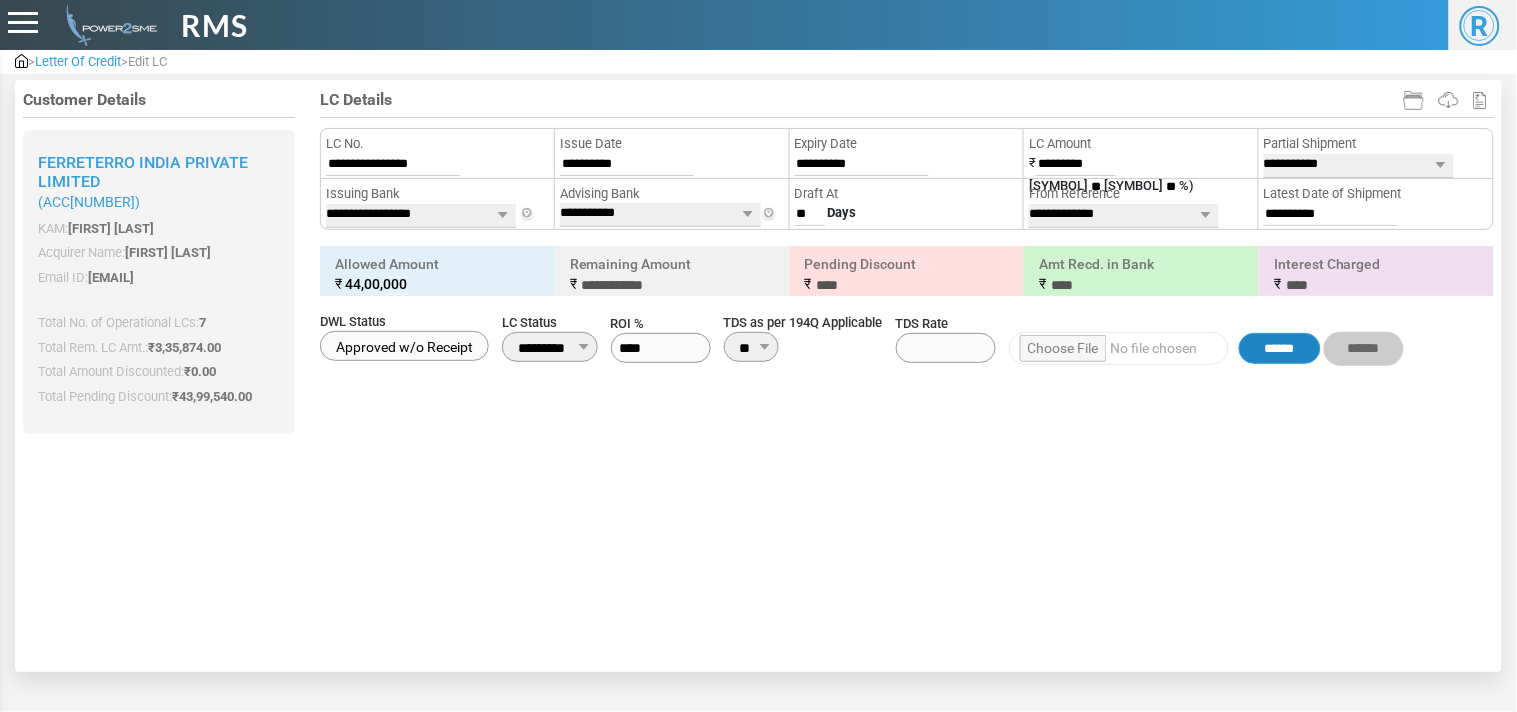 click on "******" at bounding box center (1280, 349) 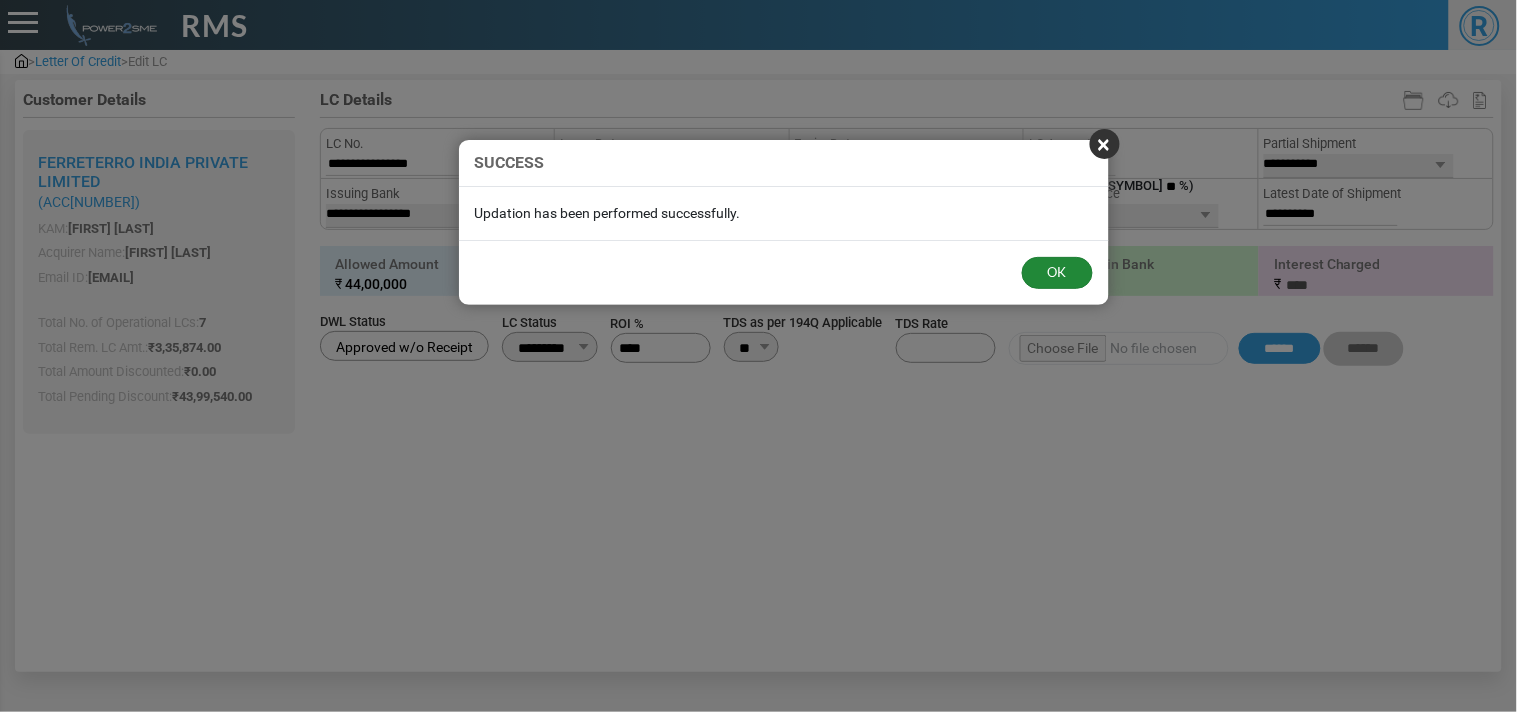 click on "OK" at bounding box center (1057, 273) 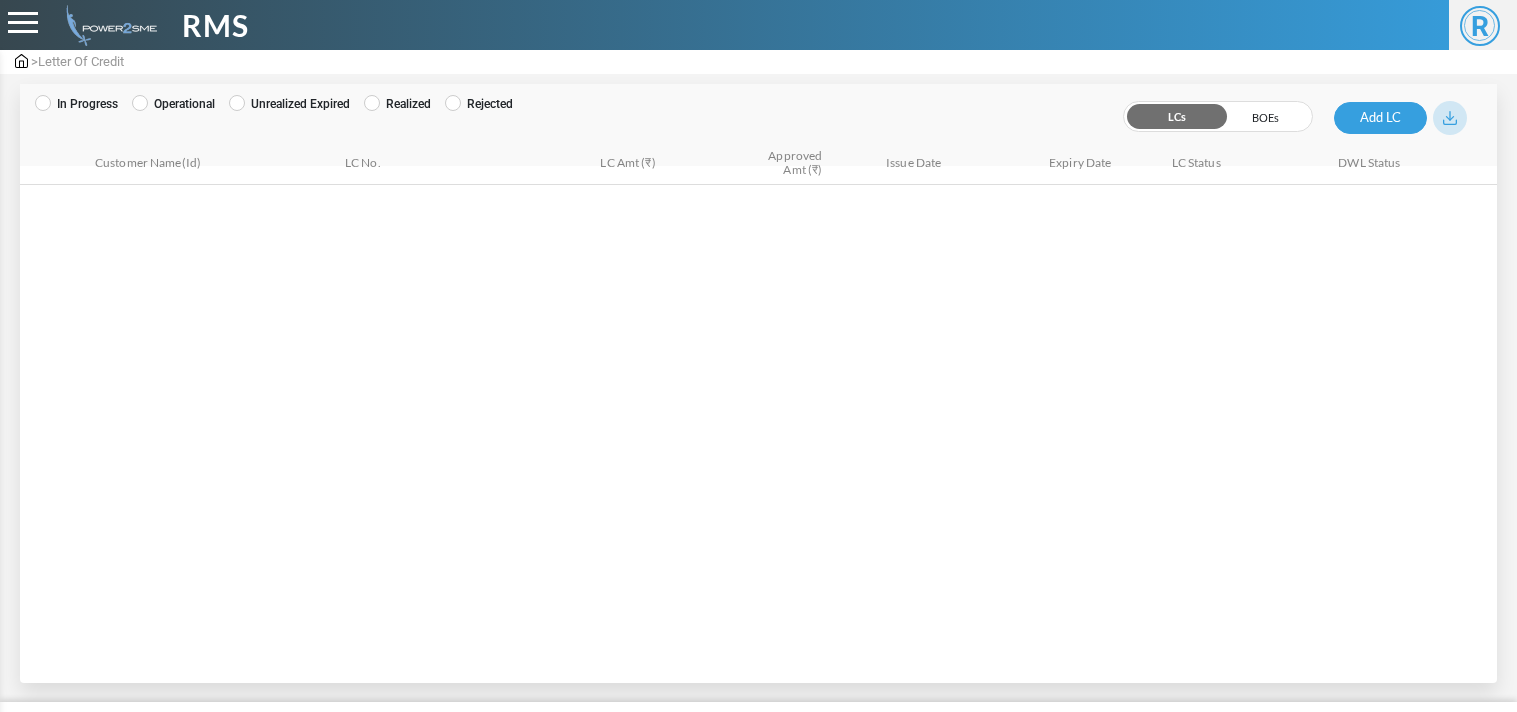 scroll, scrollTop: 0, scrollLeft: 0, axis: both 